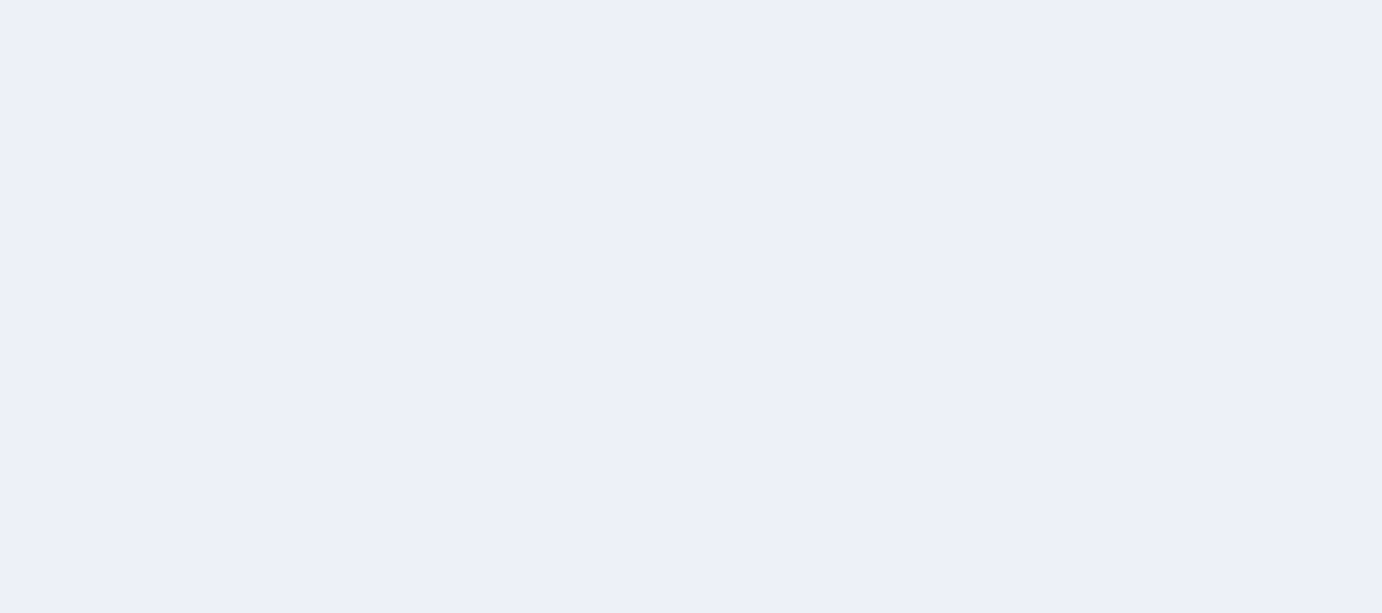 scroll, scrollTop: 0, scrollLeft: 0, axis: both 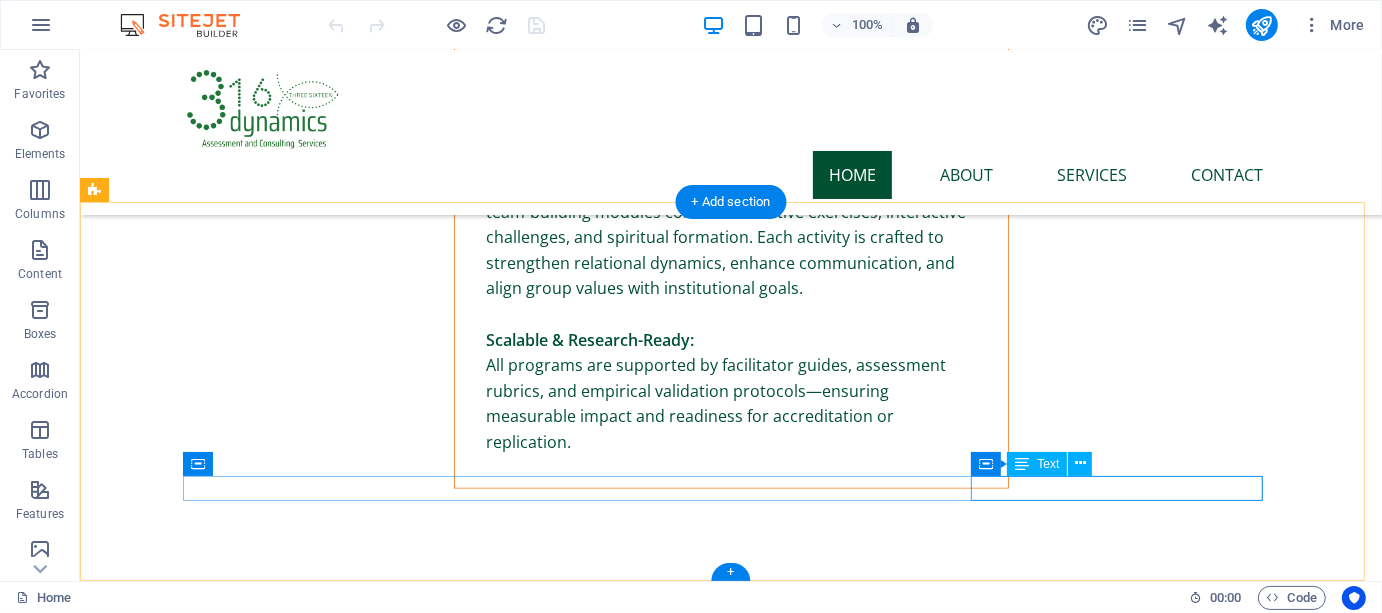 click on "Privacy Policy   Legal Notice" at bounding box center (730, 9972) 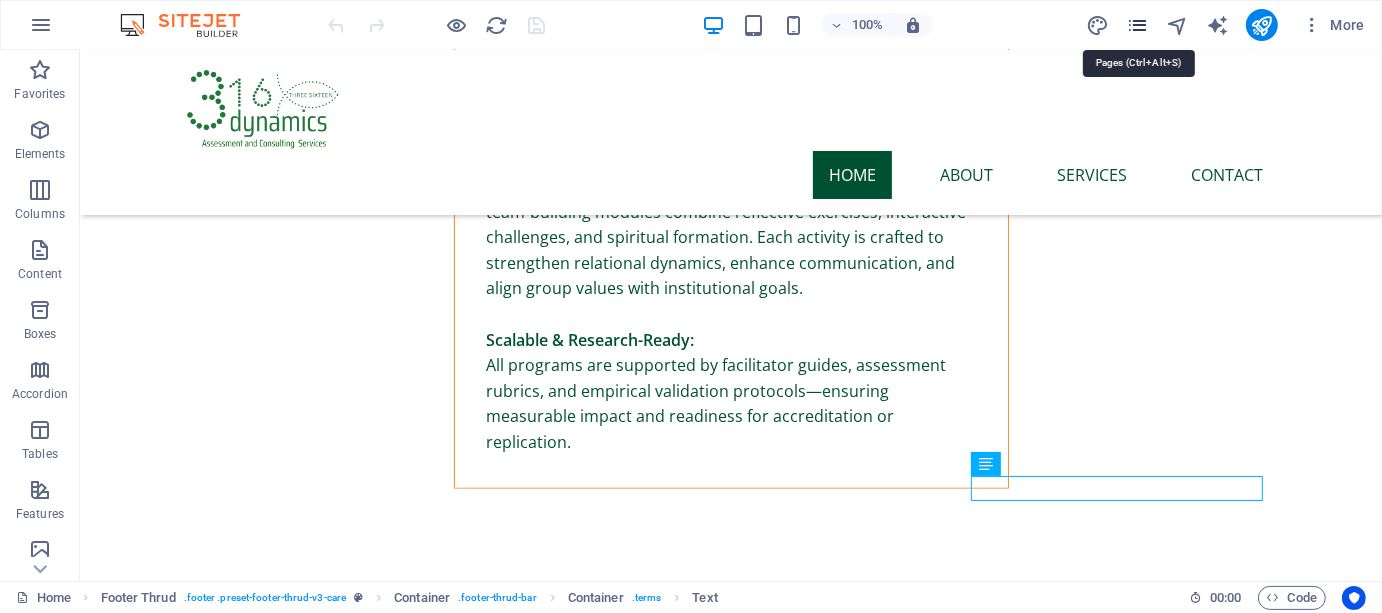 click at bounding box center [1137, 25] 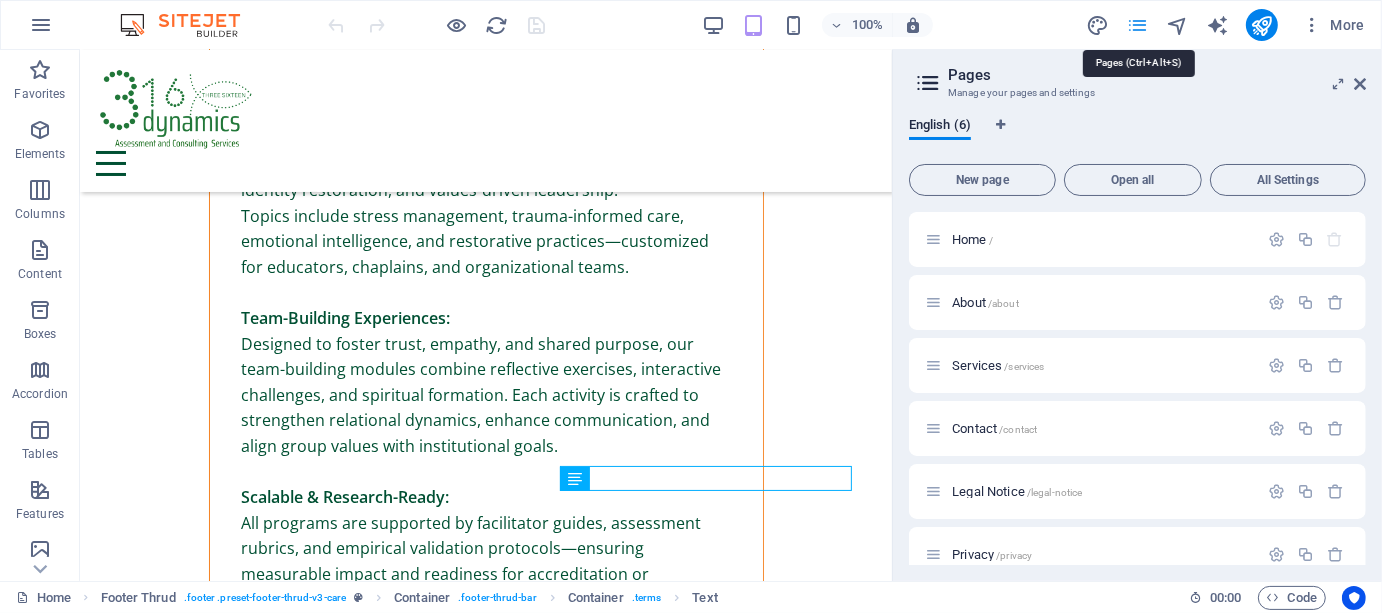 scroll, scrollTop: 9121, scrollLeft: 0, axis: vertical 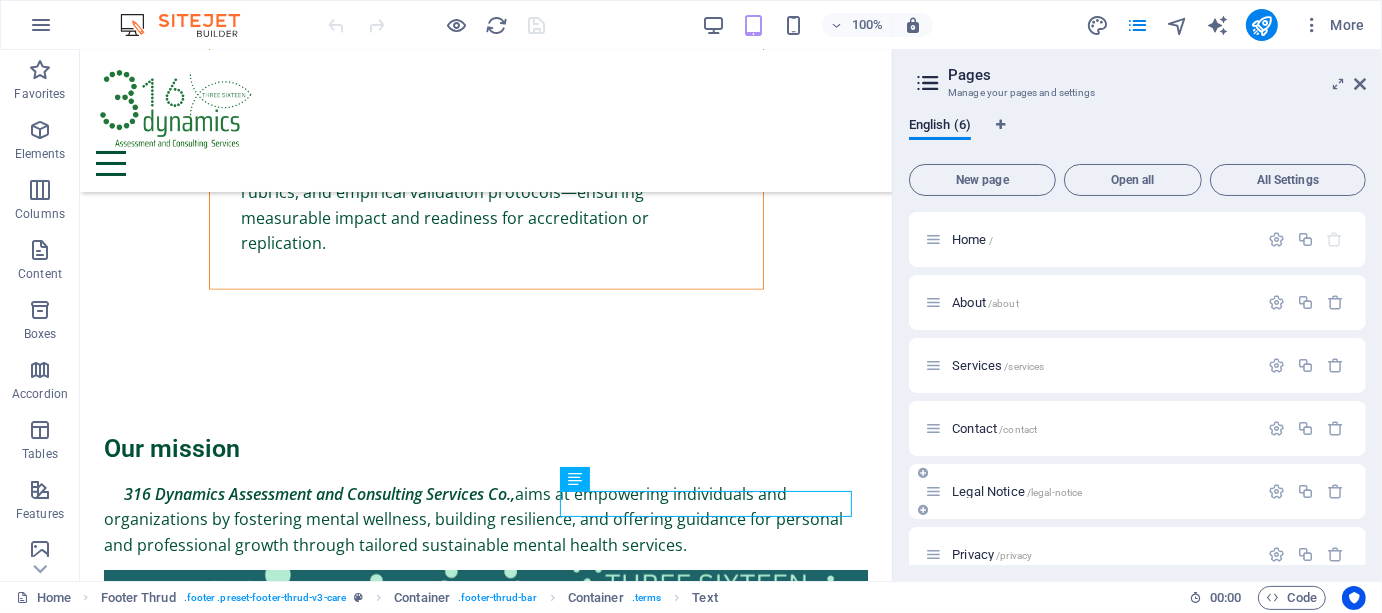 click on "Legal Notice /legal-notice" at bounding box center [1017, 491] 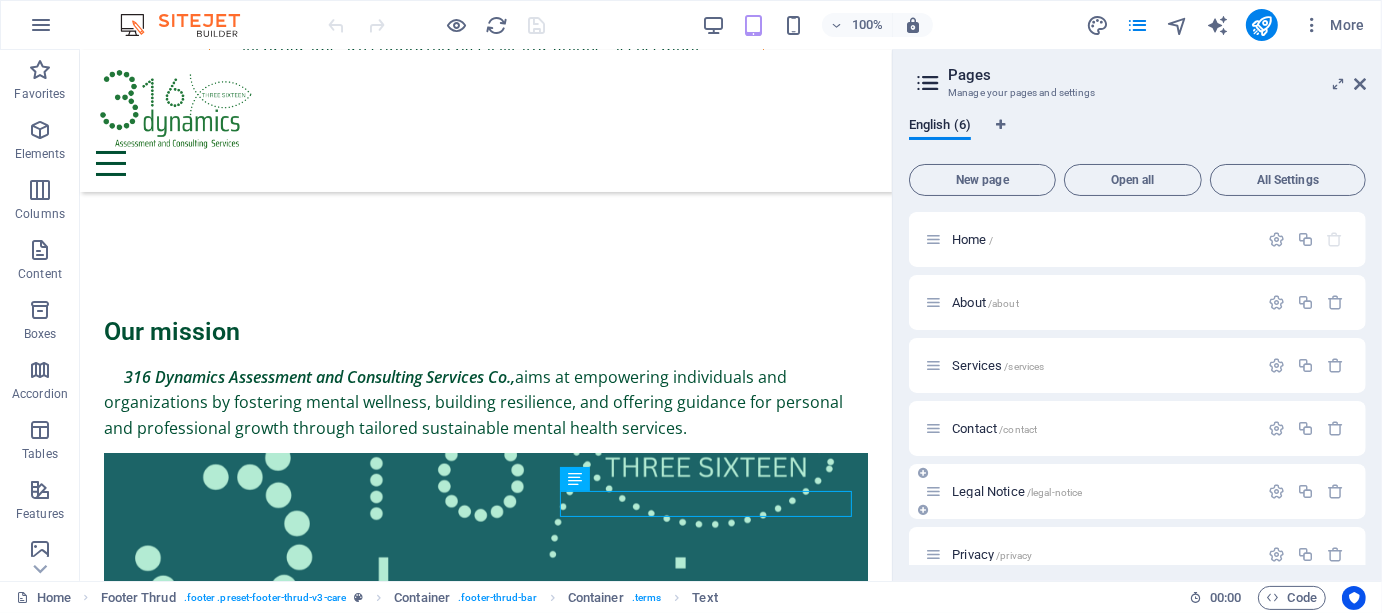 scroll, scrollTop: 0, scrollLeft: 0, axis: both 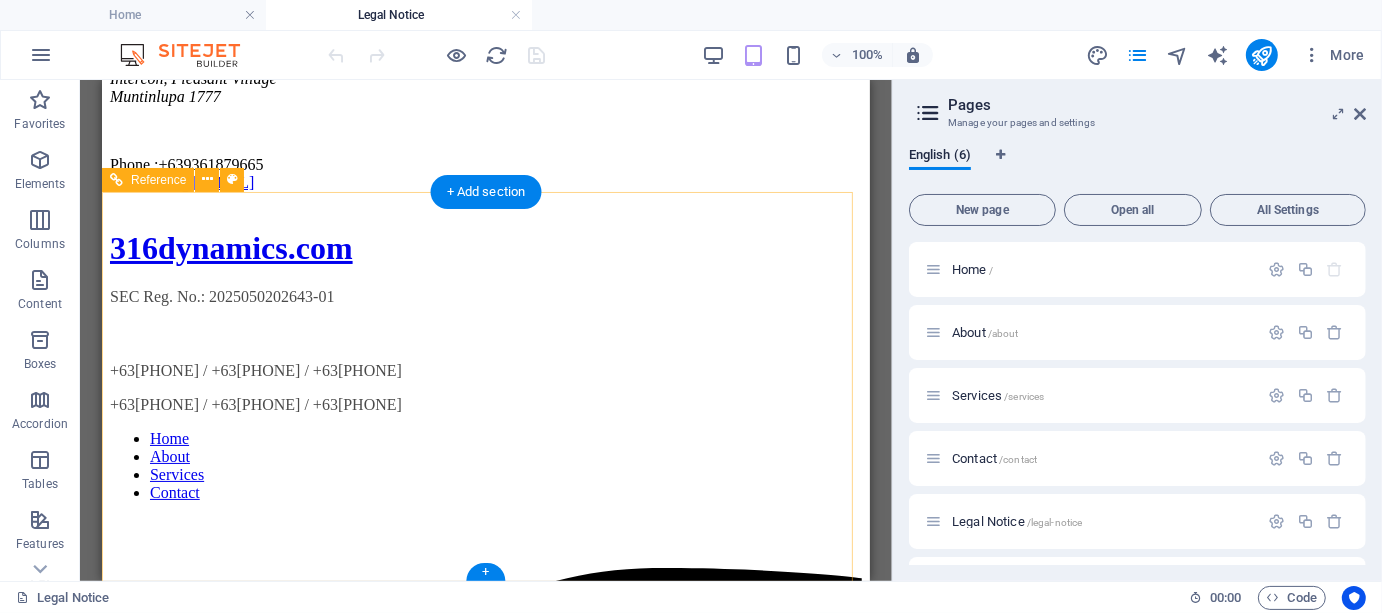 click on "Privacy Policy   Legal Notice" at bounding box center (485, 5398) 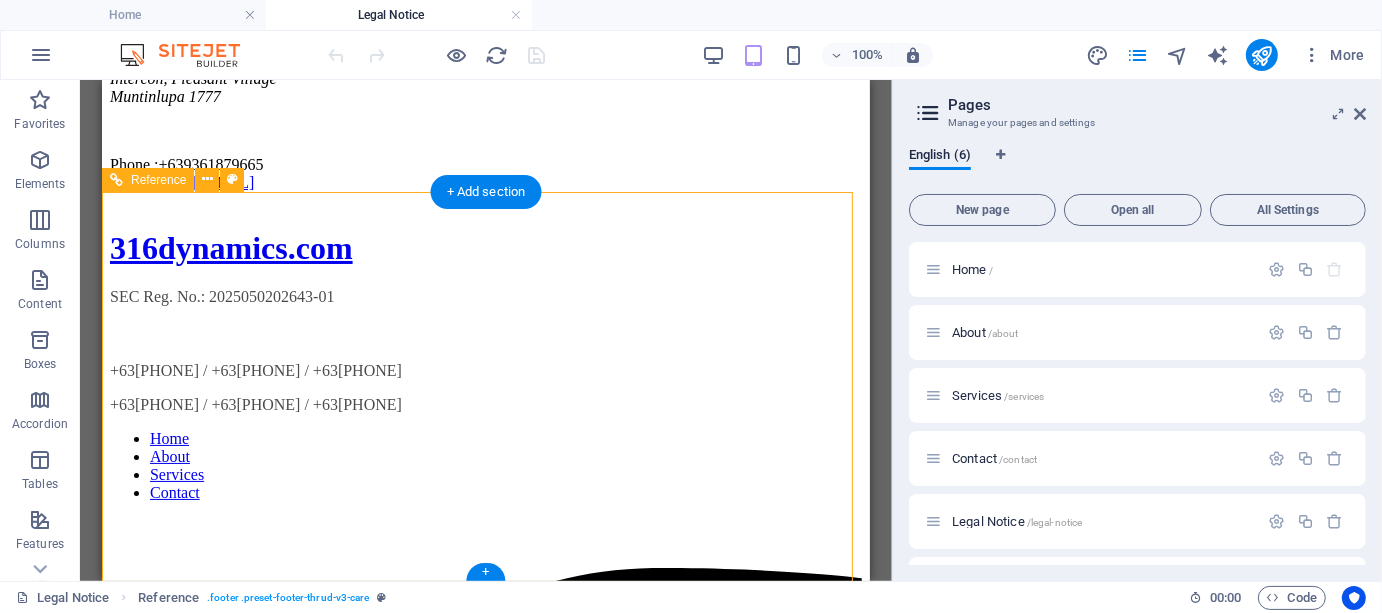 click on "Privacy Policy   Legal Notice" at bounding box center (485, 5398) 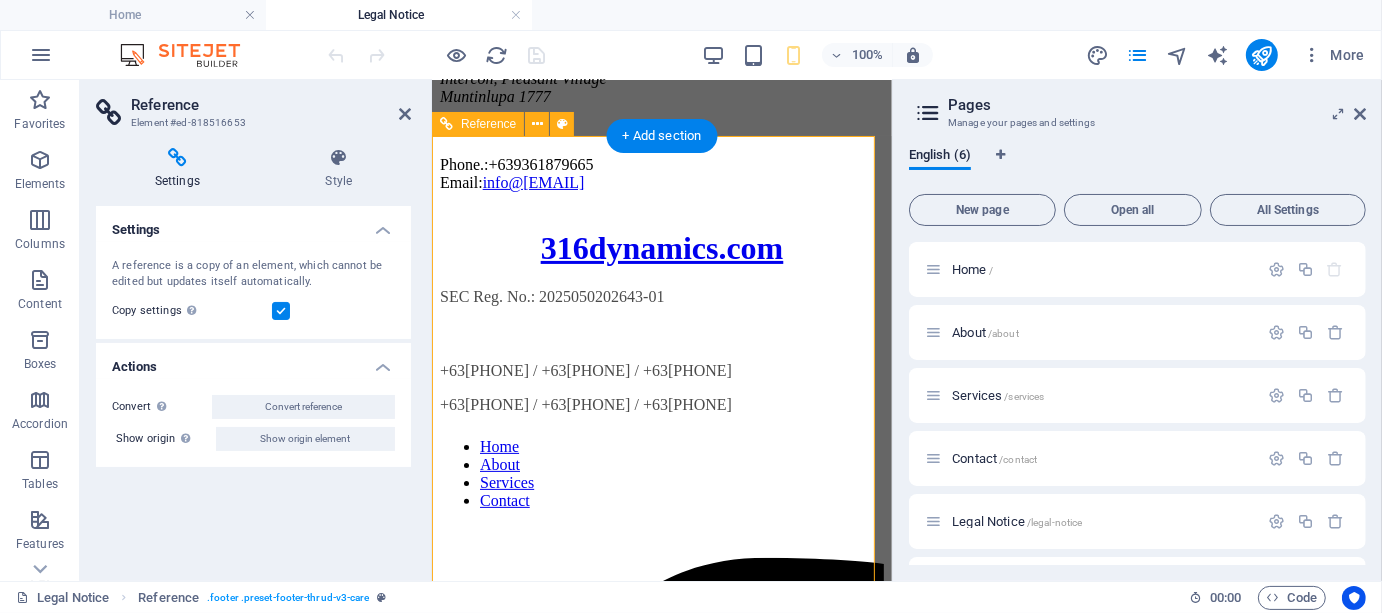 click on "Privacy Policy   Legal Notice" at bounding box center [661, 3476] 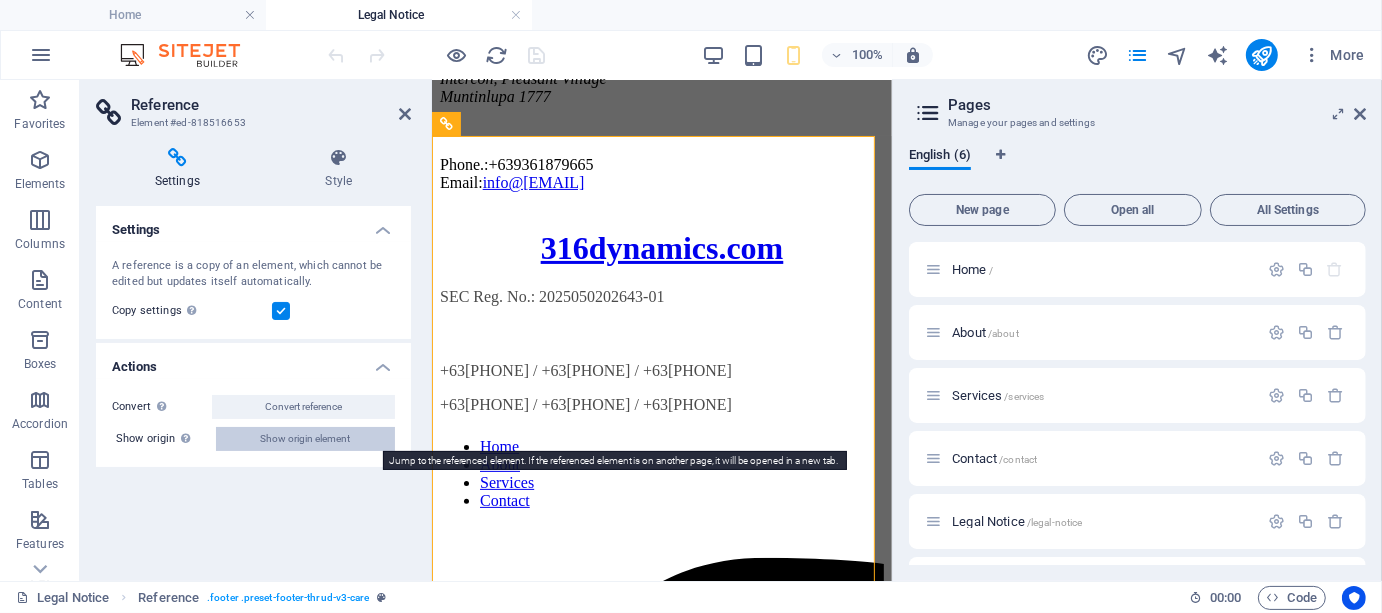 click on "Show origin element" at bounding box center (306, 439) 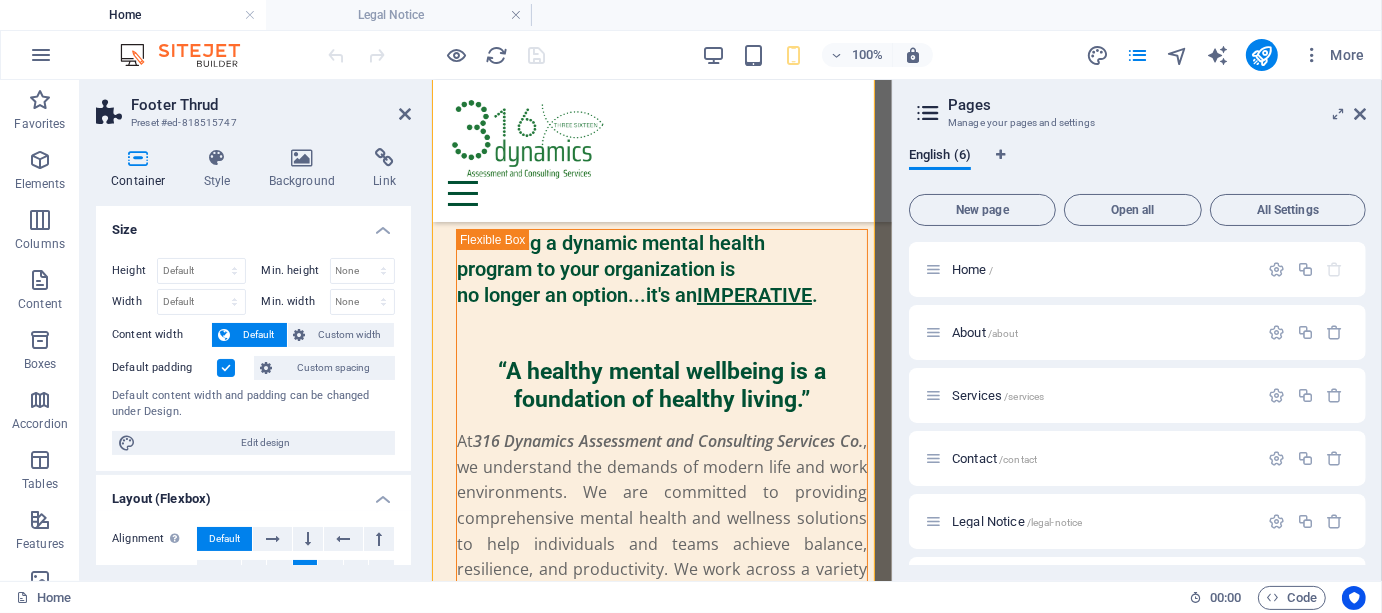 scroll, scrollTop: 10748, scrollLeft: 0, axis: vertical 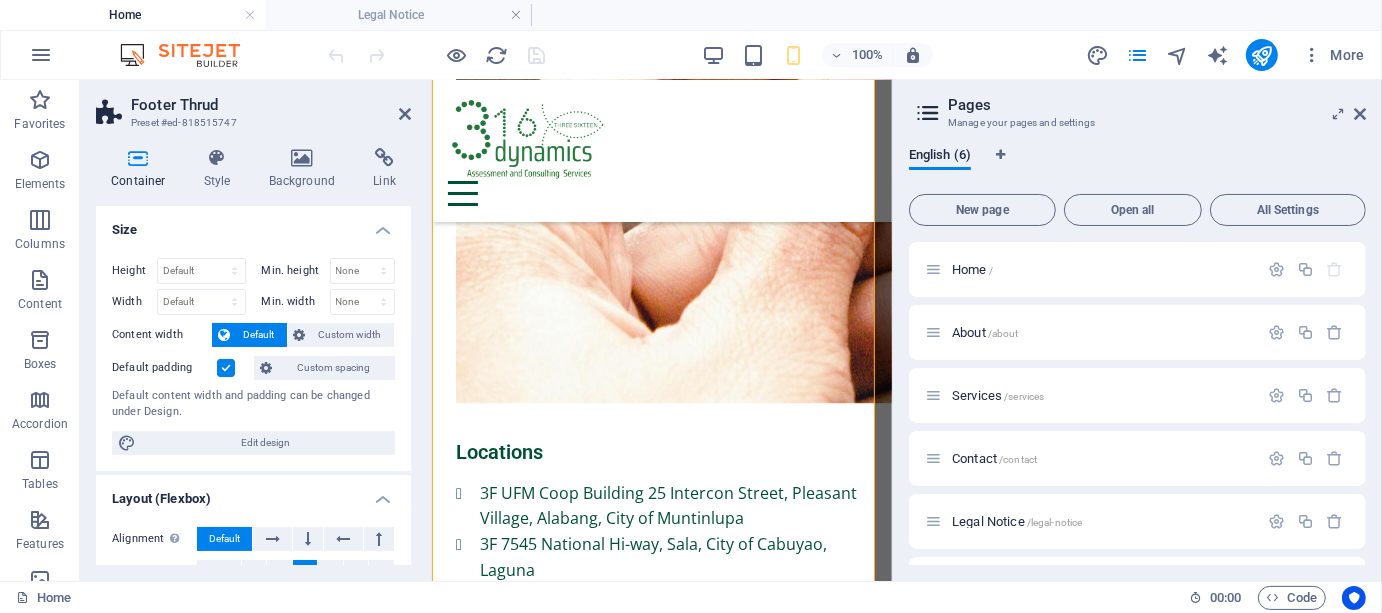drag, startPoint x: 406, startPoint y: 349, endPoint x: 407, endPoint y: 386, distance: 37.01351 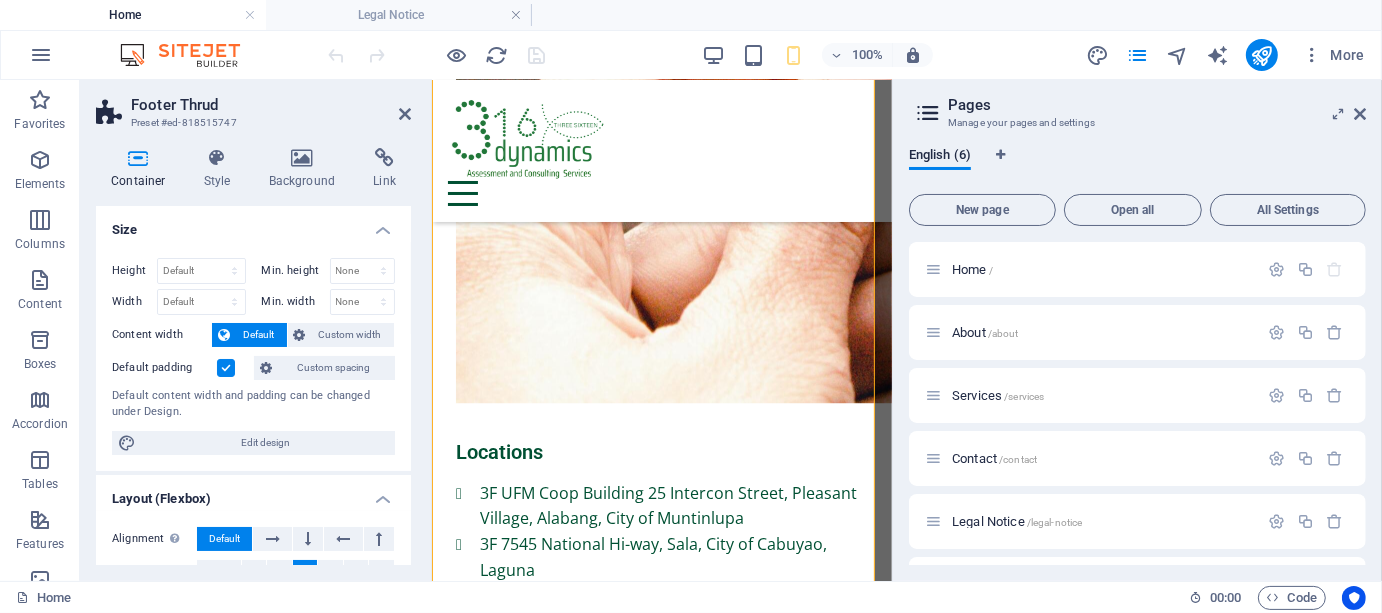 click on "Height Default px rem % vh vw Min. height None px rem % vh vw Width Default px rem % em vh vw Min. width None px rem % vh vw Content width Default Custom width Width Default px rem % em vh vw Min. width None px rem % vh vw Default padding Custom spacing Default content width and padding can be changed under Design. Edit design" at bounding box center [253, 356] 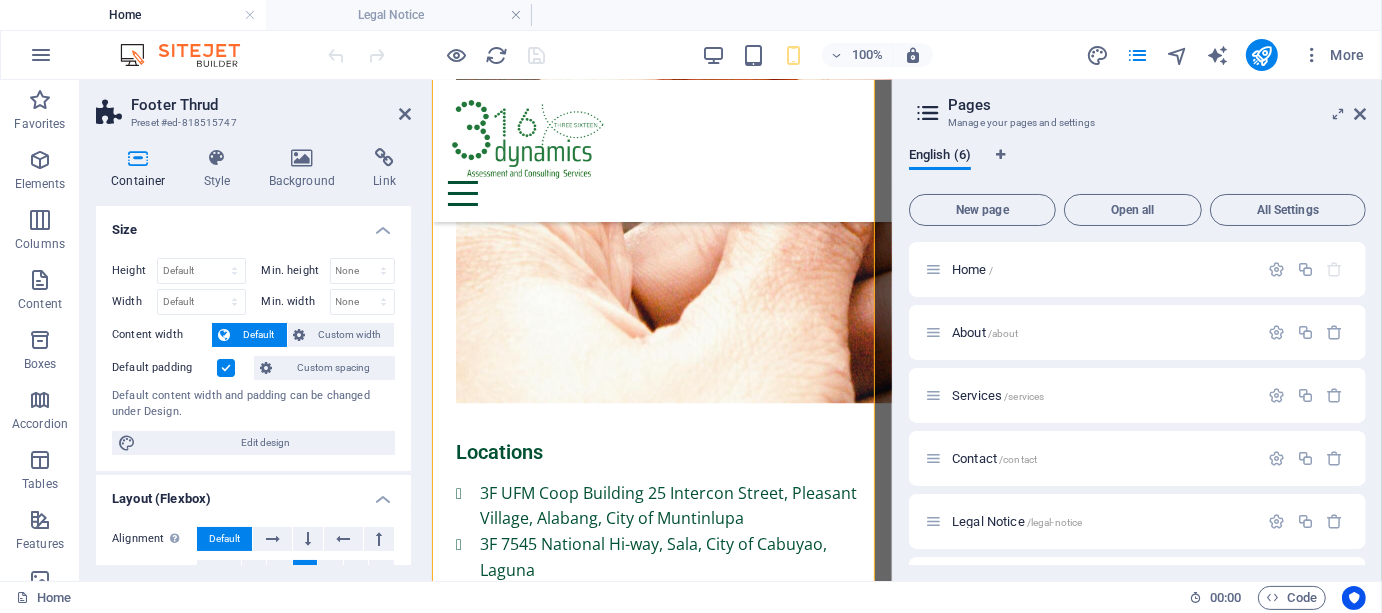 click on "Height Default px rem % vh vw Min. height None px rem % vh vw Width Default px rem % em vh vw Min. width None px rem % vh vw Content width Default Custom width Width Default px rem % em vh vw Min. width None px rem % vh vw Default padding Custom spacing Default content width and padding can be changed under Design. Edit design" at bounding box center (253, 356) 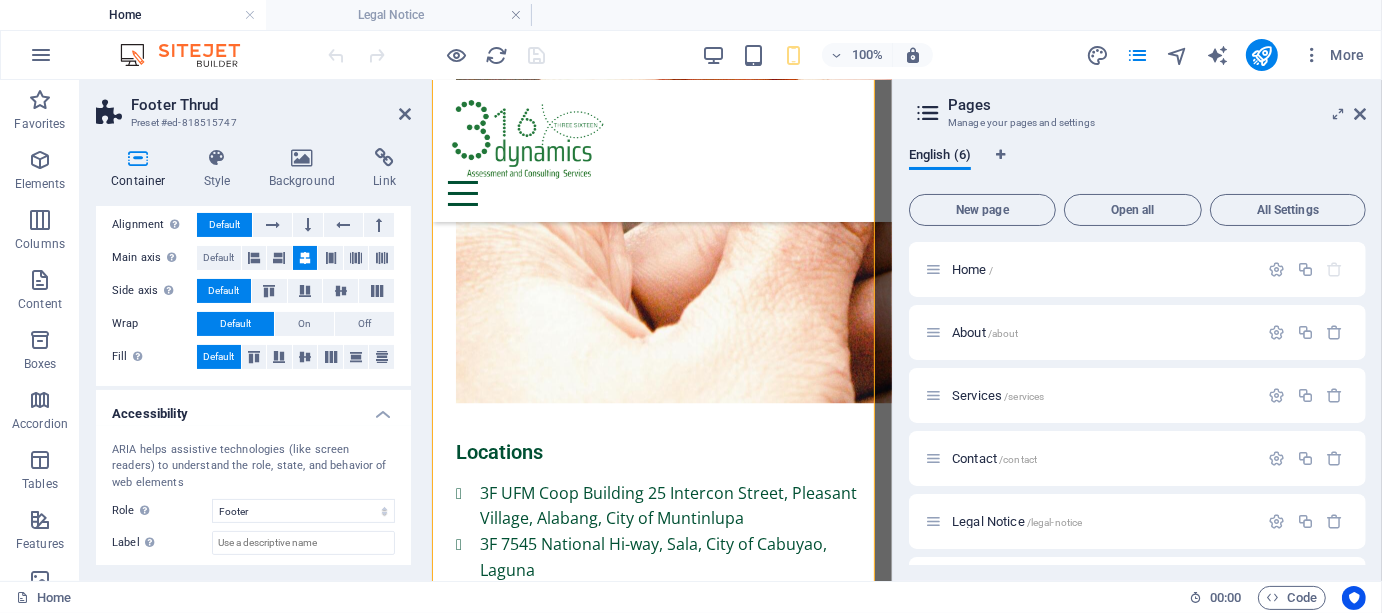 drag, startPoint x: 411, startPoint y: 415, endPoint x: 408, endPoint y: 473, distance: 58.077534 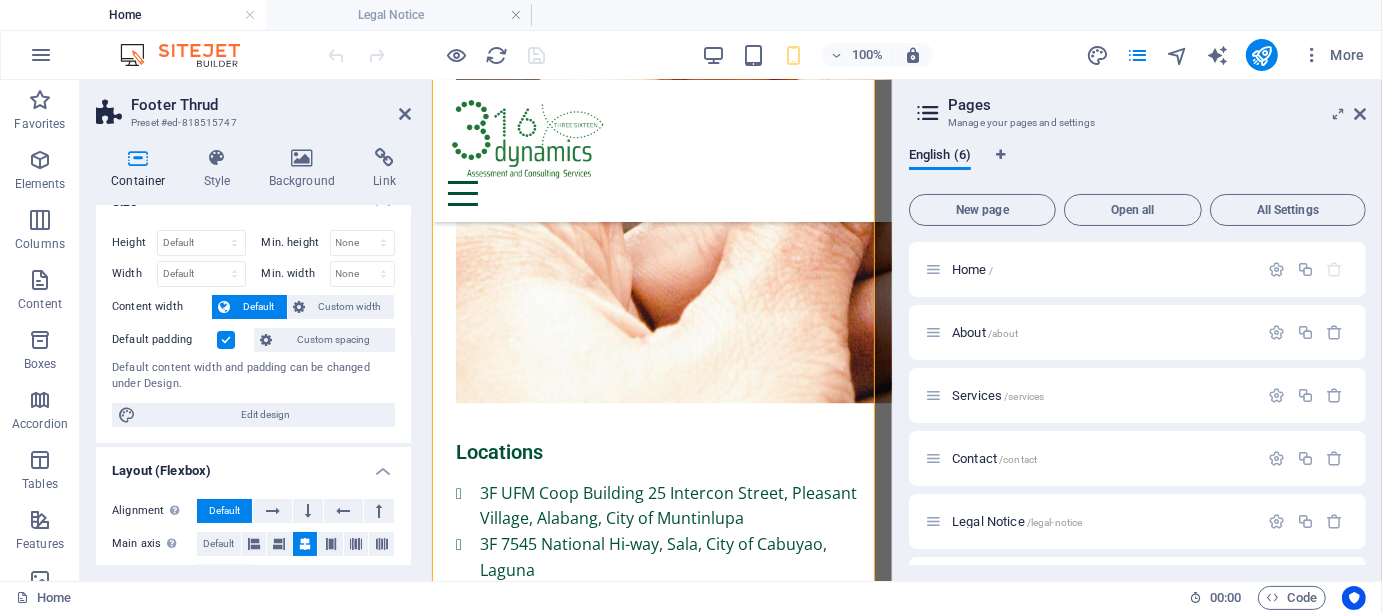 scroll, scrollTop: 0, scrollLeft: 0, axis: both 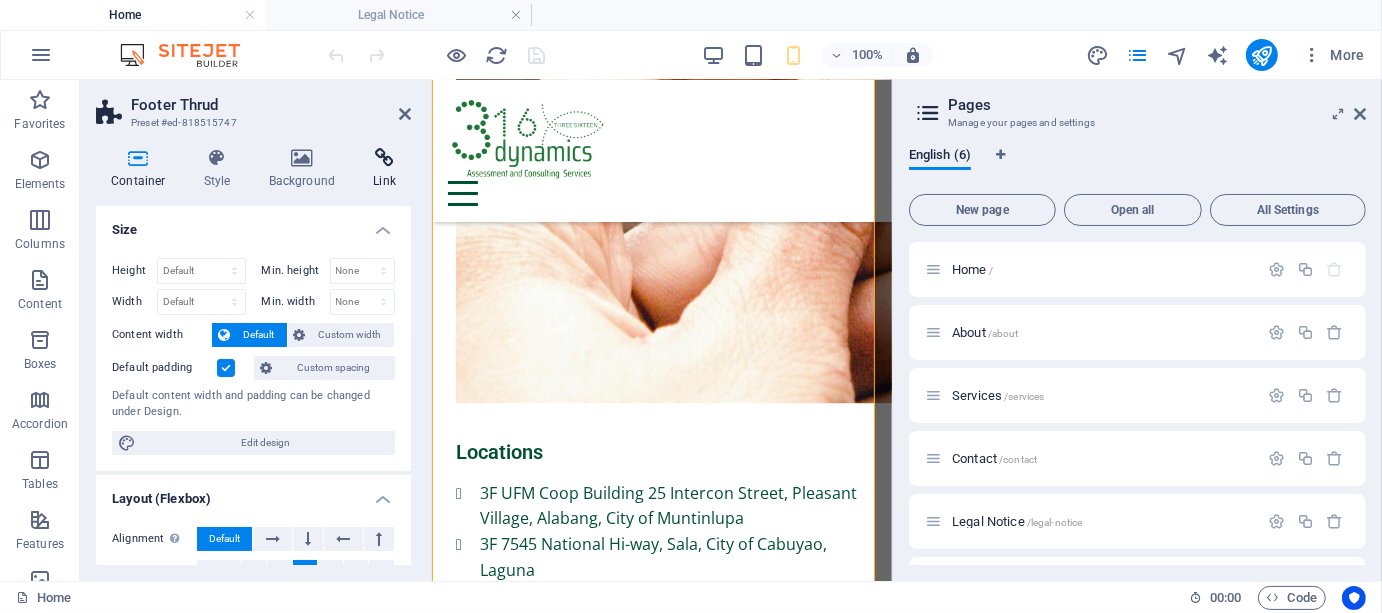 click at bounding box center (384, 158) 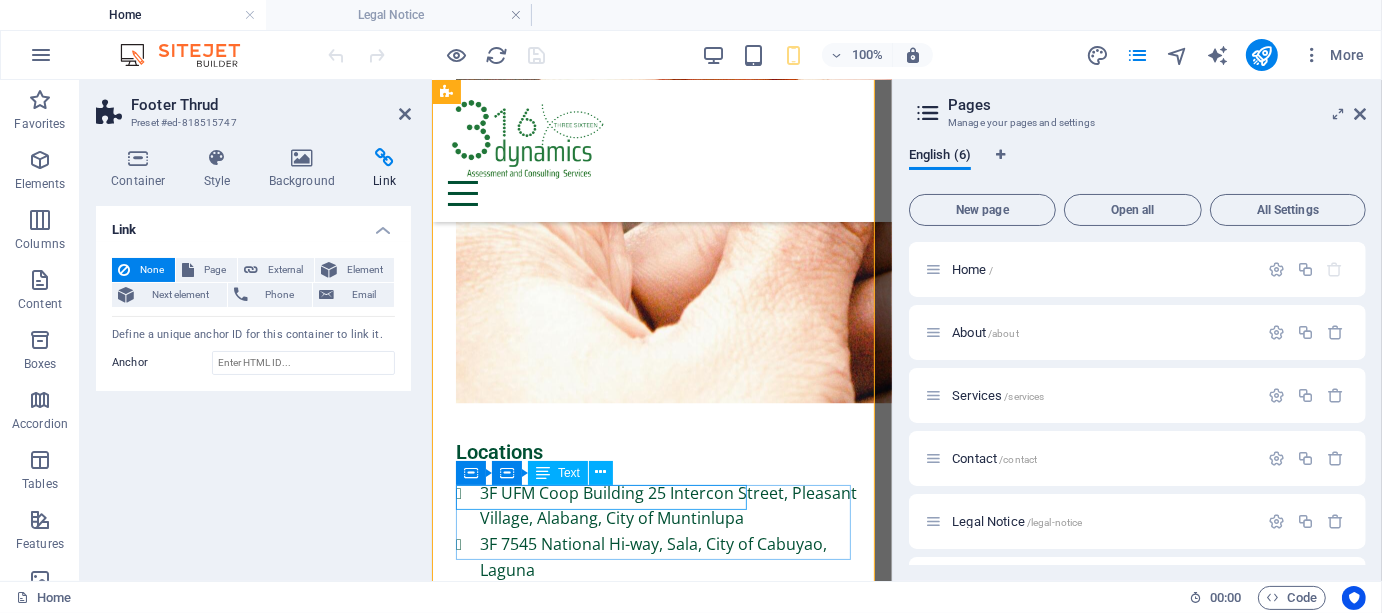 click on "Privacy Policy   Legal Notice" at bounding box center [661, 5359] 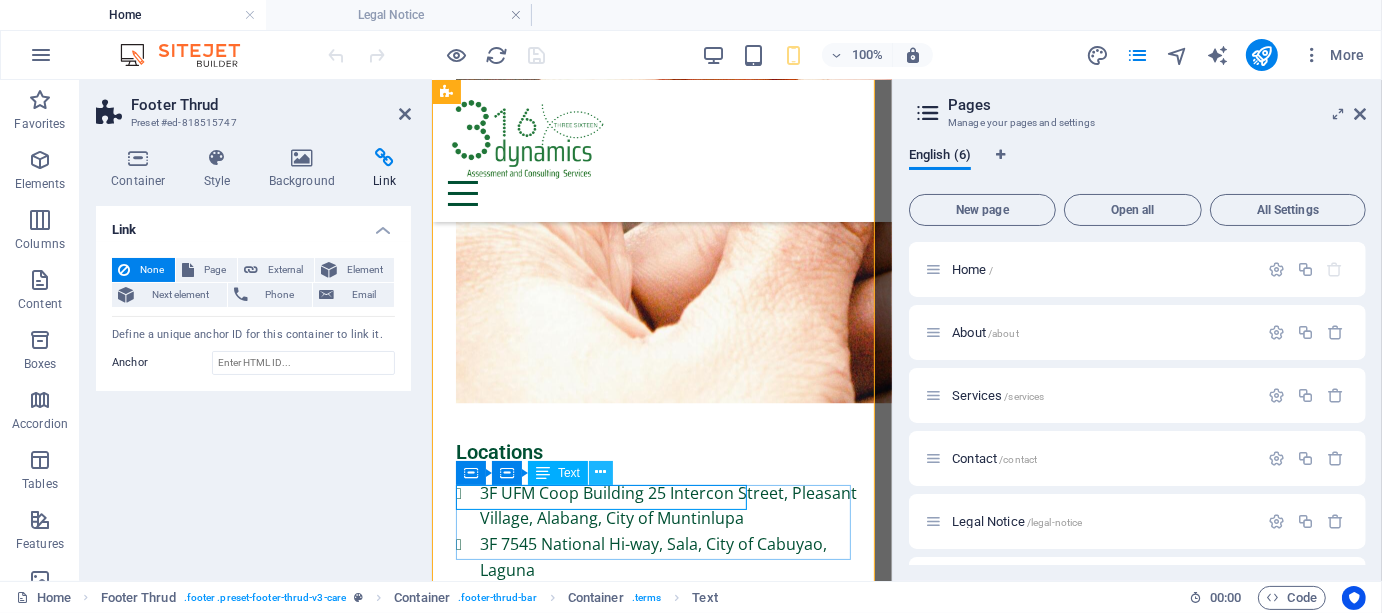 click at bounding box center (601, 472) 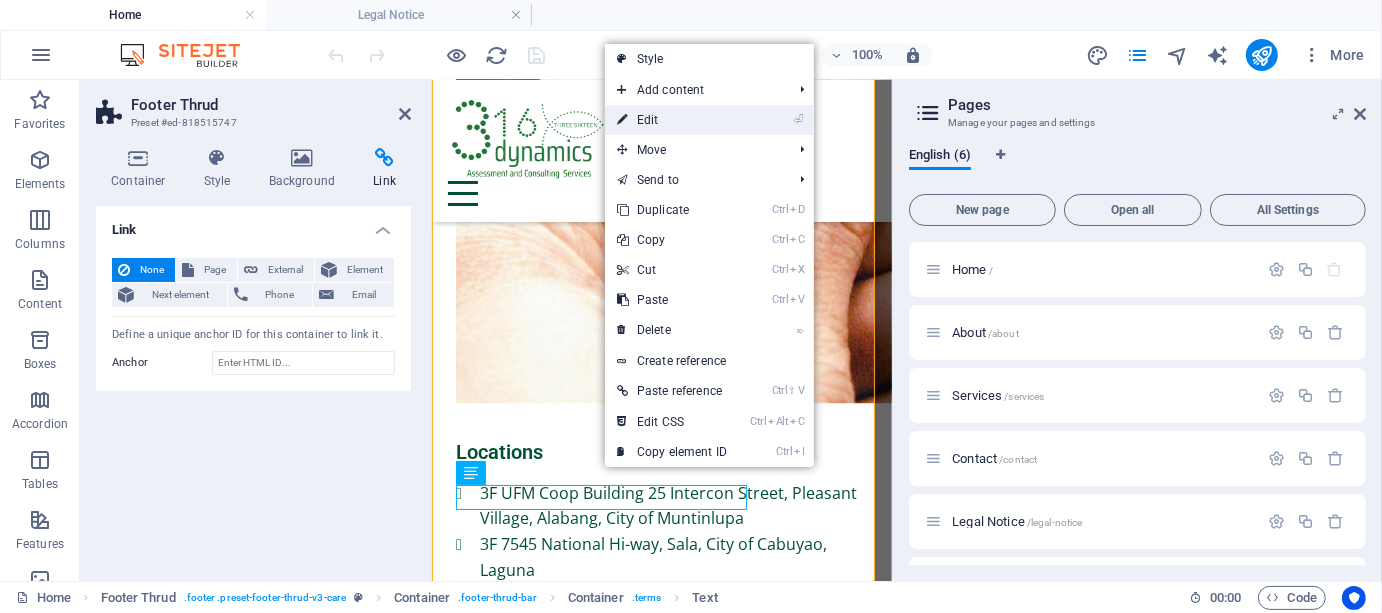 click on "⏎  Edit" at bounding box center [672, 120] 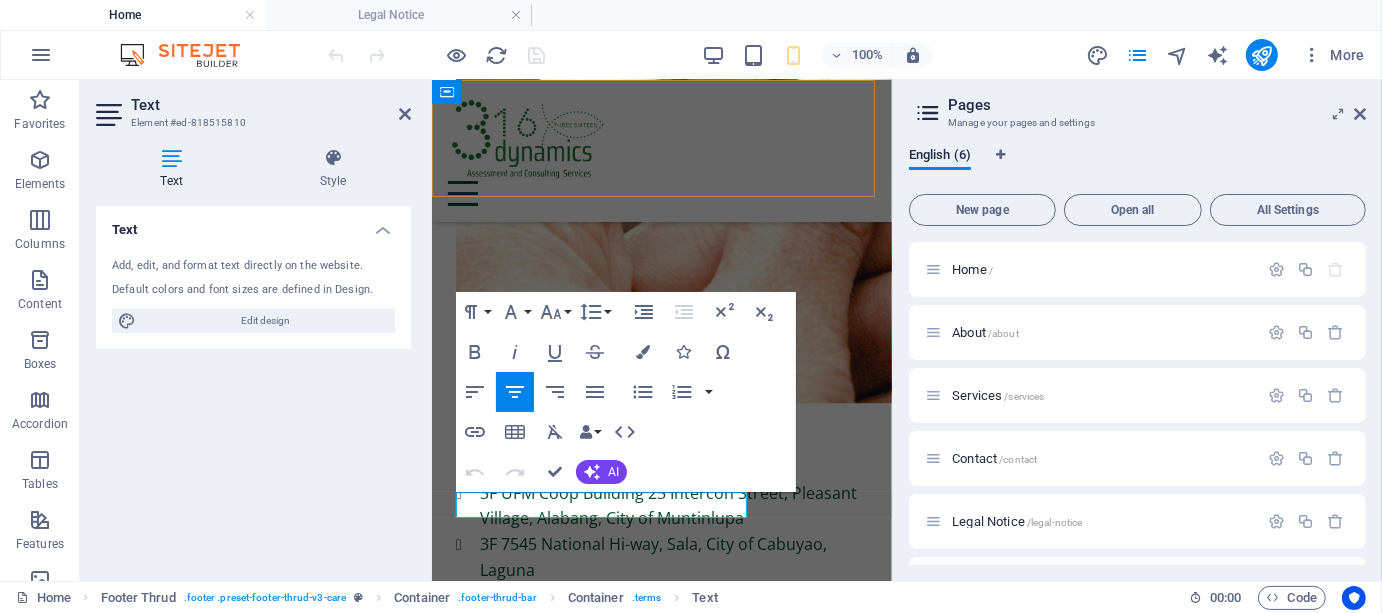 scroll, scrollTop: 10741, scrollLeft: 0, axis: vertical 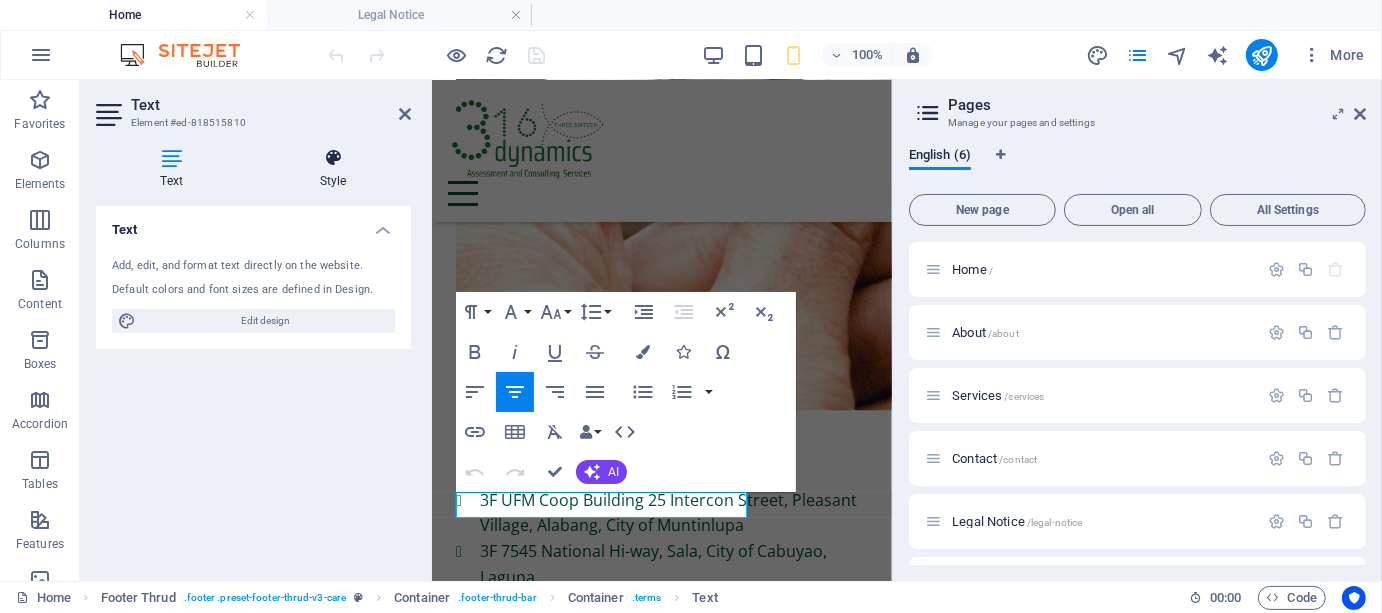 click at bounding box center [333, 158] 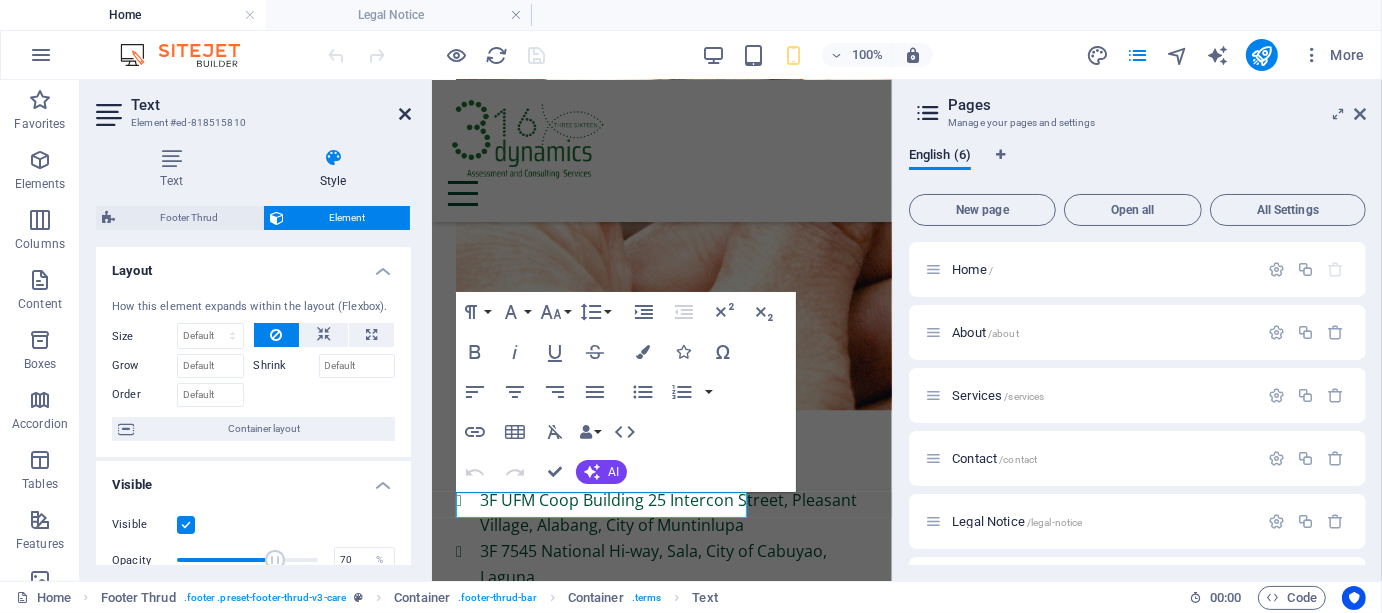 click at bounding box center [405, 114] 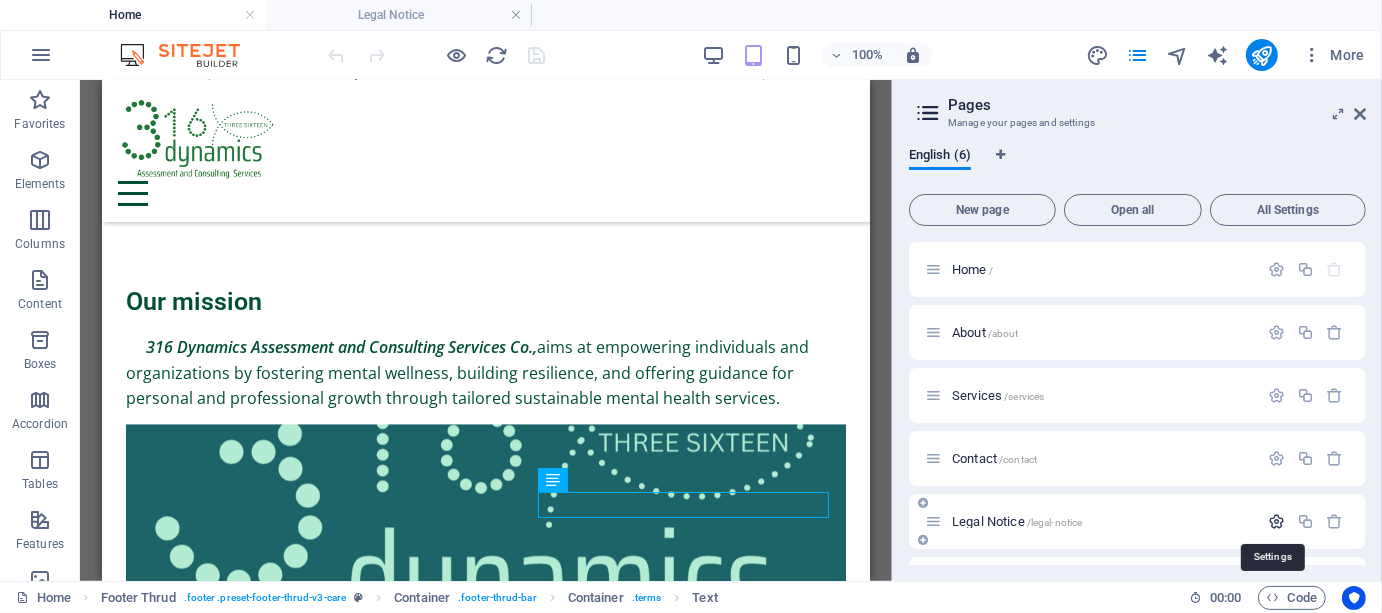 click at bounding box center (1276, 521) 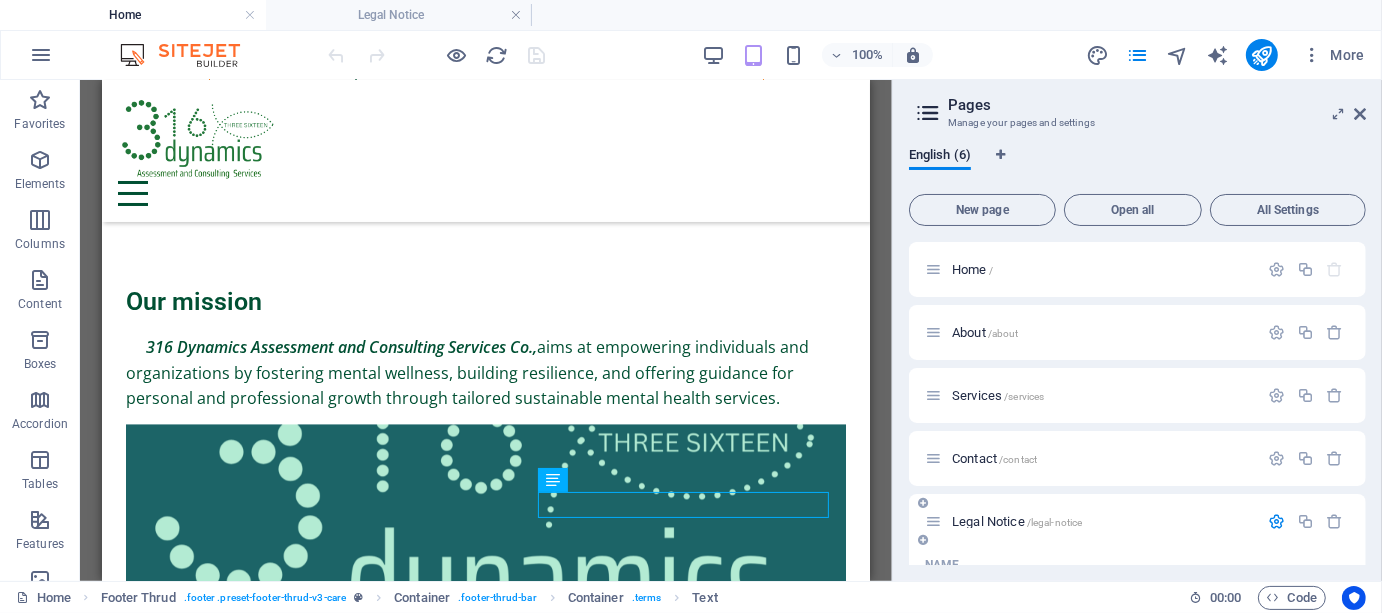 scroll, scrollTop: 193, scrollLeft: 0, axis: vertical 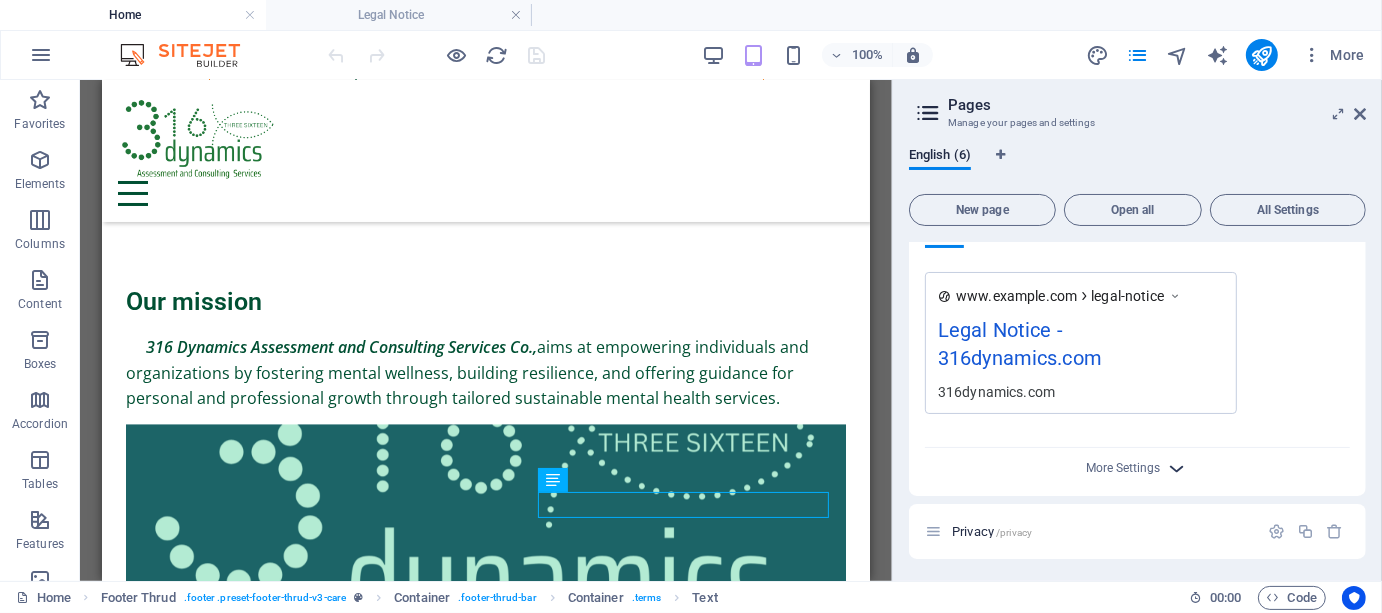 click at bounding box center [1177, 468] 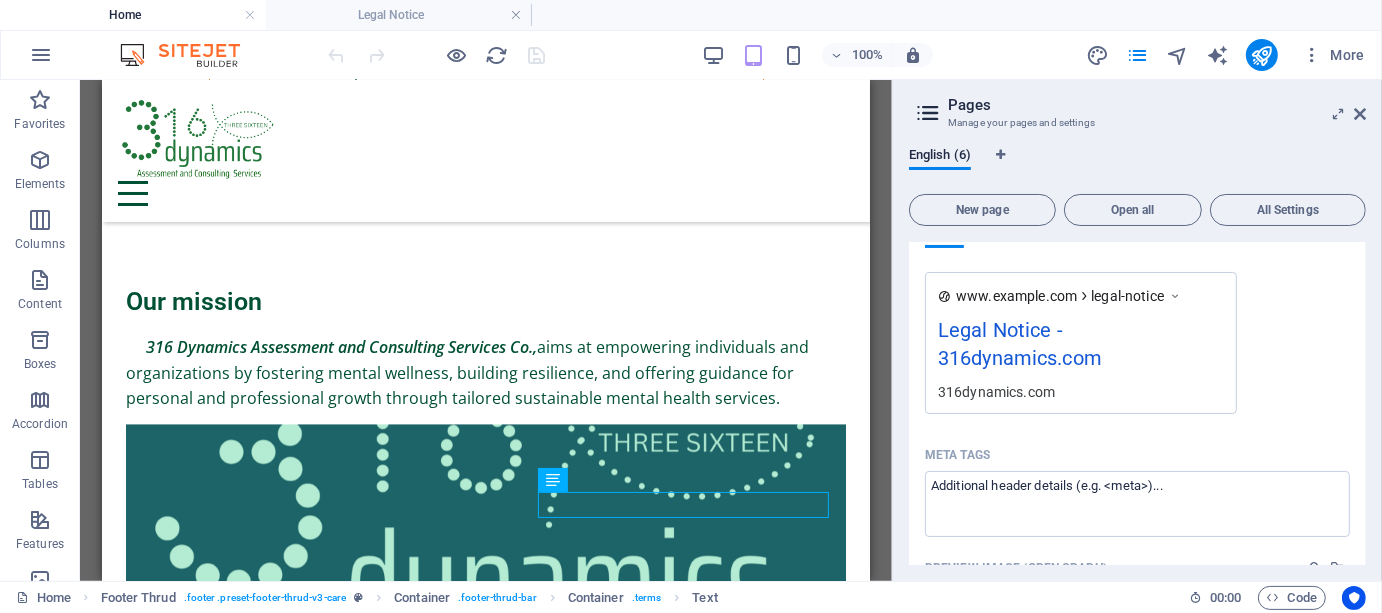 click on "Legal Notice - 316dynamics.com" at bounding box center (1081, 348) 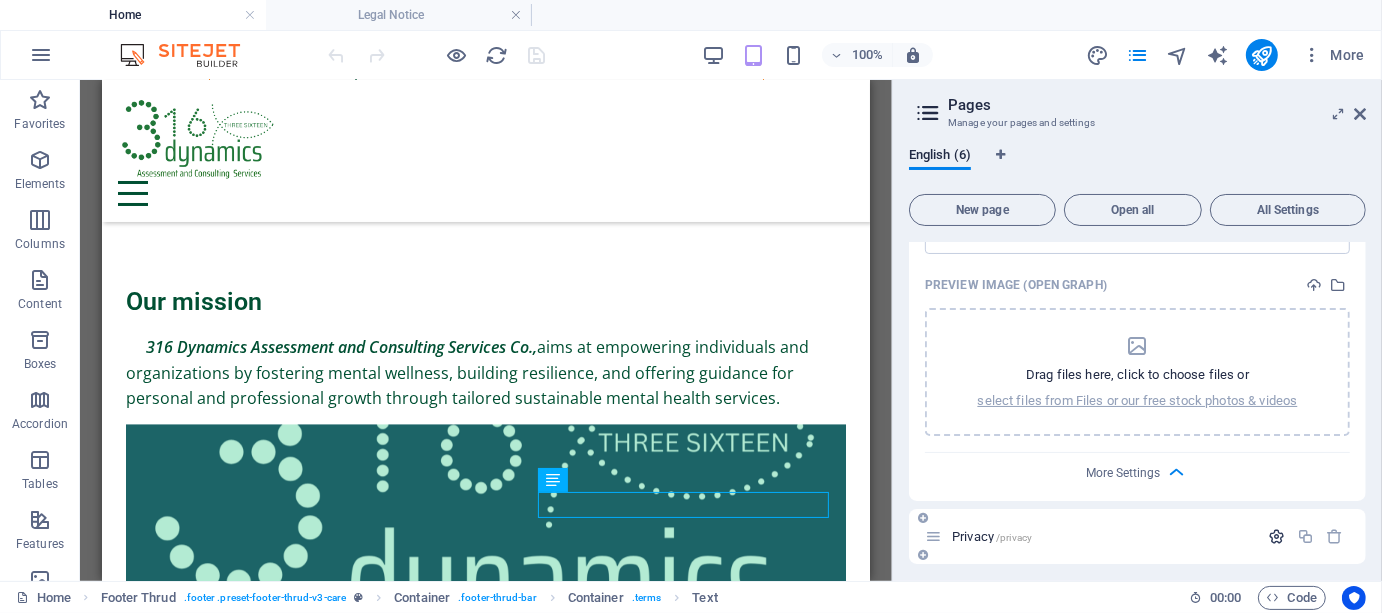 click at bounding box center (1276, 536) 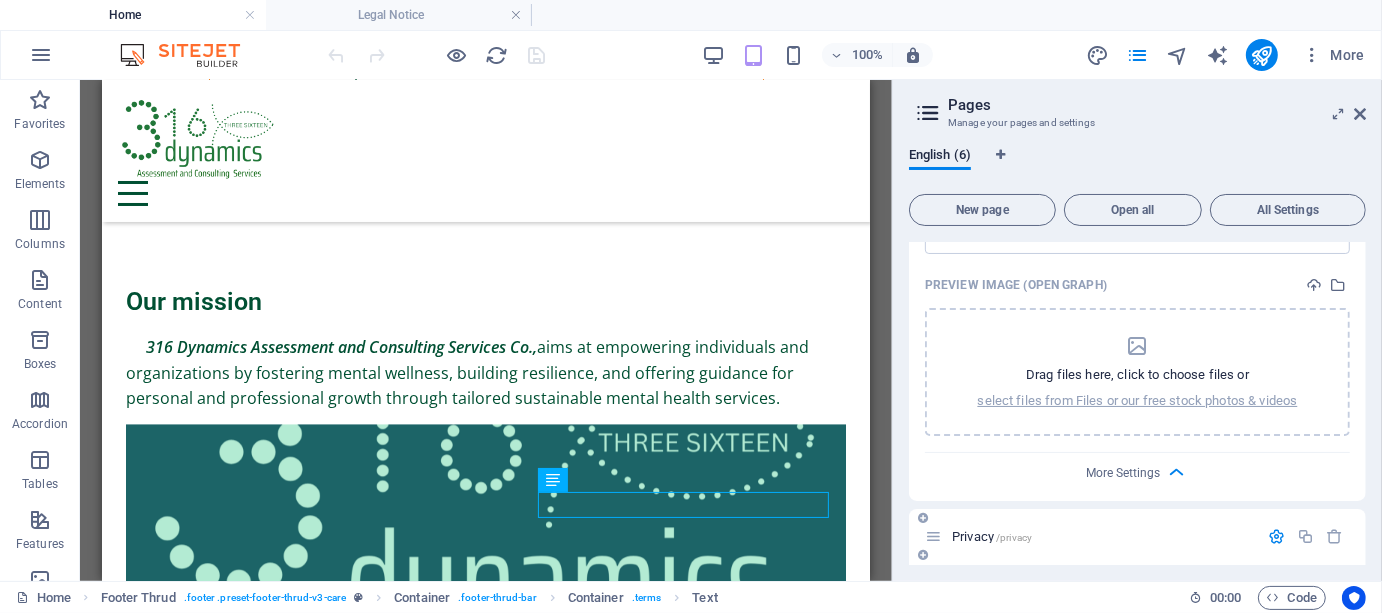 scroll, scrollTop: 1314, scrollLeft: 0, axis: vertical 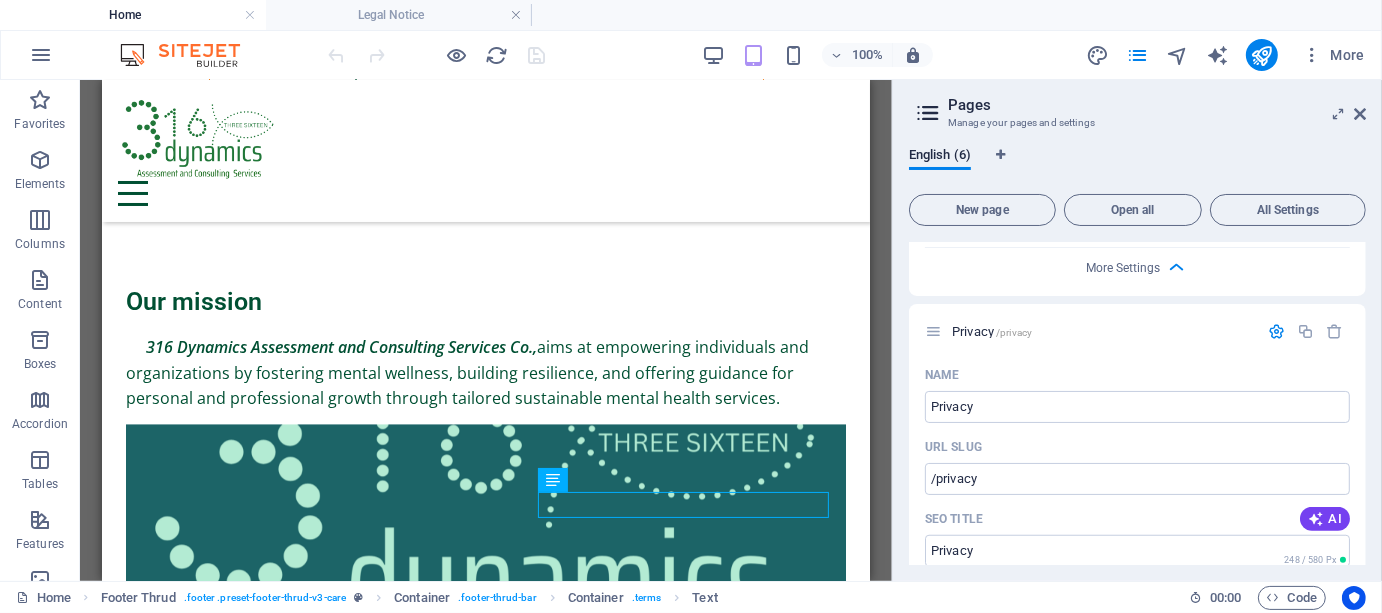 drag, startPoint x: 1362, startPoint y: 463, endPoint x: 1362, endPoint y: 501, distance: 38 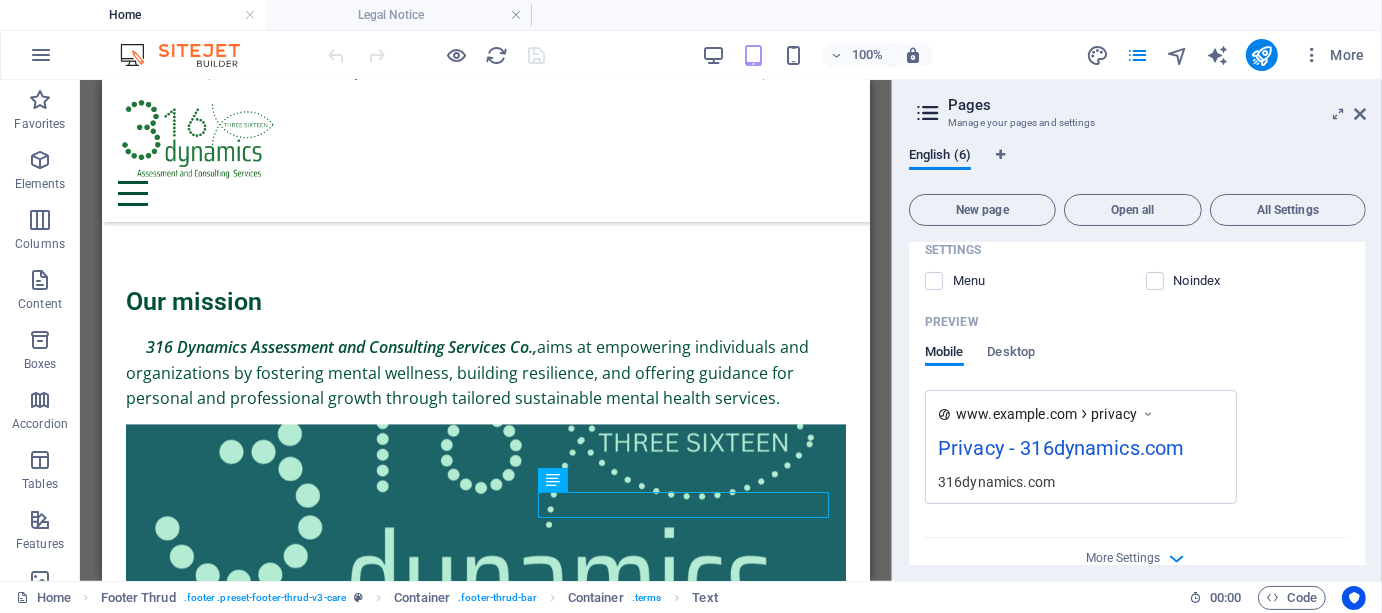 scroll, scrollTop: 1857, scrollLeft: 0, axis: vertical 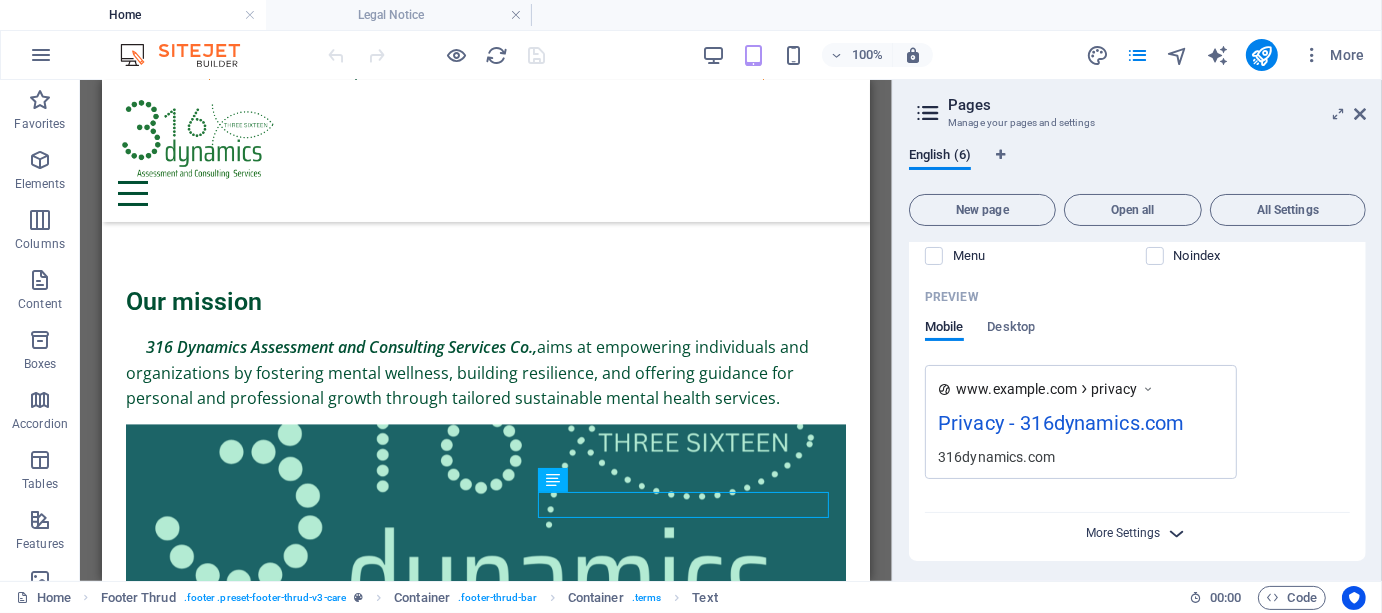 click on "More Settings" at bounding box center [1124, 533] 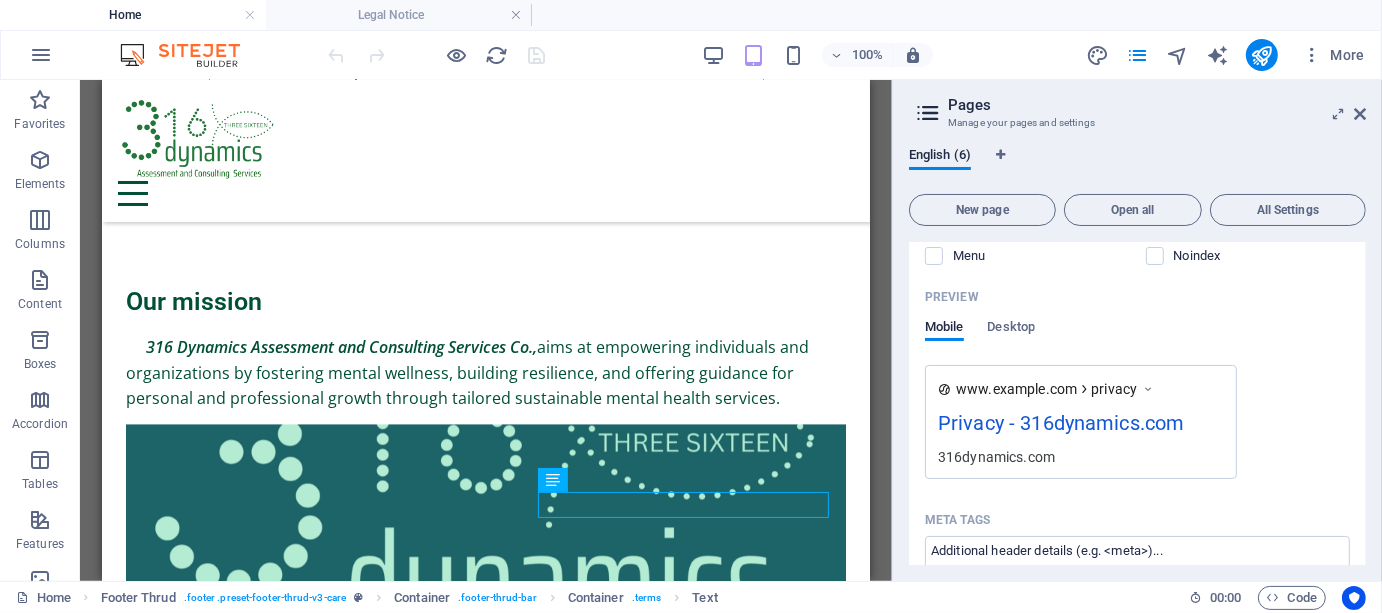 click on "Home / About /about Services /services Contact /contact Legal Notice /legal-notice Name Legal Notice ​ URL SLUG /legal-notice ​ SEO Title AI Legal Notice ​ 294 / 580 Px SEO Description AI ​ 115 / 990 Px SEO Keywords AI ​ Settings Menu Noindex Preview Mobile Desktop www.example.com legal-notice Legal Notice - 316dynamics.com 316dynamics.com Meta tags ​ Preview Image (Open Graph) Drag files here, click to choose files or select files from Files or our free stock photos & videos More Settings Privacy /privacy Name Privacy ​ URL SLUG /privacy ​ SEO Title AI Privacy ​ 248 / 580 Px SEO Description AI ​ 115 / 990 Px SEO Keywords AI ​ Settings Menu Noindex Preview Mobile Desktop www.example.com privacy Privacy - 316dynamics.com 316dynamics.com Meta tags ​ Preview Image (Open Graph) Drag files here, click to choose files or select files from Files or our free stock photos & videos More Settings" at bounding box center (1137, 403) 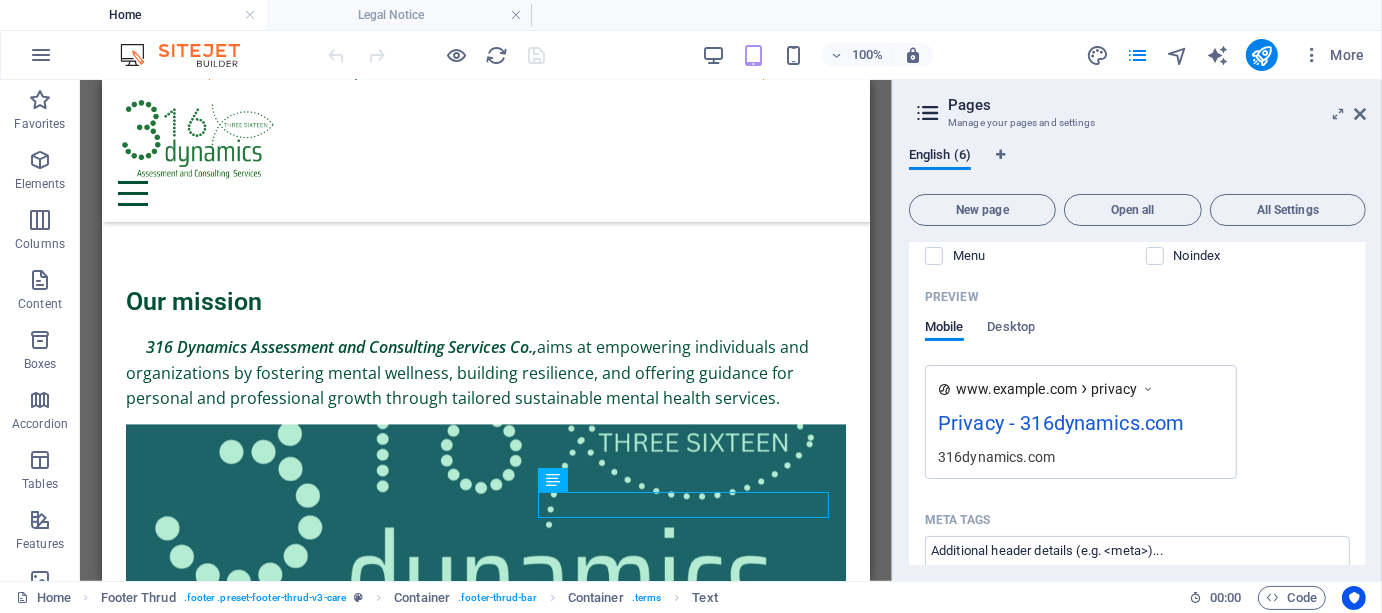 drag, startPoint x: 1365, startPoint y: 524, endPoint x: 1365, endPoint y: 536, distance: 12 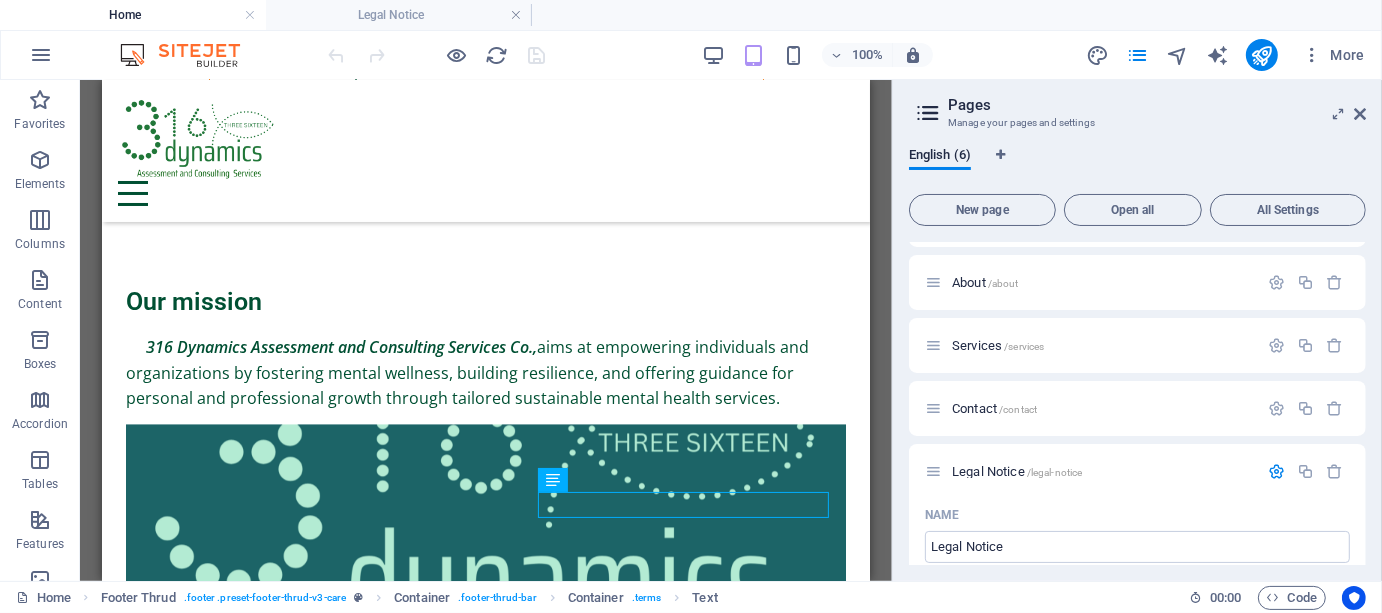 scroll, scrollTop: 40, scrollLeft: 0, axis: vertical 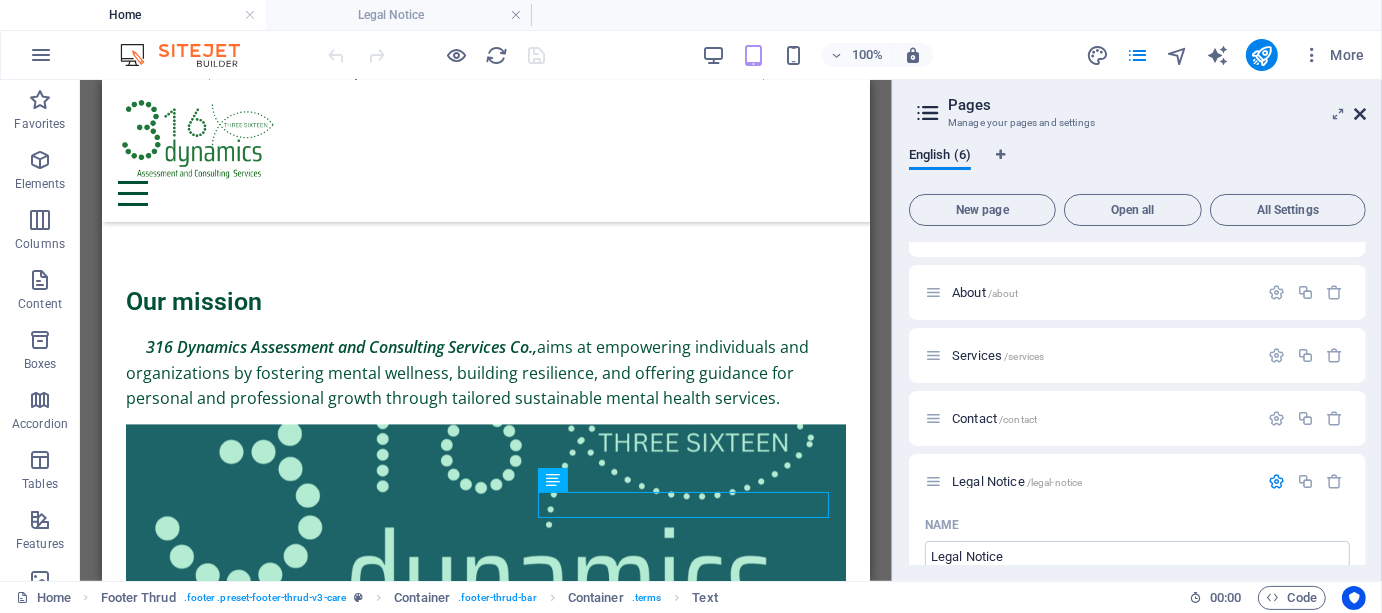 click at bounding box center [1360, 114] 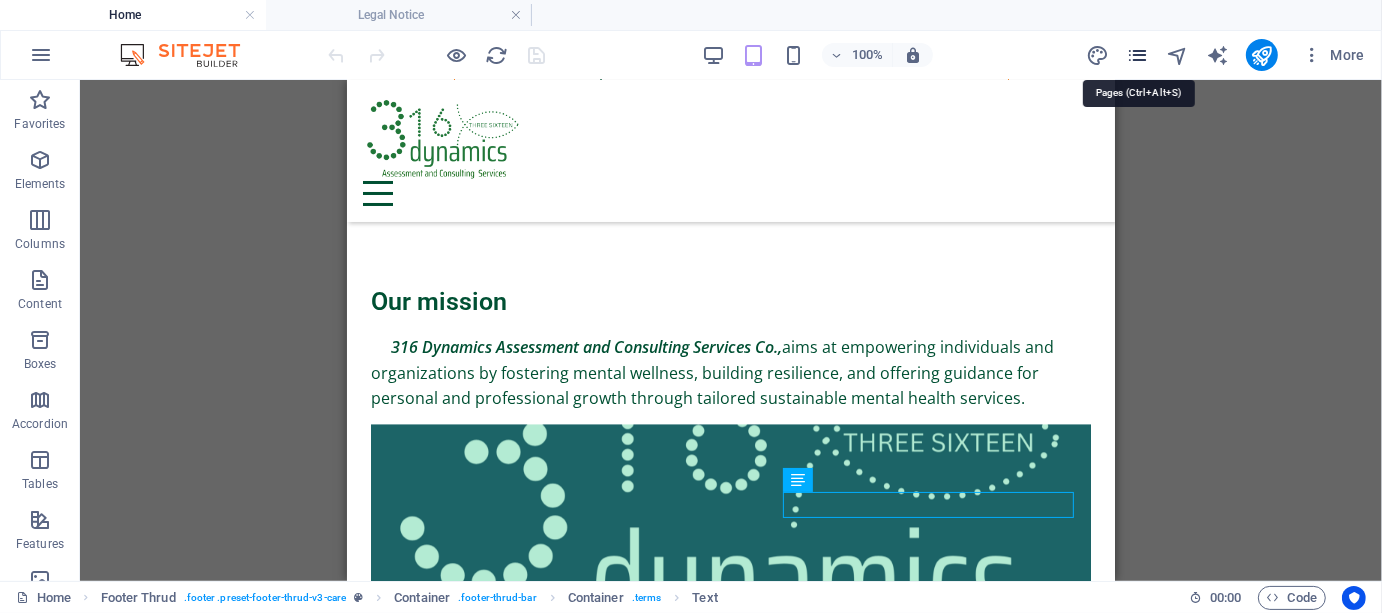 click at bounding box center (1137, 55) 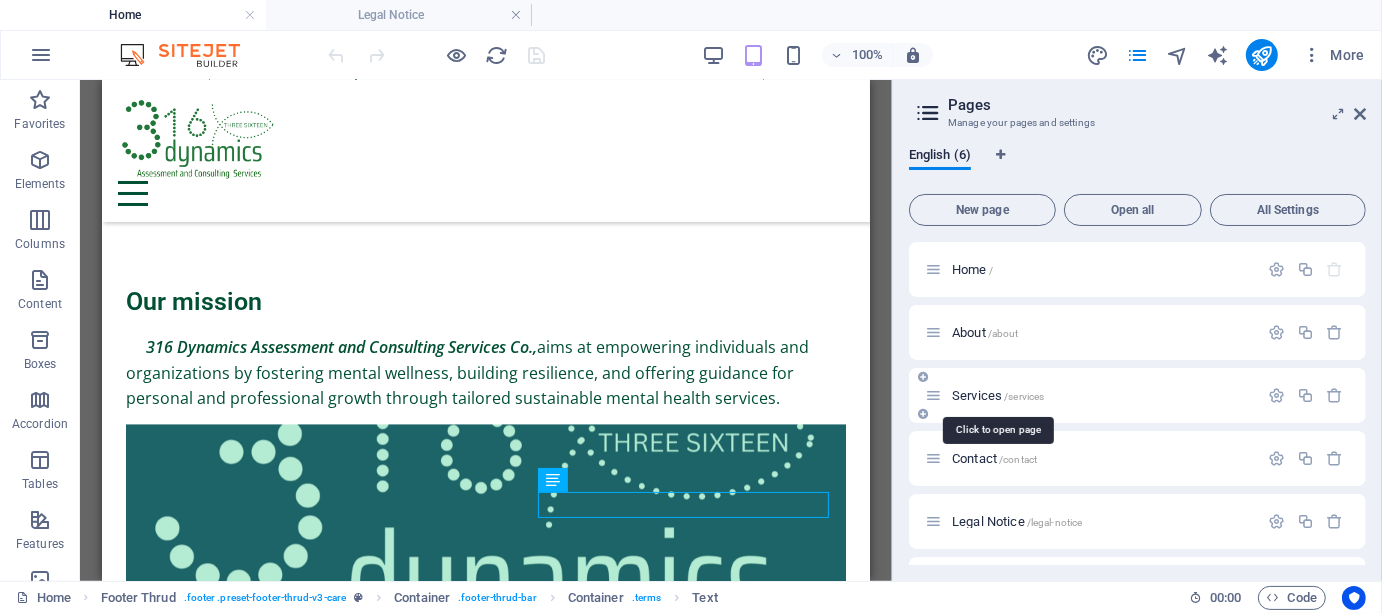 click on "Services /services" at bounding box center [998, 395] 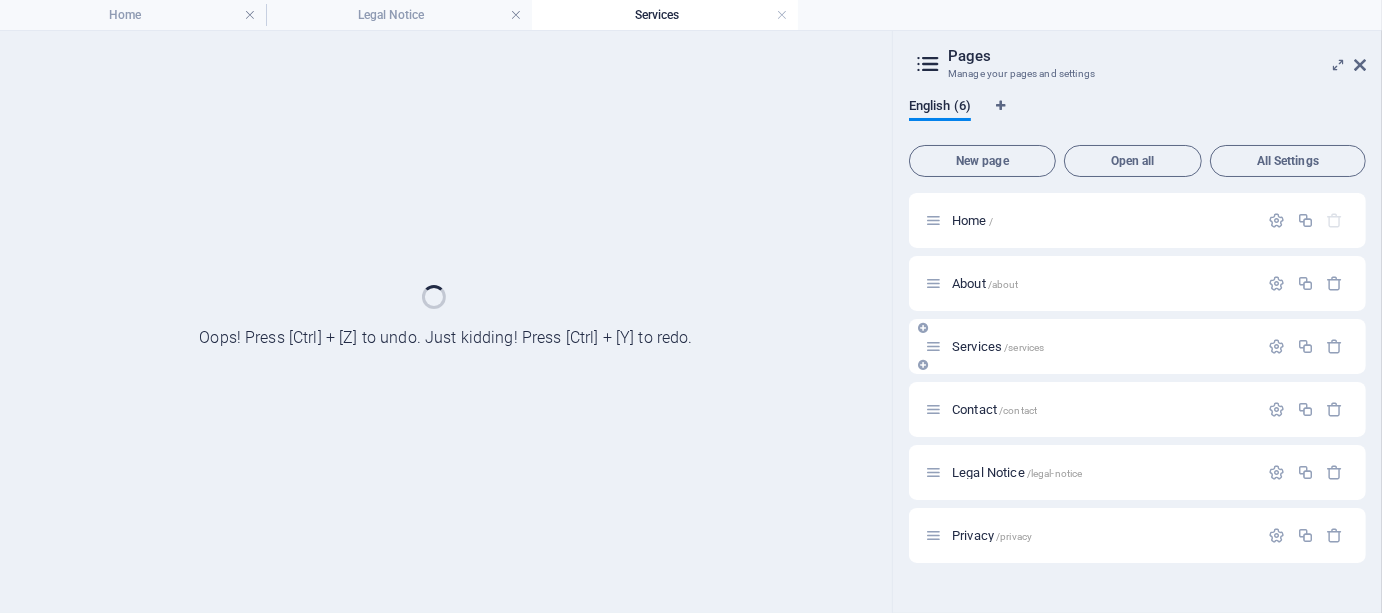scroll, scrollTop: 0, scrollLeft: 0, axis: both 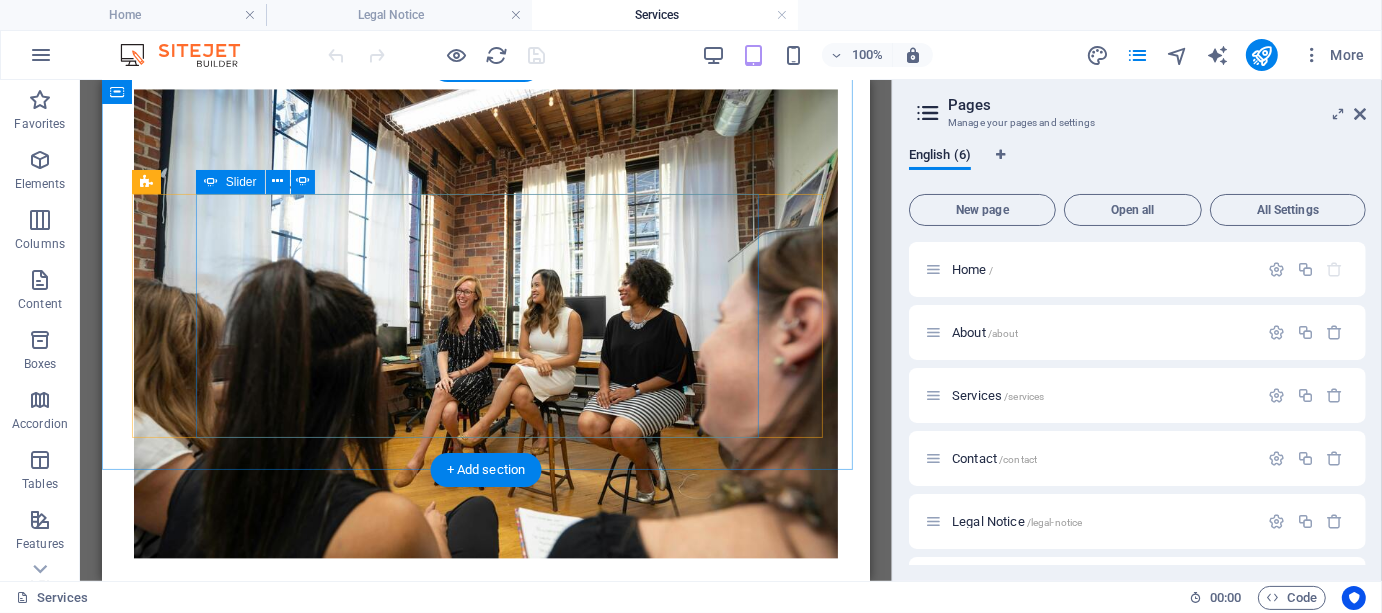 click at bounding box center [141, 6132] 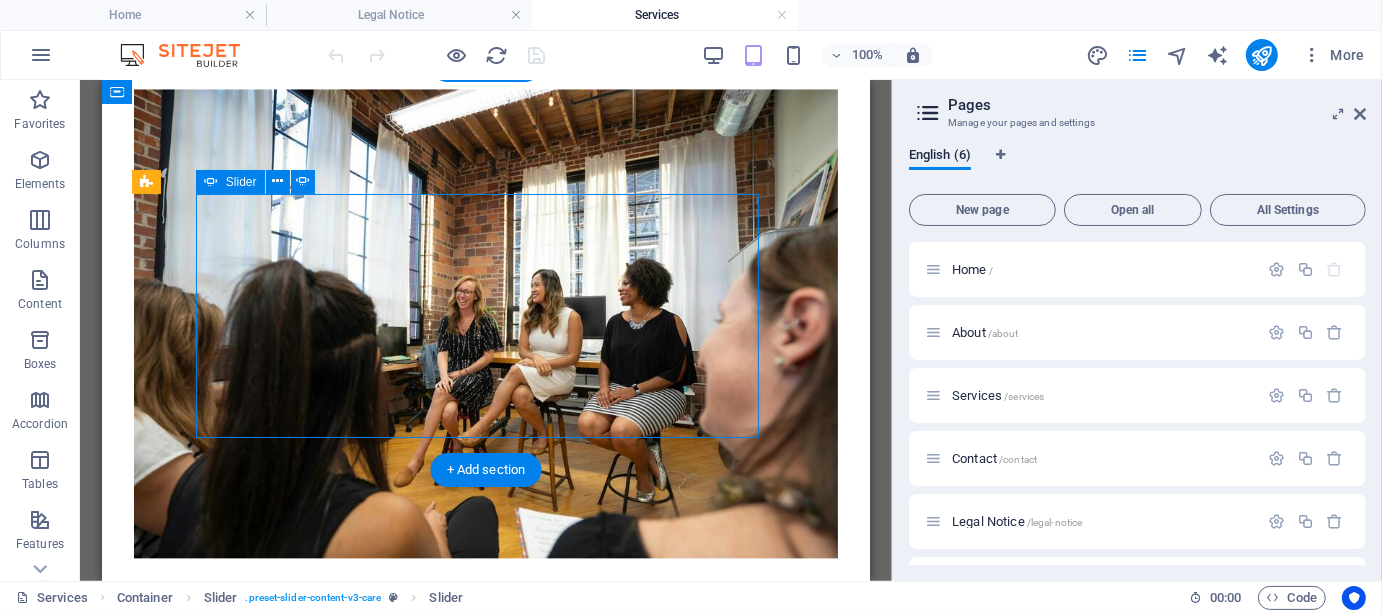 click at bounding box center (141, 6132) 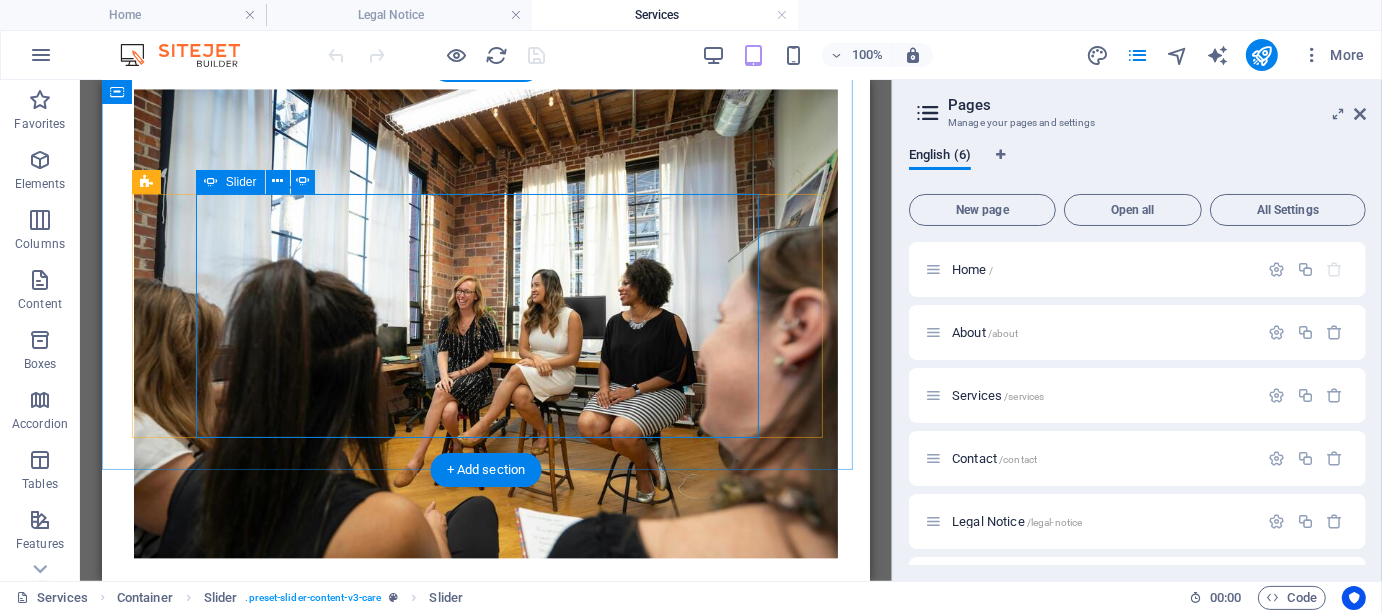 click at bounding box center (141, 6132) 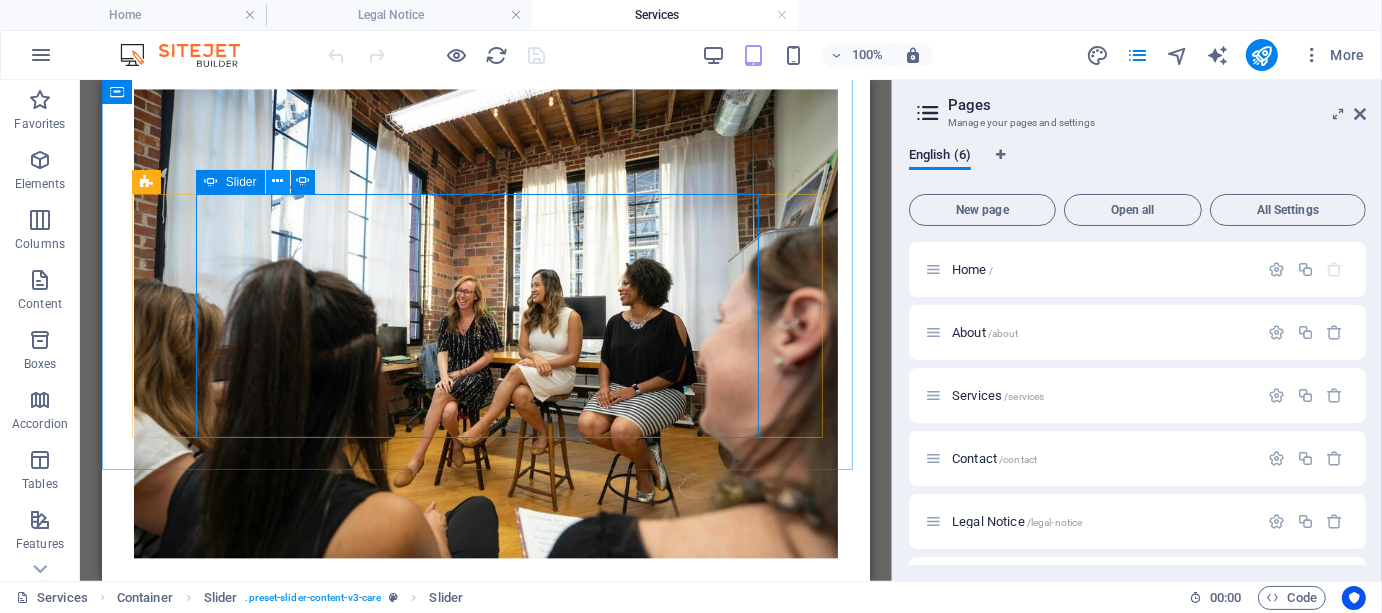 click at bounding box center (277, 181) 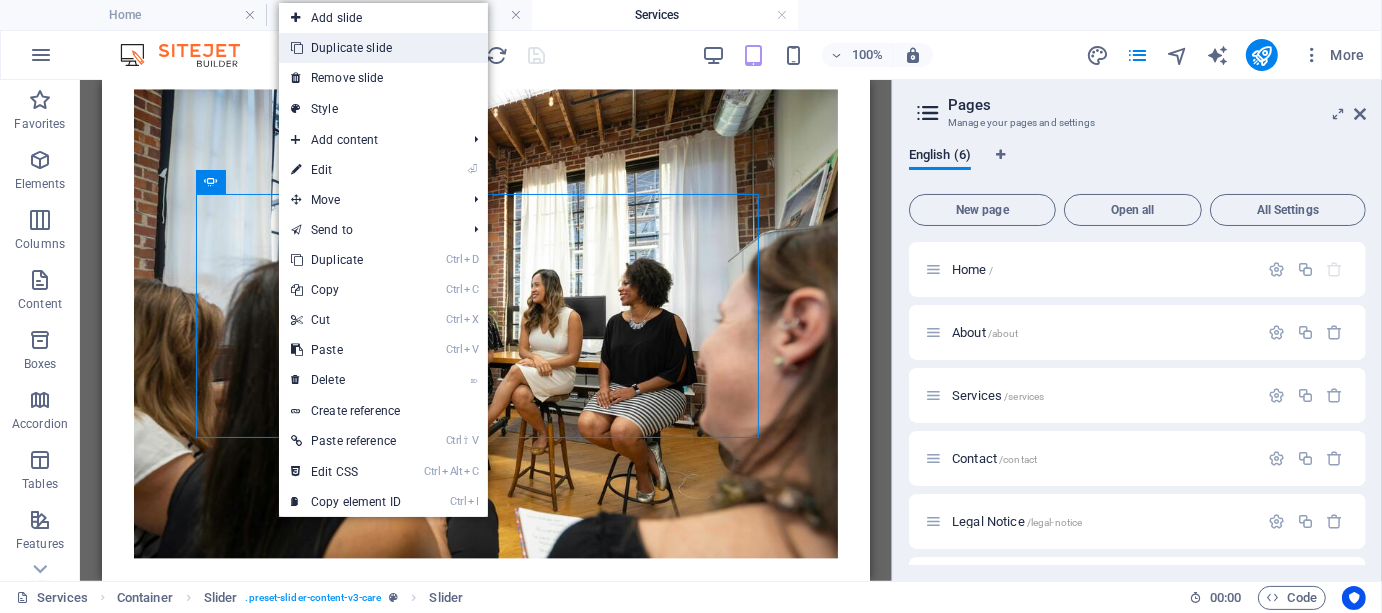 click on "Duplicate slide" at bounding box center (383, 48) 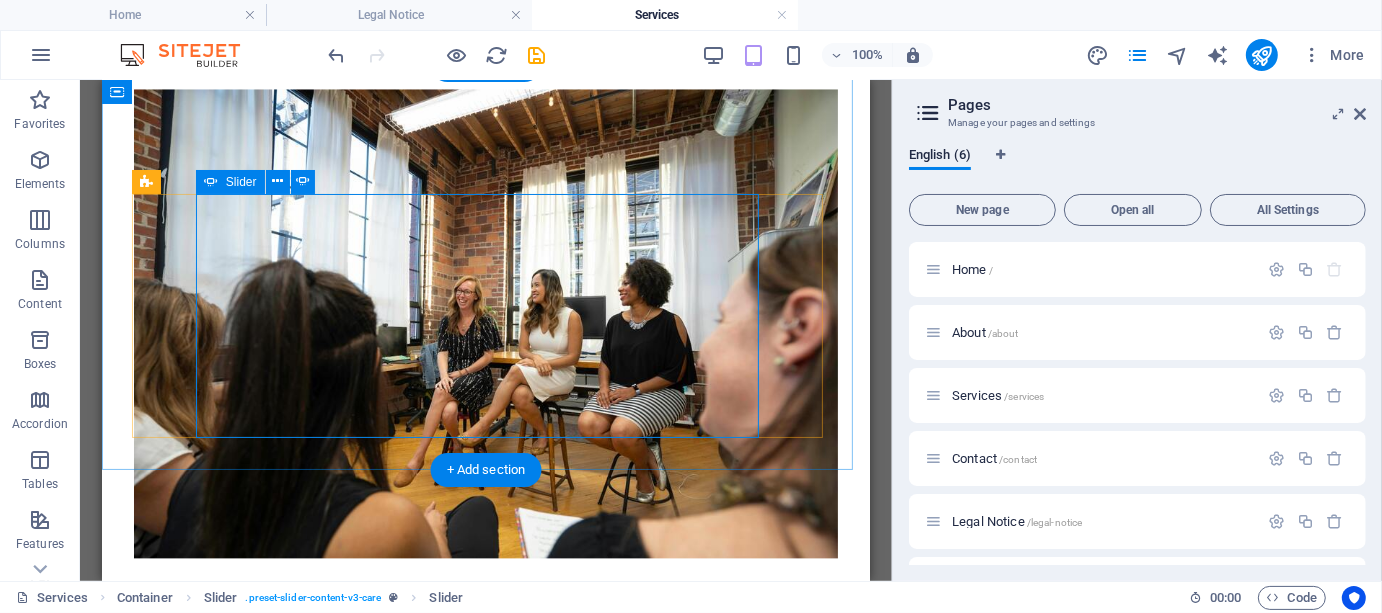 click at bounding box center [141, 6388] 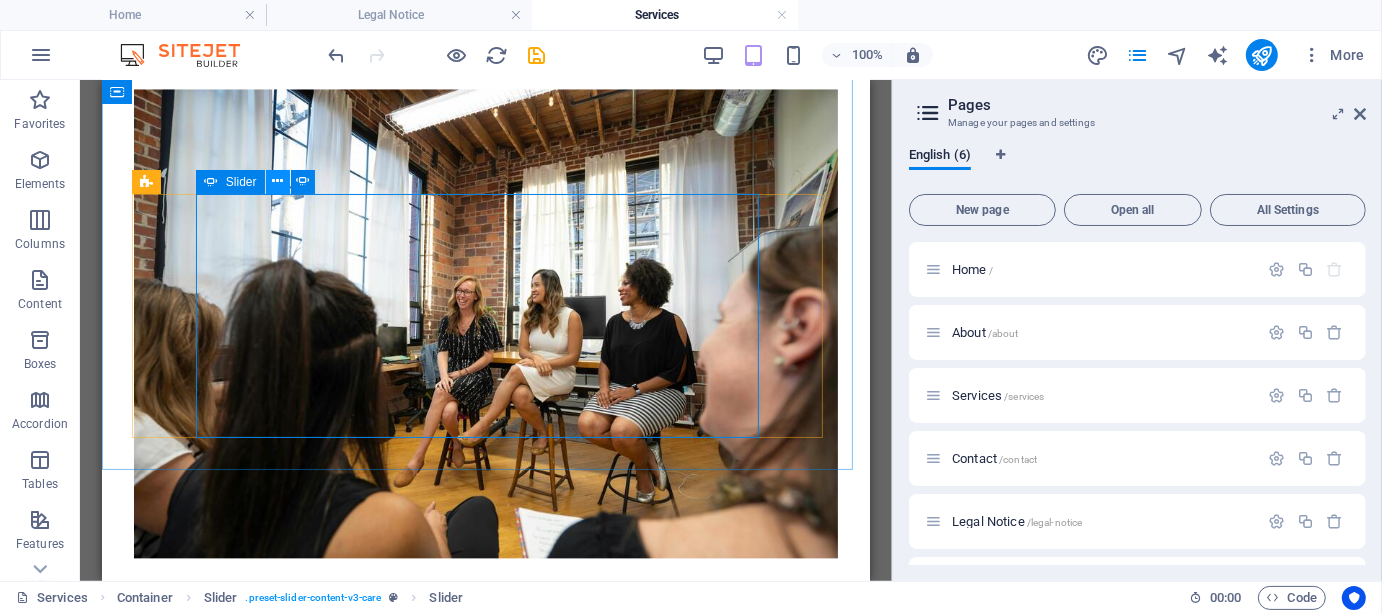 click at bounding box center [277, 181] 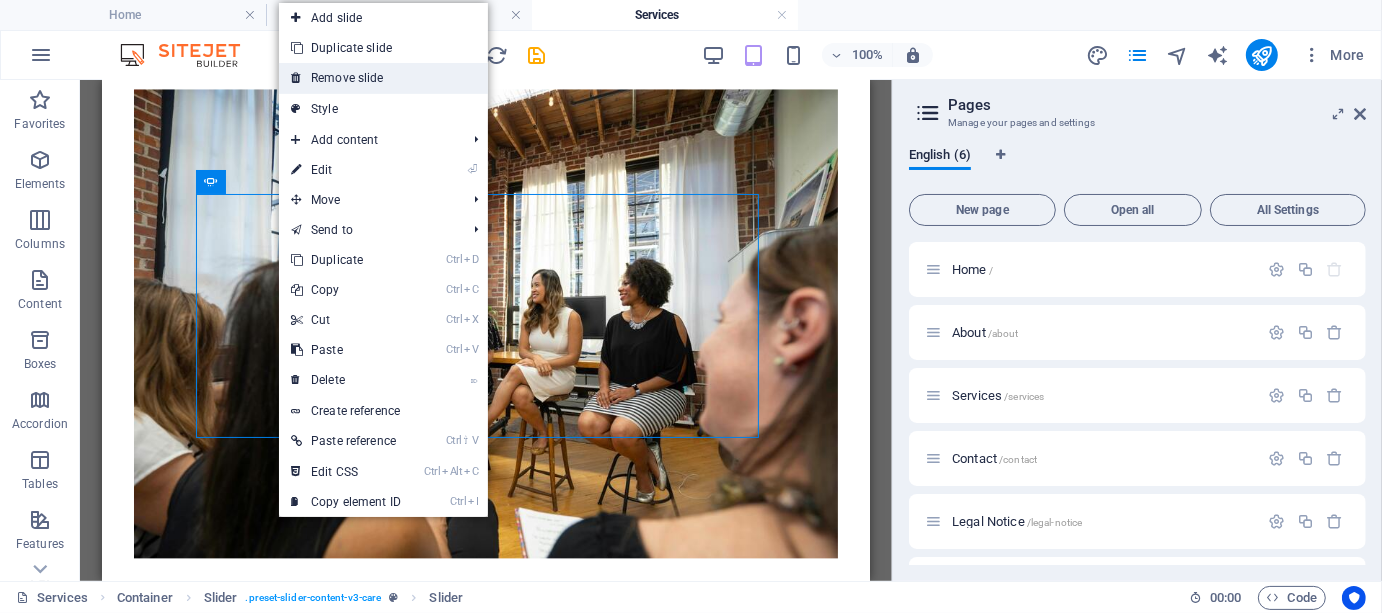 click on "Remove slide" at bounding box center [383, 78] 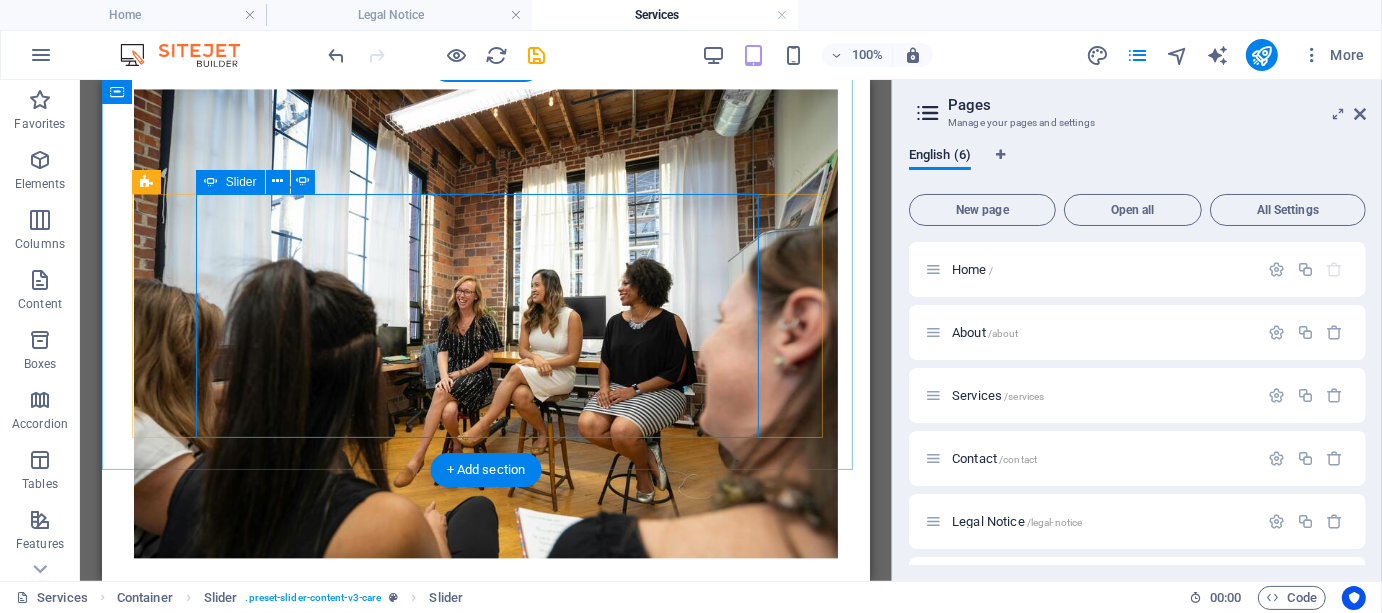 click at bounding box center (141, 6361) 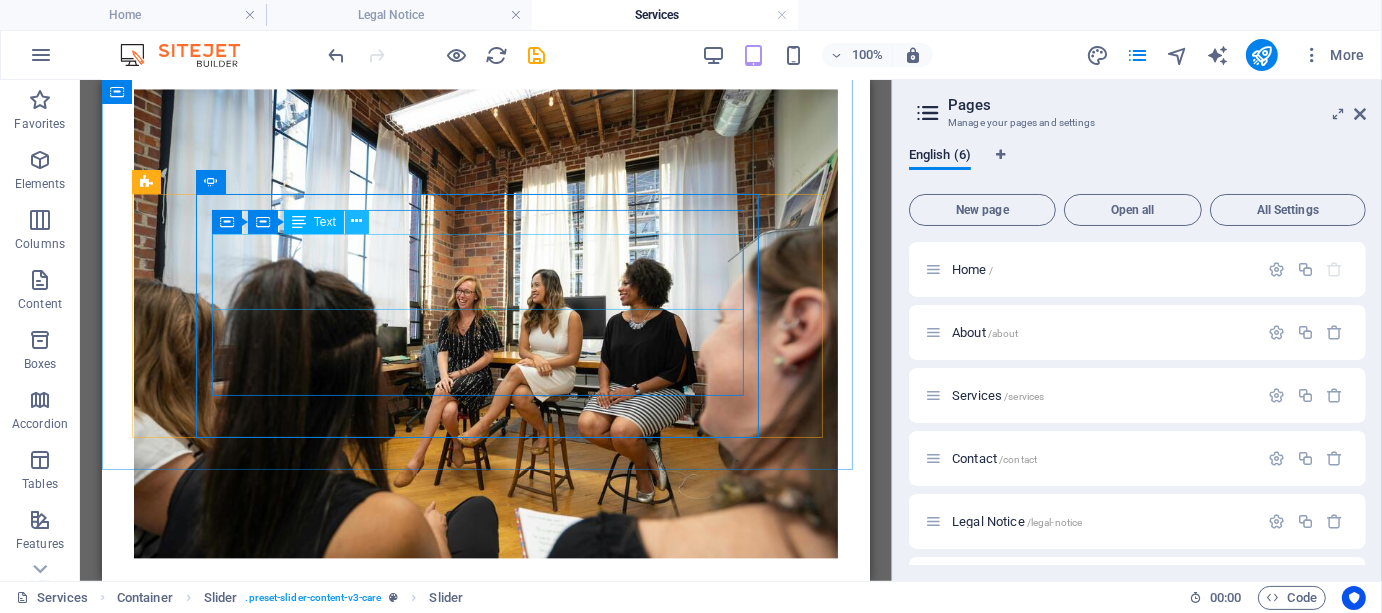 click at bounding box center [356, 221] 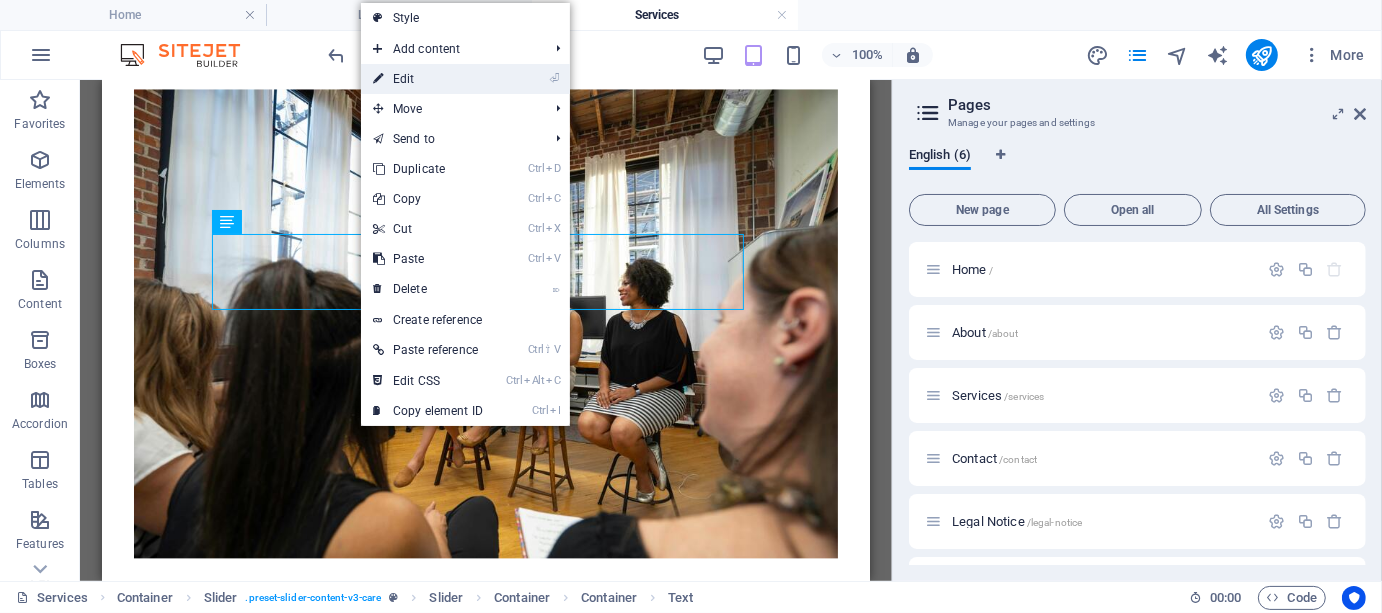 click on "⏎  Edit" at bounding box center (428, 79) 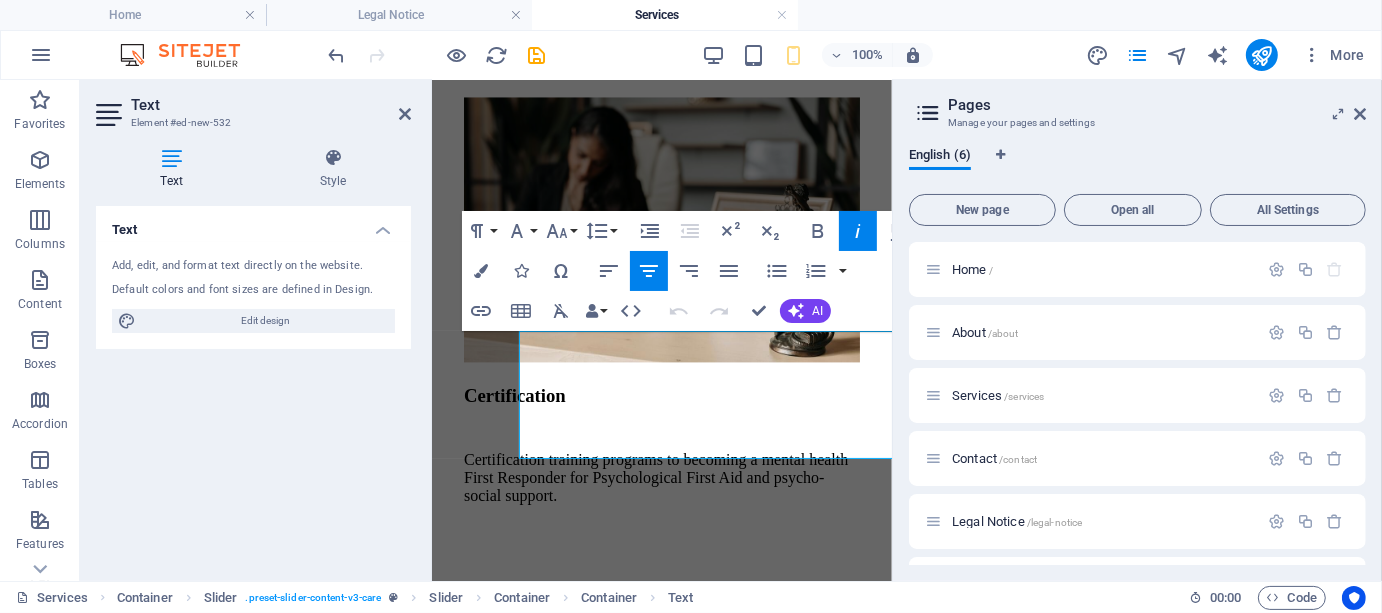 scroll, scrollTop: 4806, scrollLeft: 0, axis: vertical 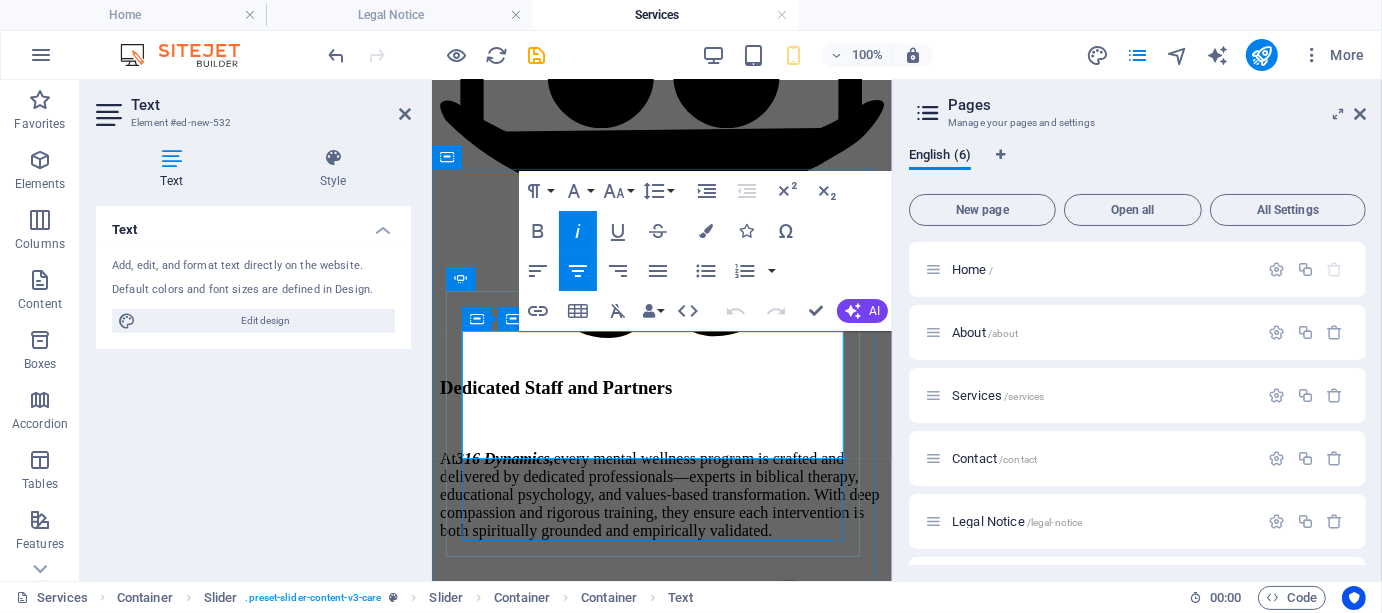 click on ""Our site supervisors gained critical skills in psychological first aid through 316’s training. The seminar helped us address workplace trauma with clarity and compassion—essential for high-risk environments."" at bounding box center (-588, 2264) 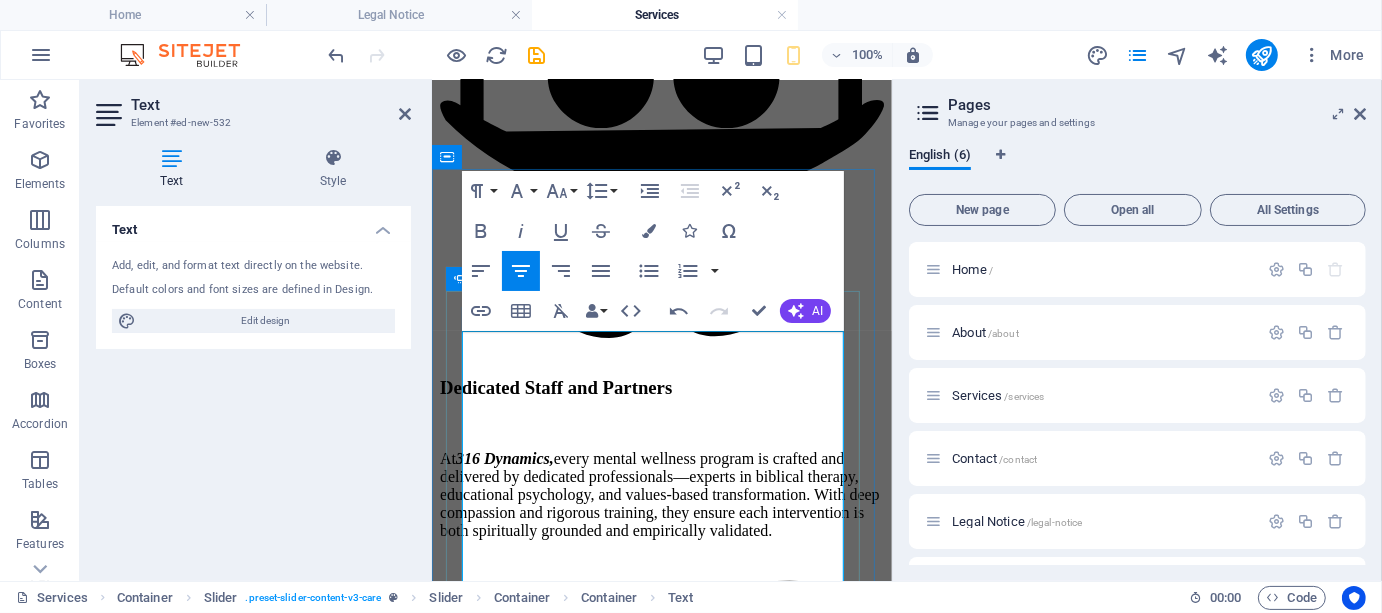 click on "Before I reached out for help, I felt like I was drowning in silence. Depression had stolen my joy, and suicidal thoughts became a daily battle. The counseling I received through 316 Dynamics was life-saving. It wasn’t just about coping—it was about rediscovering my worth, my voice, and my faith. The sessions were safe, compassionate, and anchored in truth. I learned to name my pain, confront my shadows, and embrace healing. Today, I live with hope. And for that, I am eternally grateful." at bounding box center (-588, 2310) 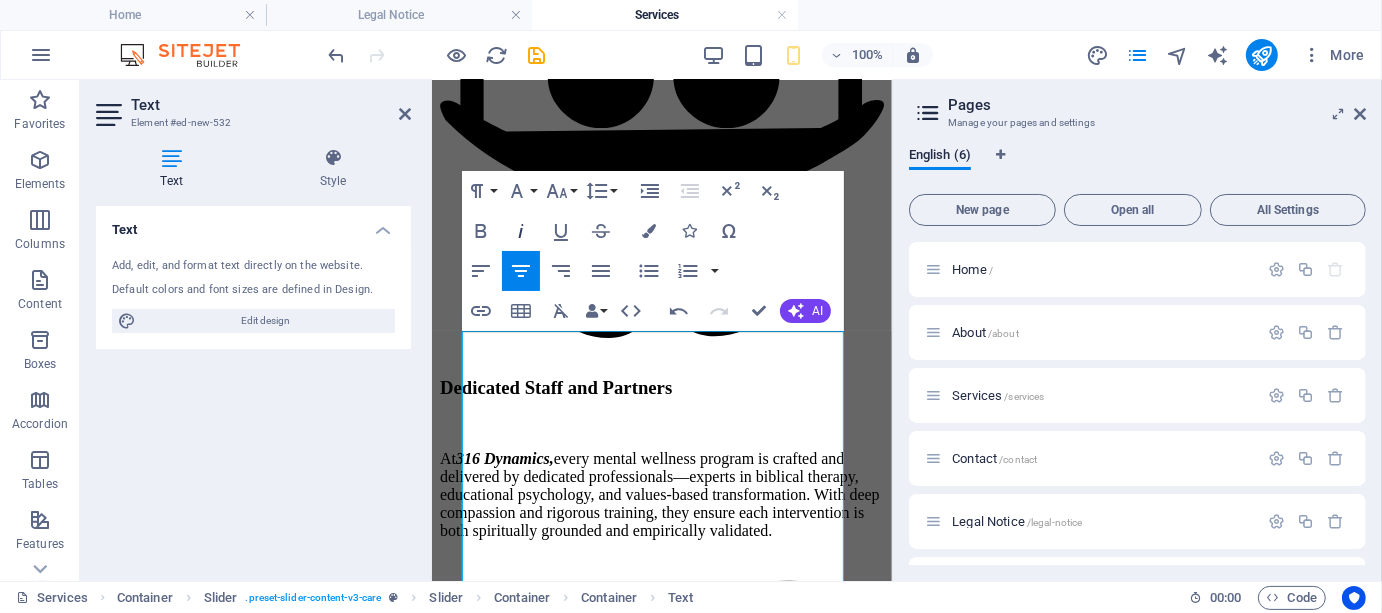click 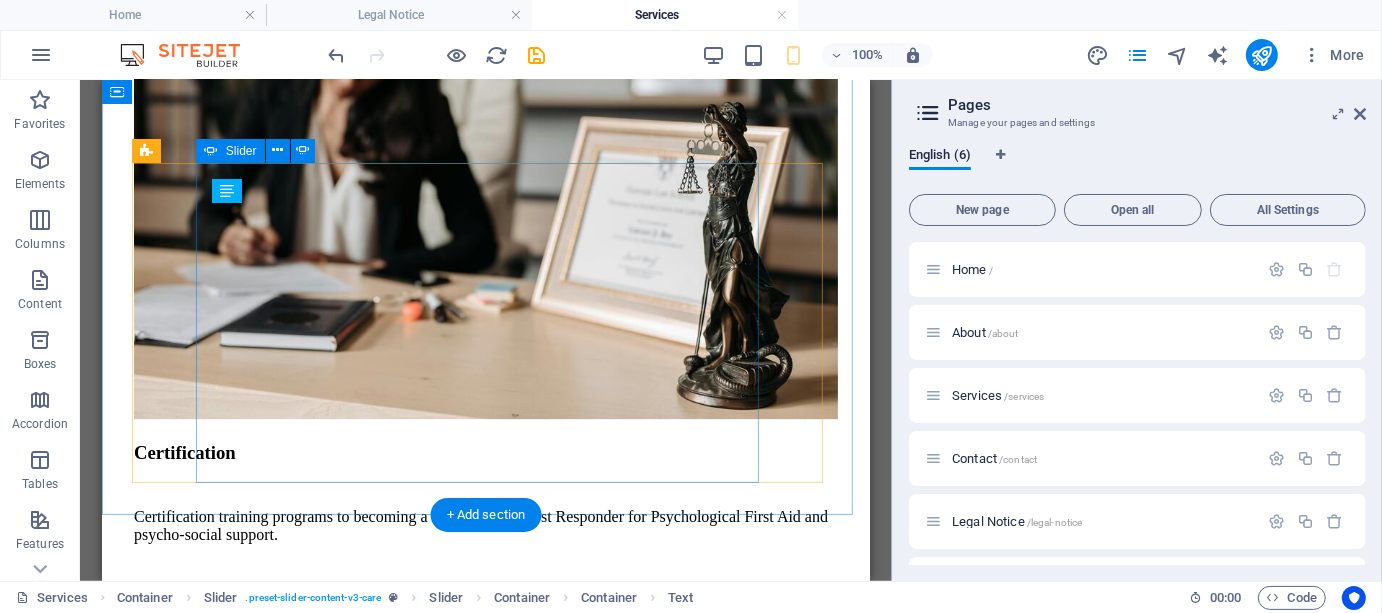 scroll, scrollTop: 3440, scrollLeft: 0, axis: vertical 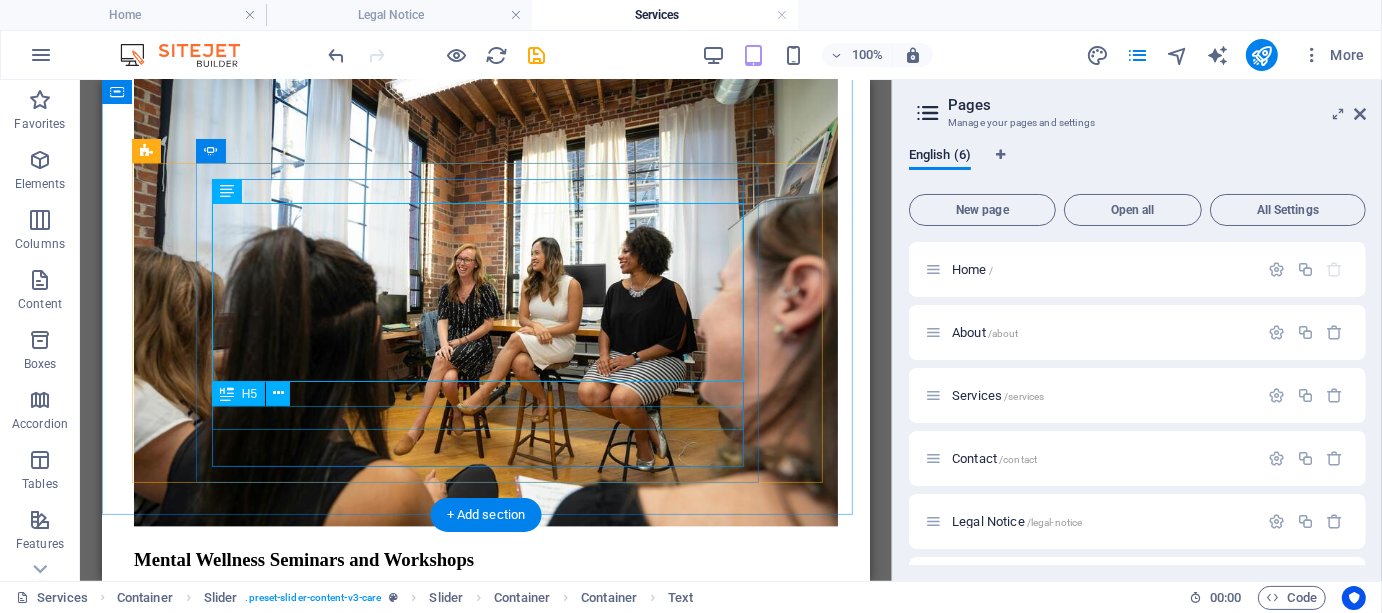 click on "[FIRST] [LAST], Operations Manager" at bounding box center (-1293, 5269) 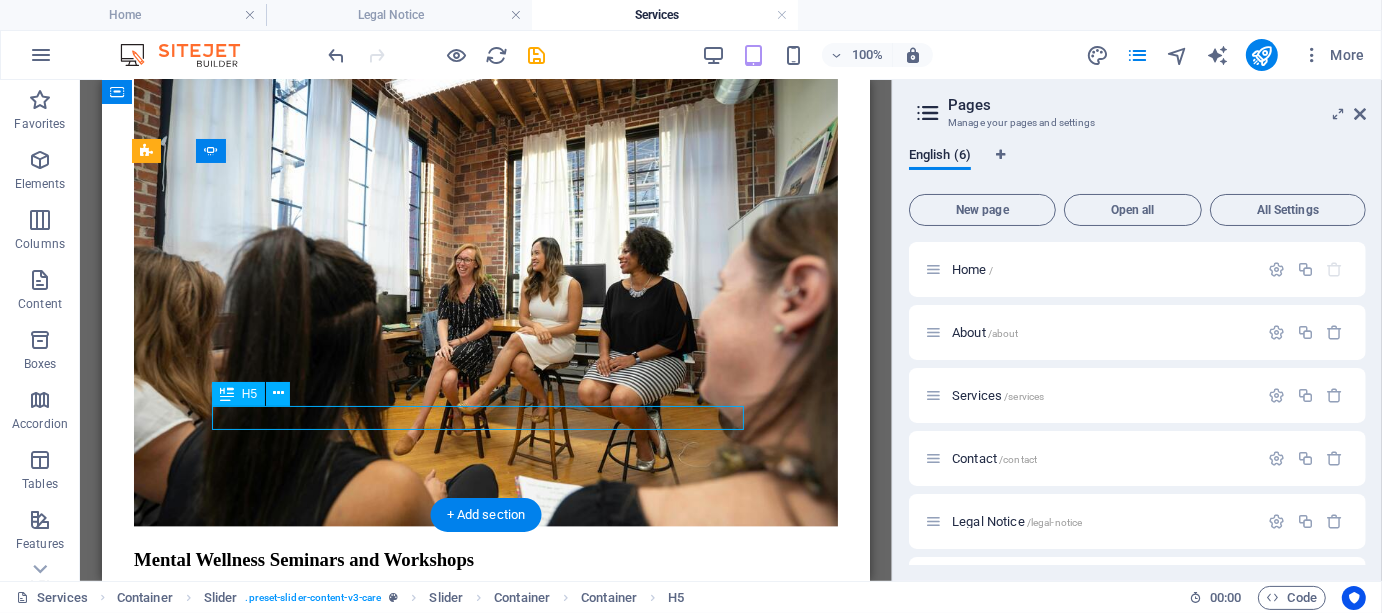 click on "[FIRST] [LAST], Operations Manager" at bounding box center [-1293, 5269] 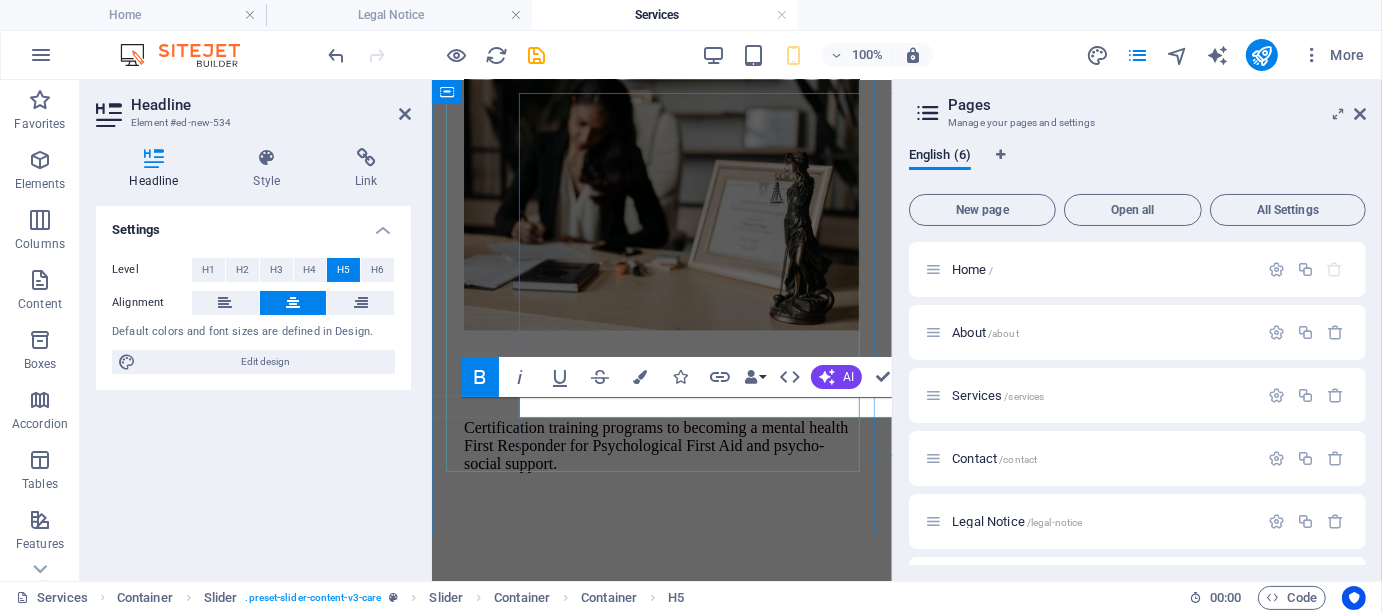 scroll, scrollTop: 5020, scrollLeft: 0, axis: vertical 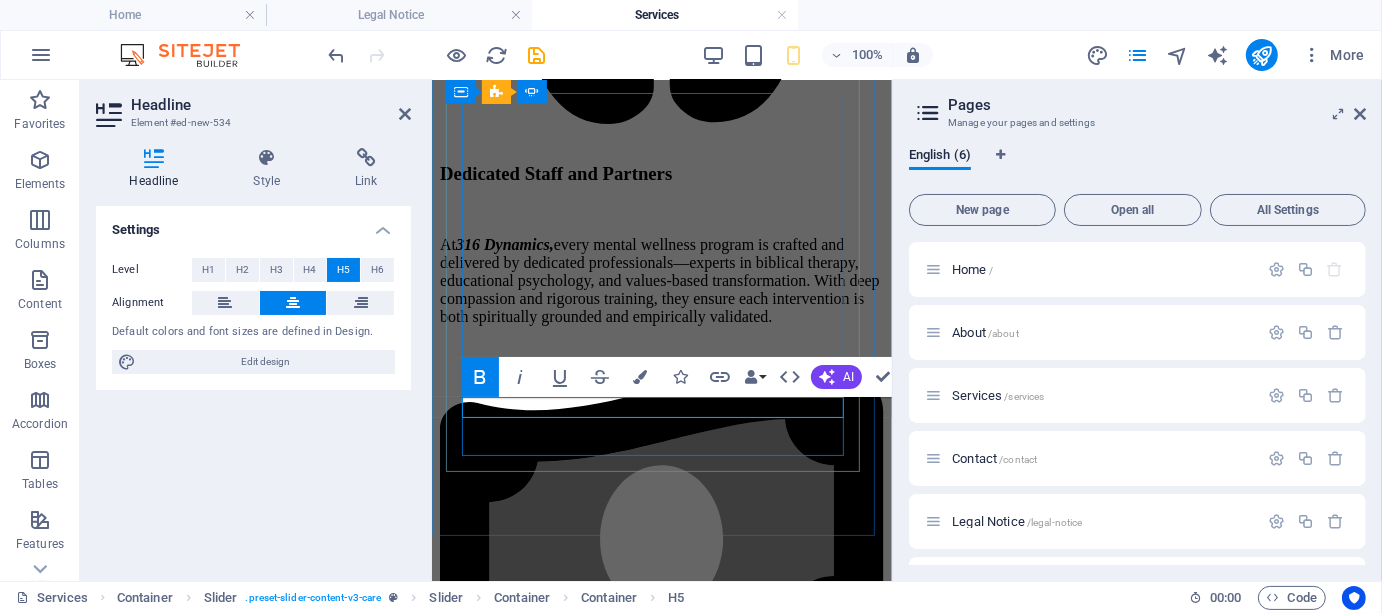 click on "[FIRST] [LAST], Operations Manager" at bounding box center [-588, 2336] 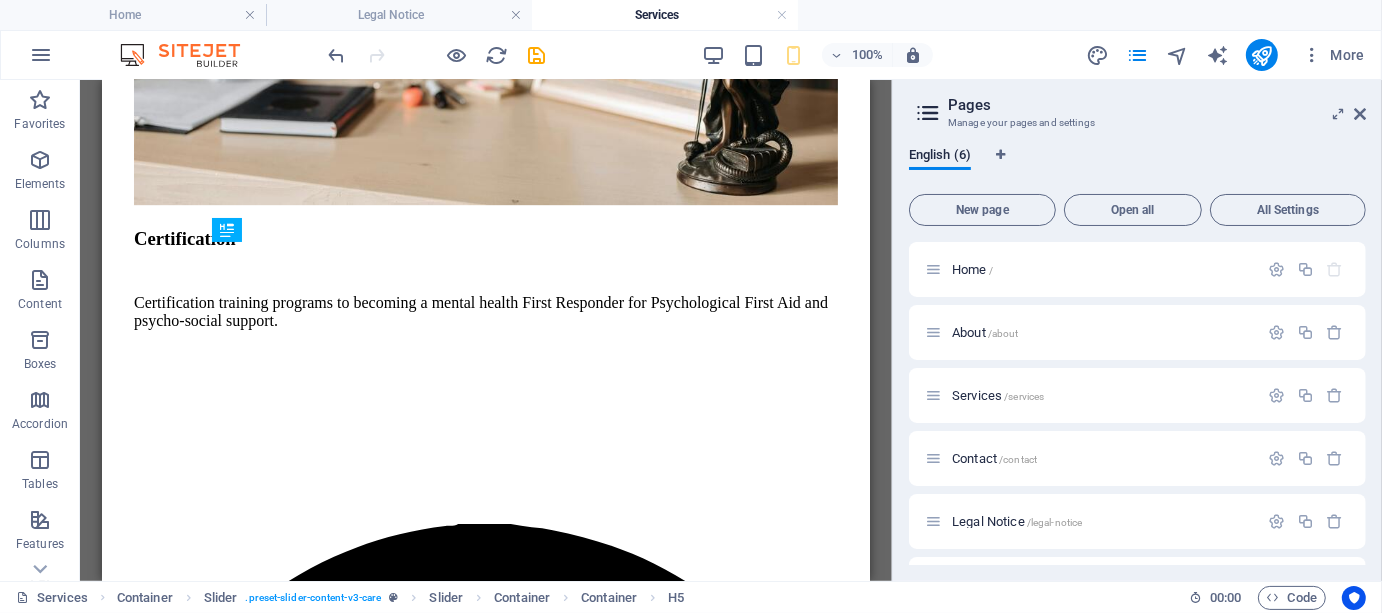 scroll, scrollTop: 3603, scrollLeft: 0, axis: vertical 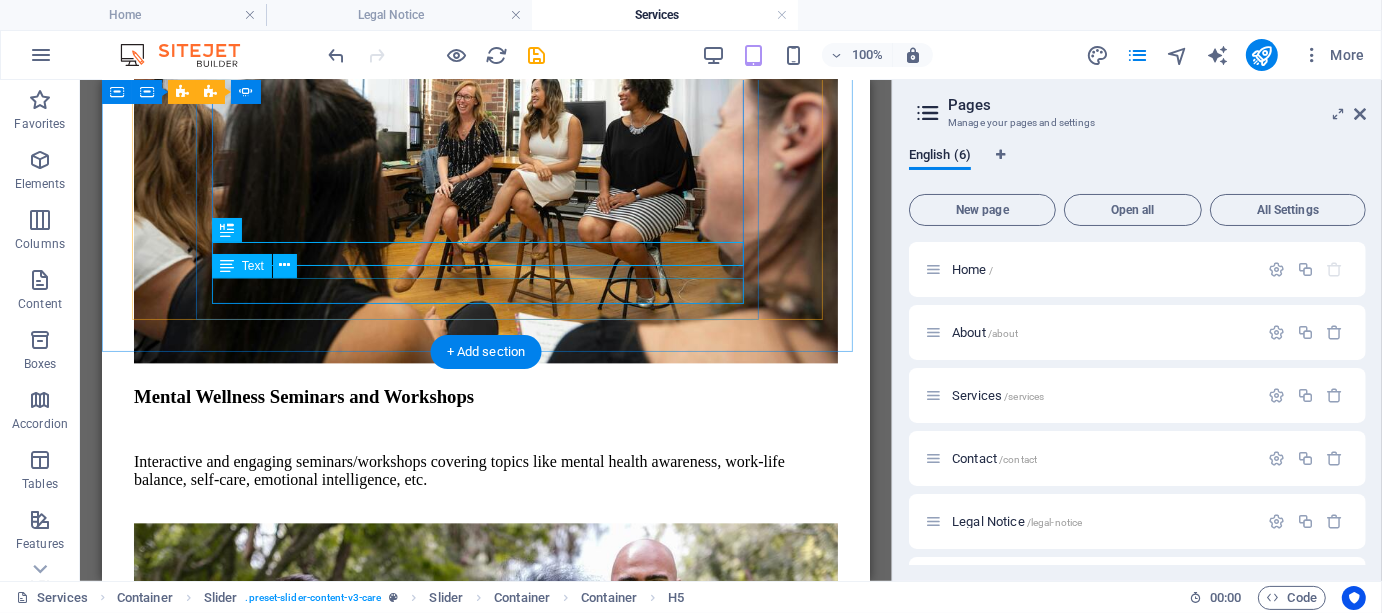click on "Thaison Builders" at bounding box center [-1293, 6014] 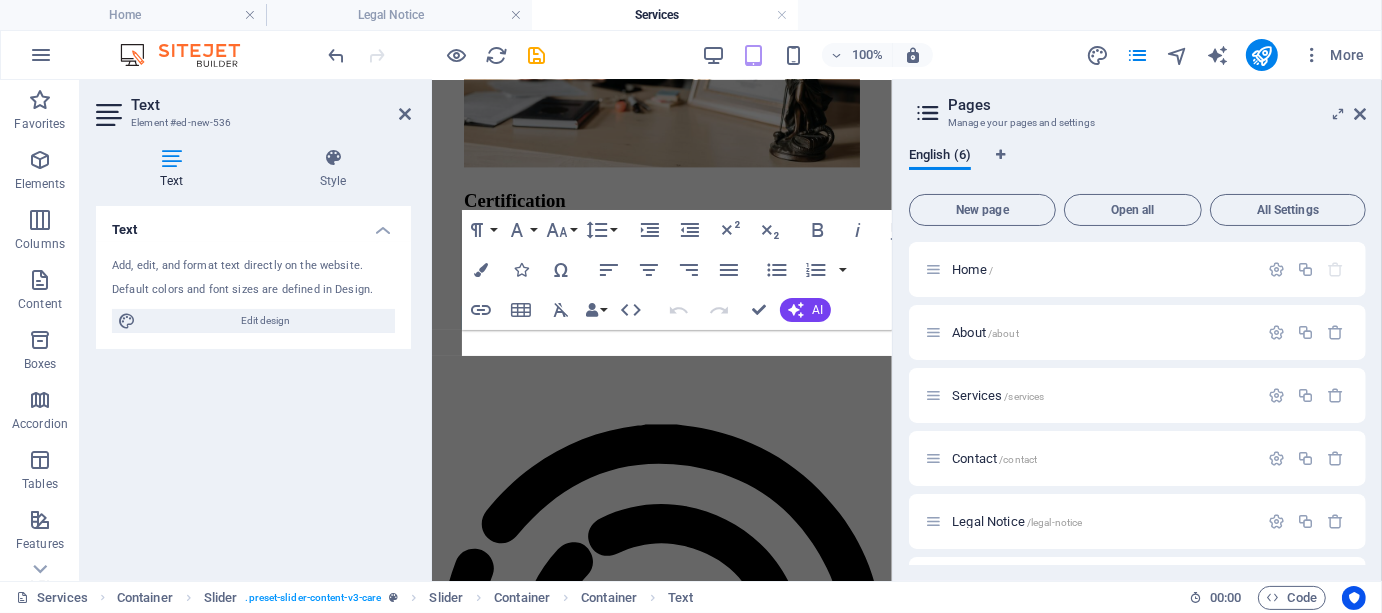 scroll, scrollTop: 5042, scrollLeft: 0, axis: vertical 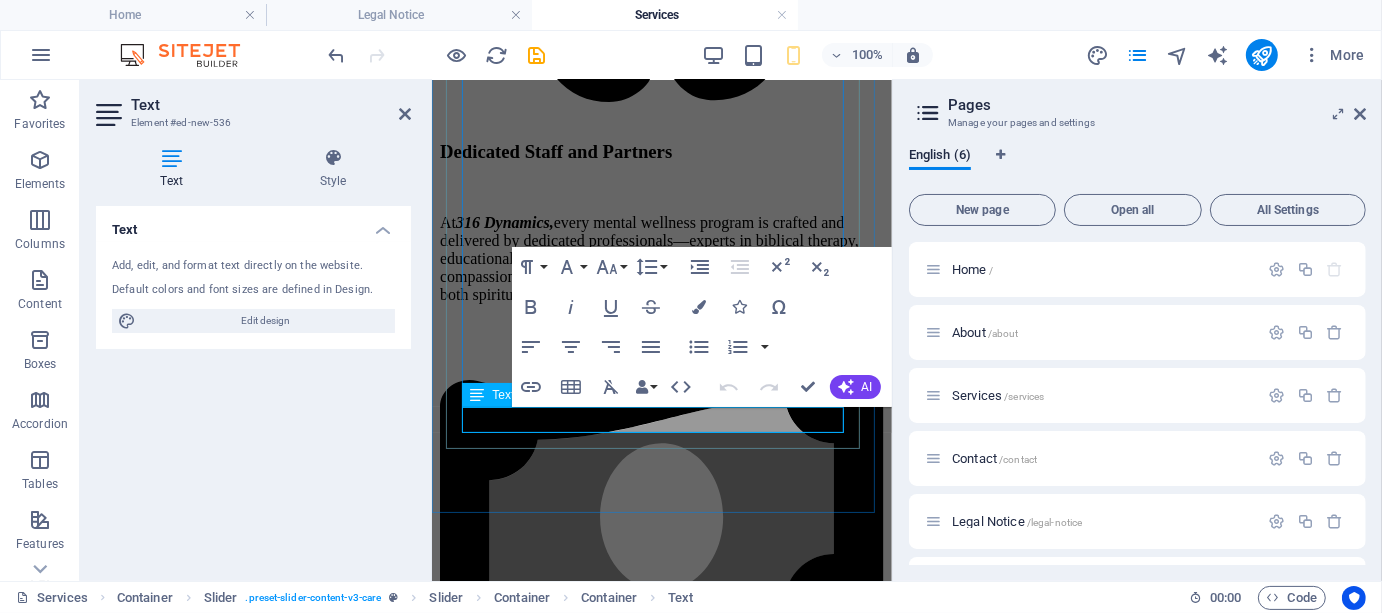 click on "Thaison Builders" at bounding box center [-588, 2382] 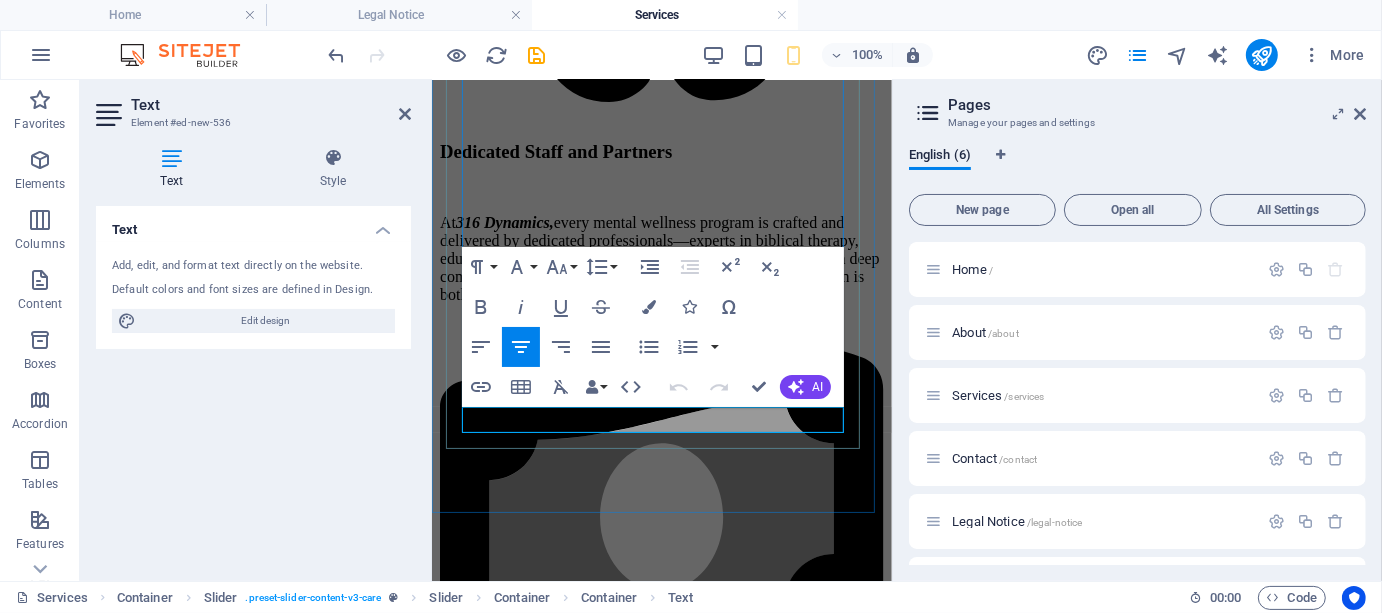 type 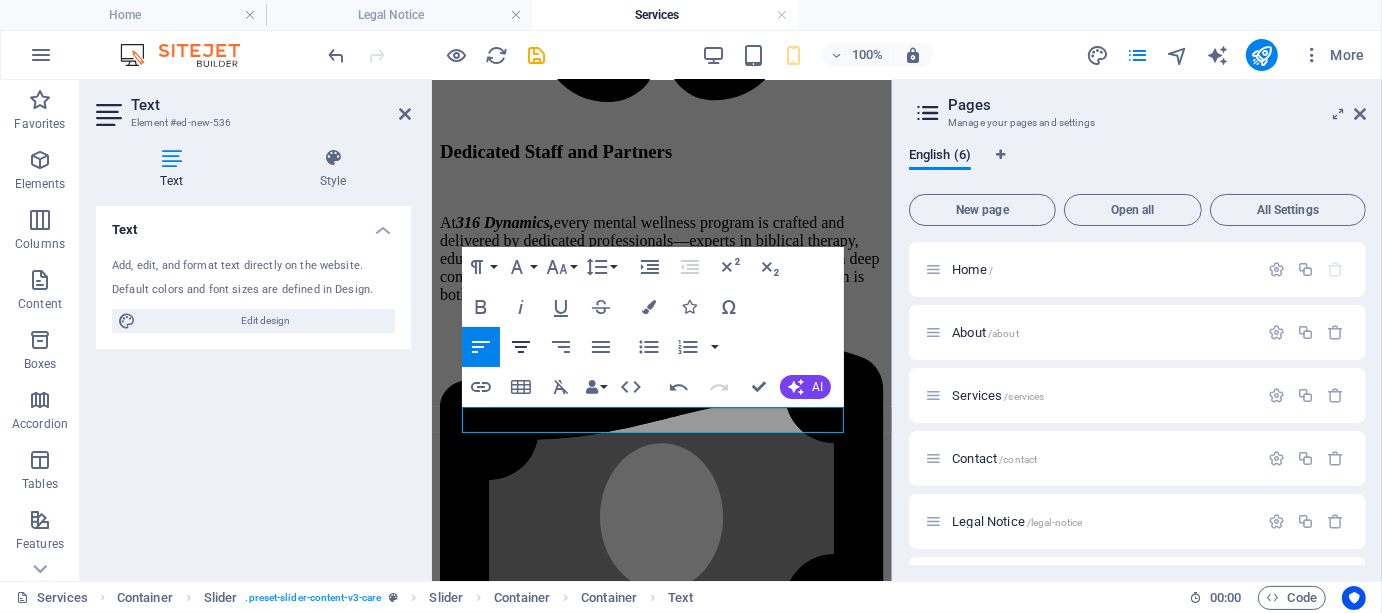 click 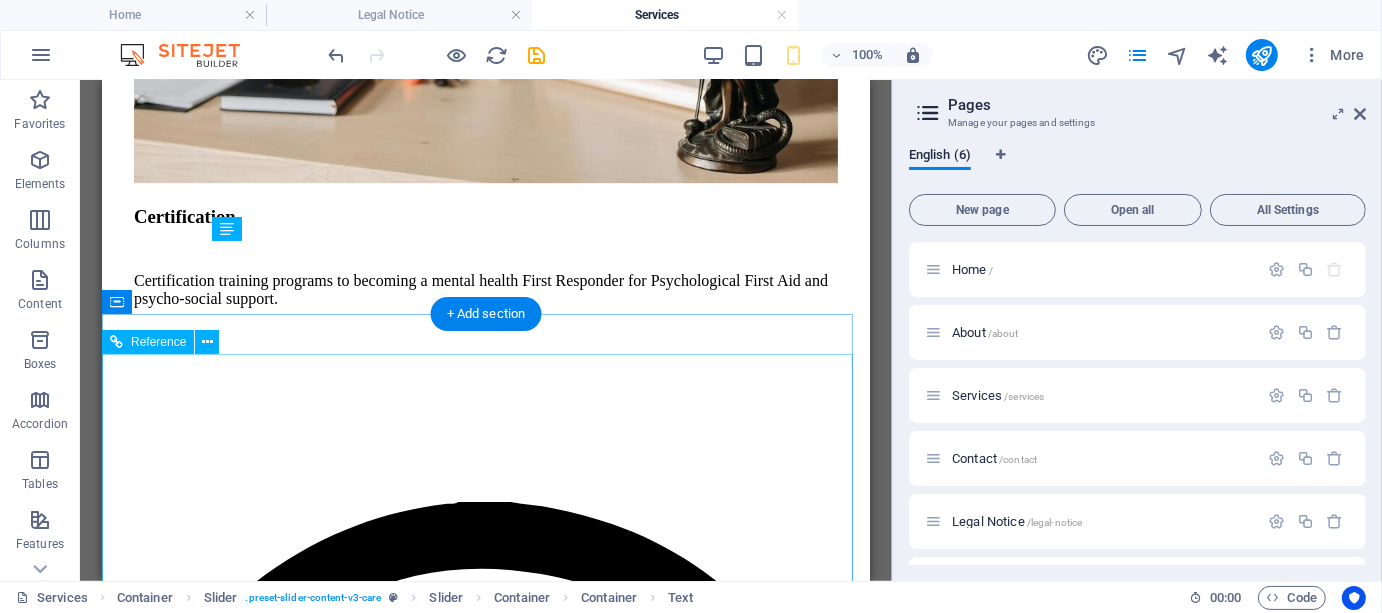 scroll, scrollTop: 3640, scrollLeft: 0, axis: vertical 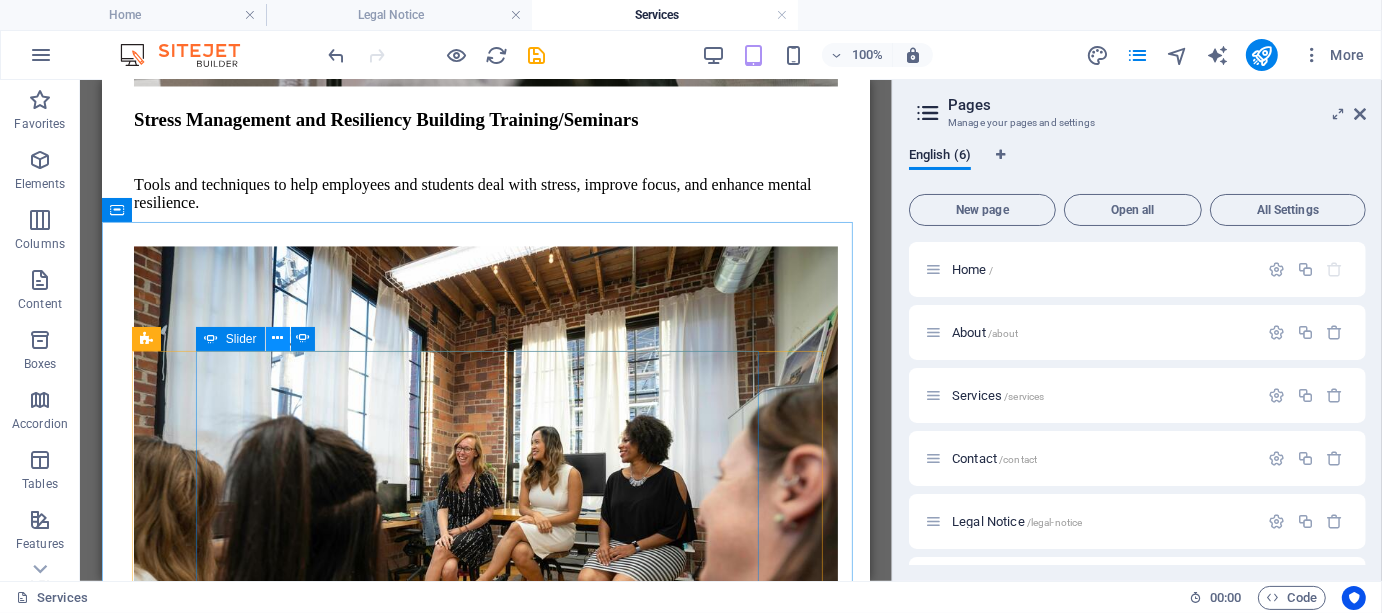 click at bounding box center (277, 338) 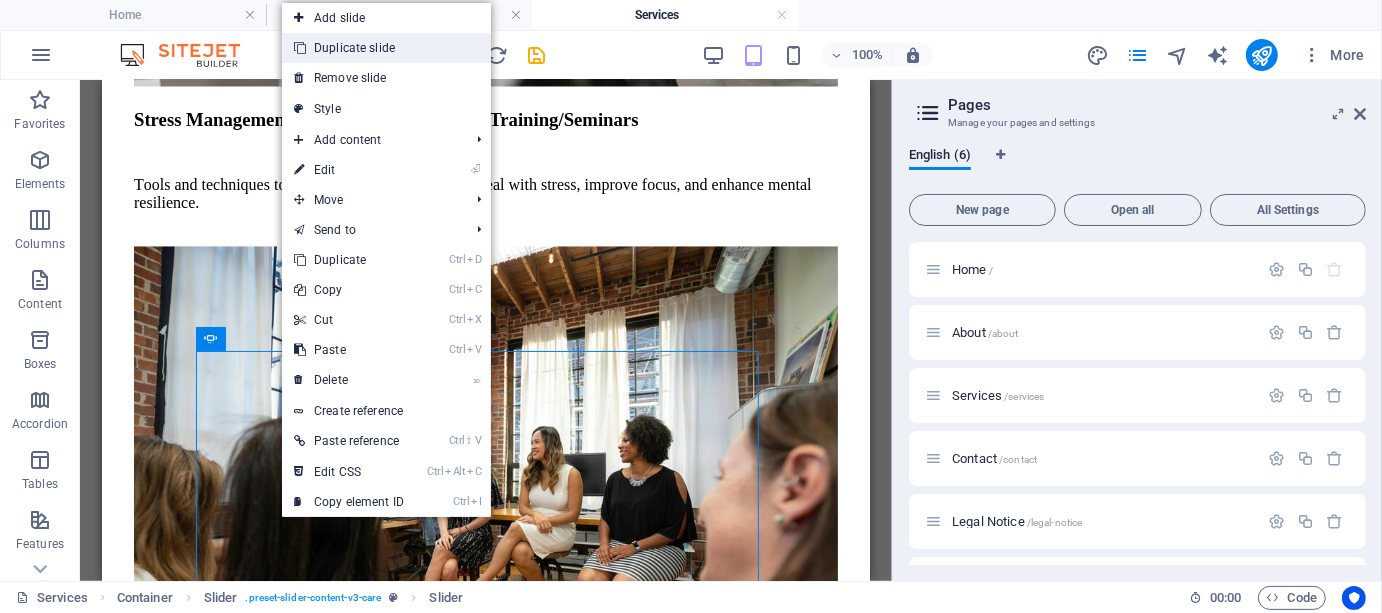 click on "Duplicate slide" at bounding box center (386, 48) 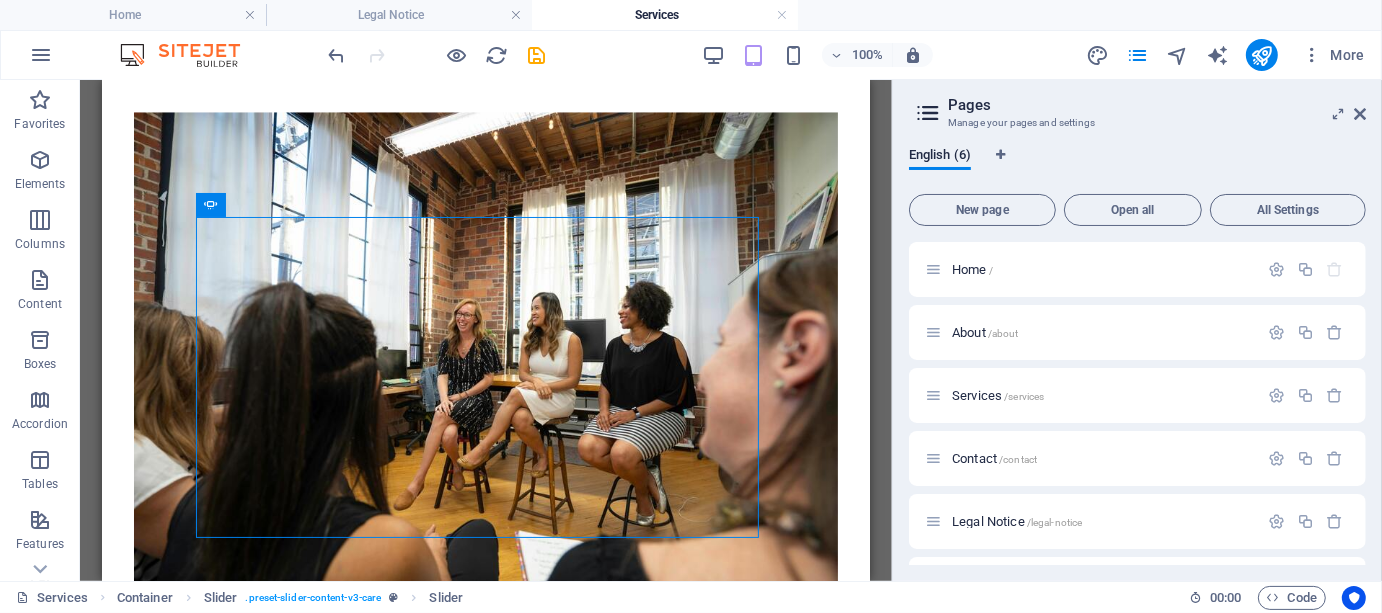 scroll, scrollTop: 3393, scrollLeft: 0, axis: vertical 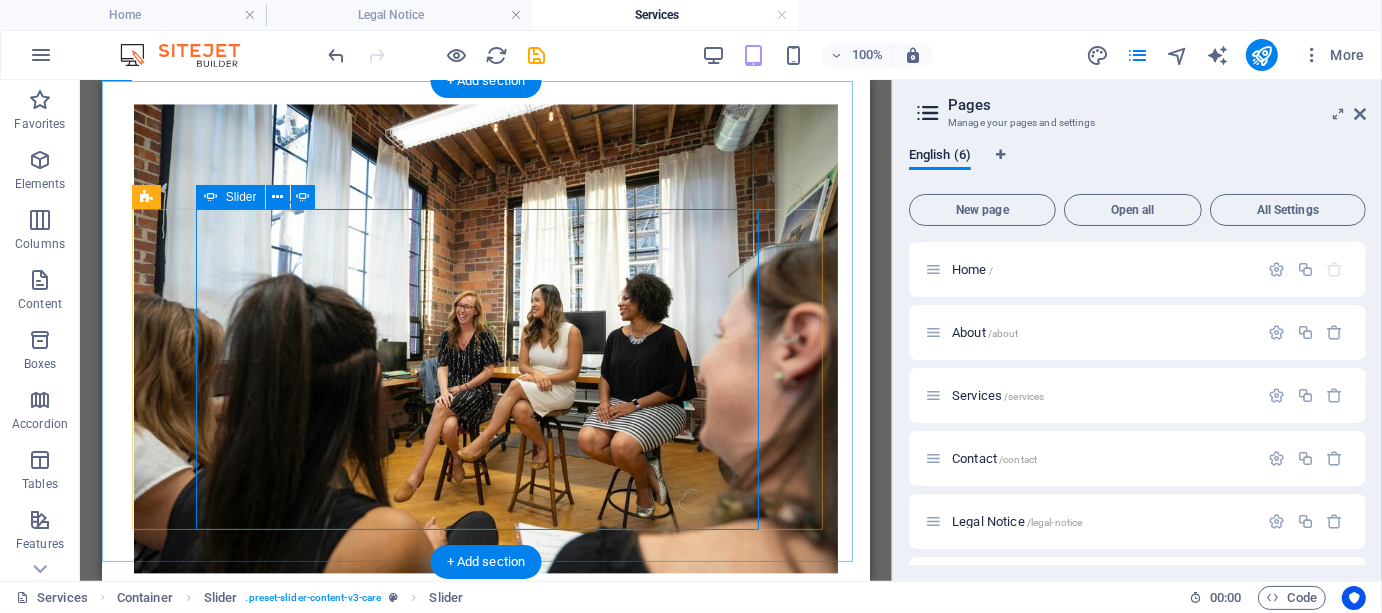 click at bounding box center (141, 6848) 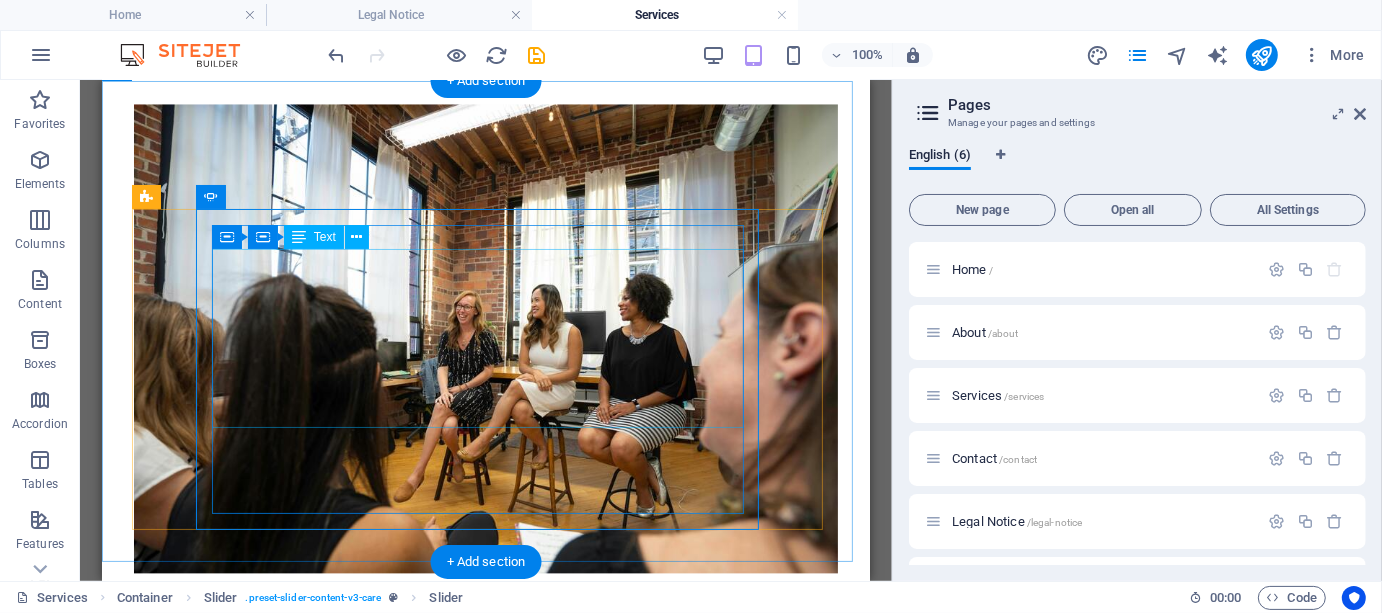 click on "Before I reached out for help, I felt like I was drowning in silence. Depression had stolen my joy, and suicidal thoughts became a daily battle. The counseling I received through 316 Dynamics was life-saving. It wasn’t just about coping—it was about rediscovering my worth, my voice, and my faith. The sessions were safe, compassionate, and anchored in truth. I learned to name my pain, confront my shadows, and embrace healing. Today, I live with hope. And for that, I am eternally grateful." at bounding box center (-1857, 6352) 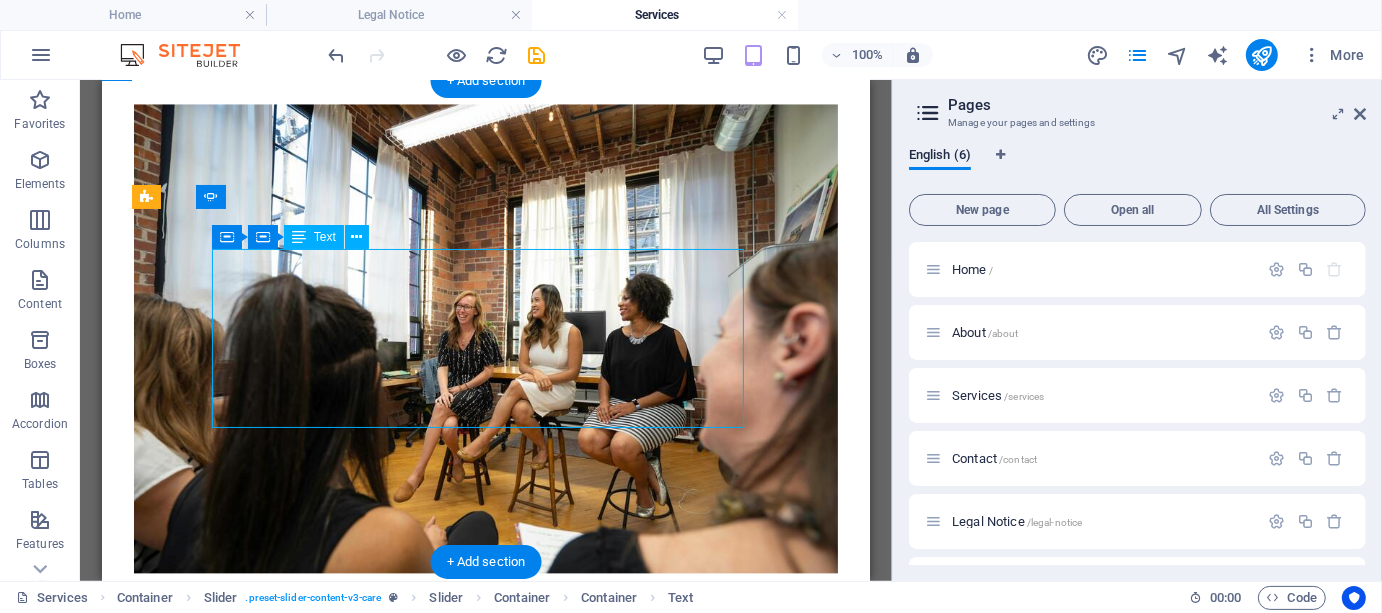 click on "Before I reached out for help, I felt like I was drowning in silence. Depression had stolen my joy, and suicidal thoughts became a daily battle. The counseling I received through 316 Dynamics was life-saving. It wasn’t just about coping—it was about rediscovering my worth, my voice, and my faith. The sessions were safe, compassionate, and anchored in truth. I learned to name my pain, confront my shadows, and embrace healing. Today, I live with hope. And for that, I am eternally grateful." at bounding box center [-1857, 6352] 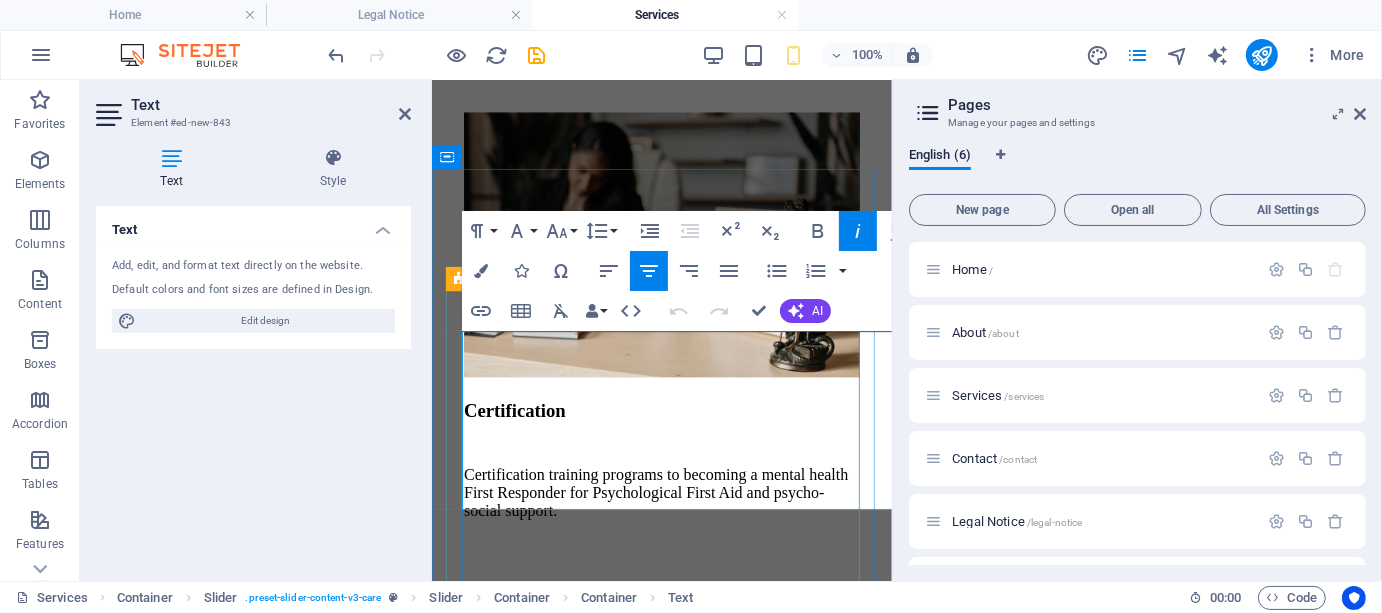 scroll, scrollTop: 4806, scrollLeft: 0, axis: vertical 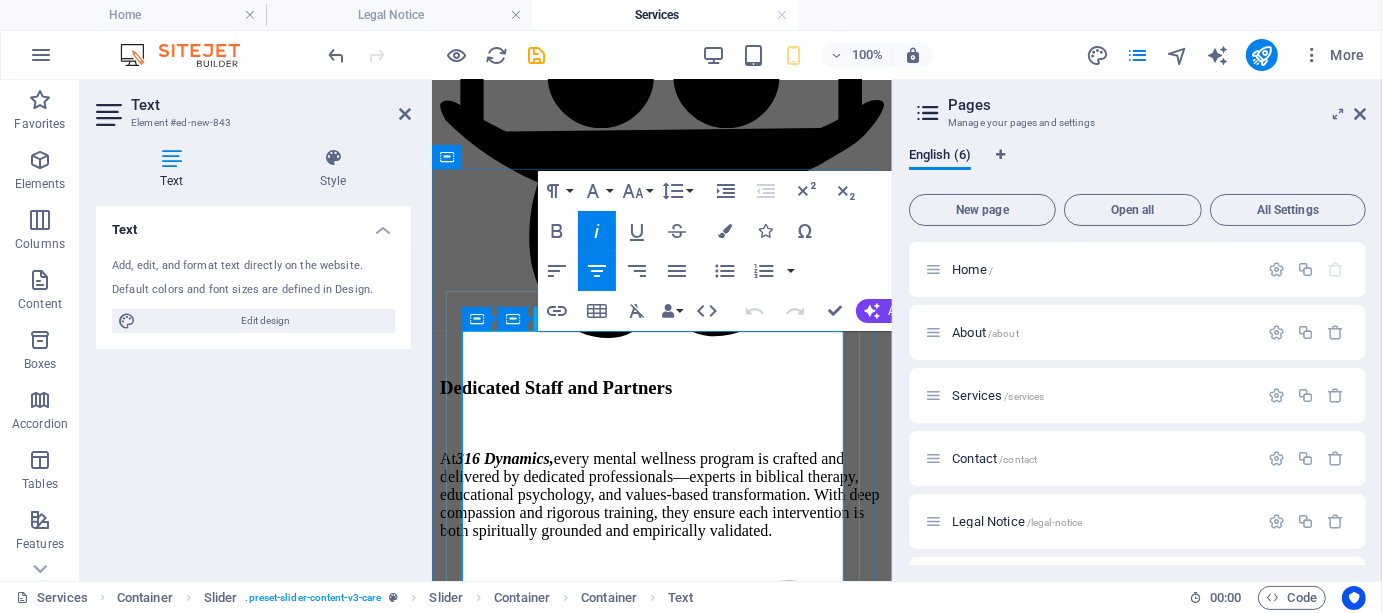 click on "Before I reached out for help, I felt like I was drowning in silence. Depression had stolen my joy, and suicidal thoughts became a daily battle. The counseling I received through 316 Dynamics was life-saving. It wasn’t just about coping—it was about rediscovering my worth, my voice, and my faith. The sessions were safe, compassionate, and anchored in truth. I learned to name my pain, confront my shadows, and embrace healing. Today, I live with hope. And for that, I am eternally grateful." at bounding box center (-1002, 2763) 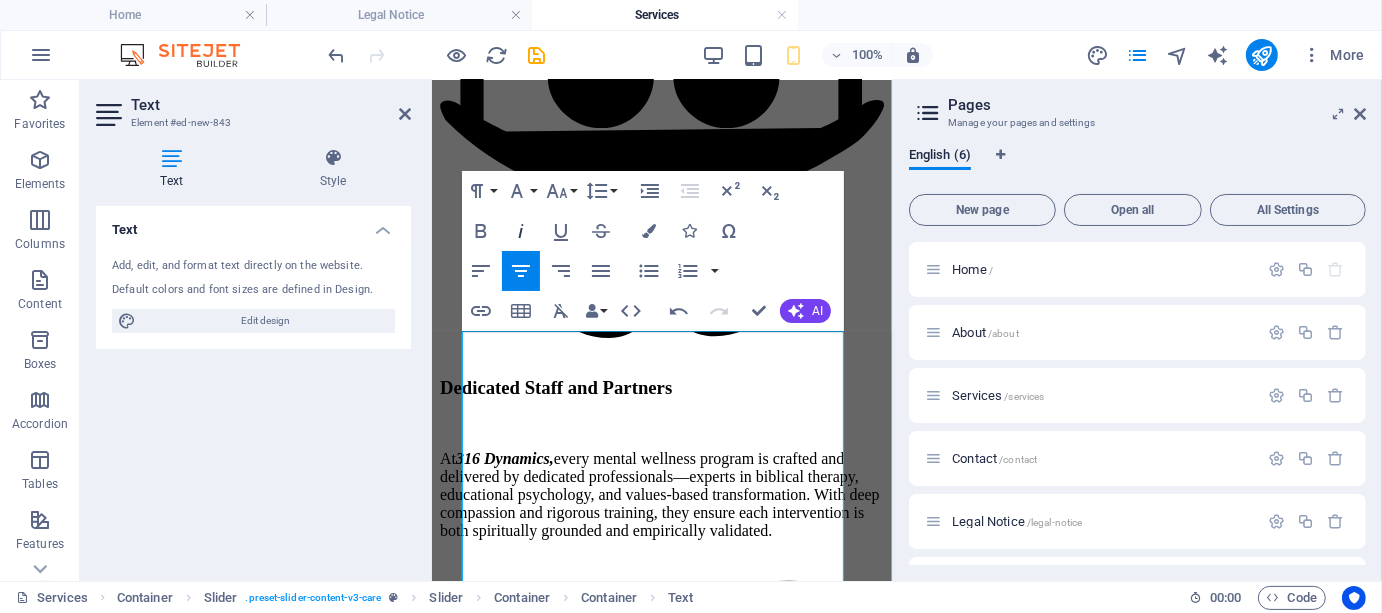 click 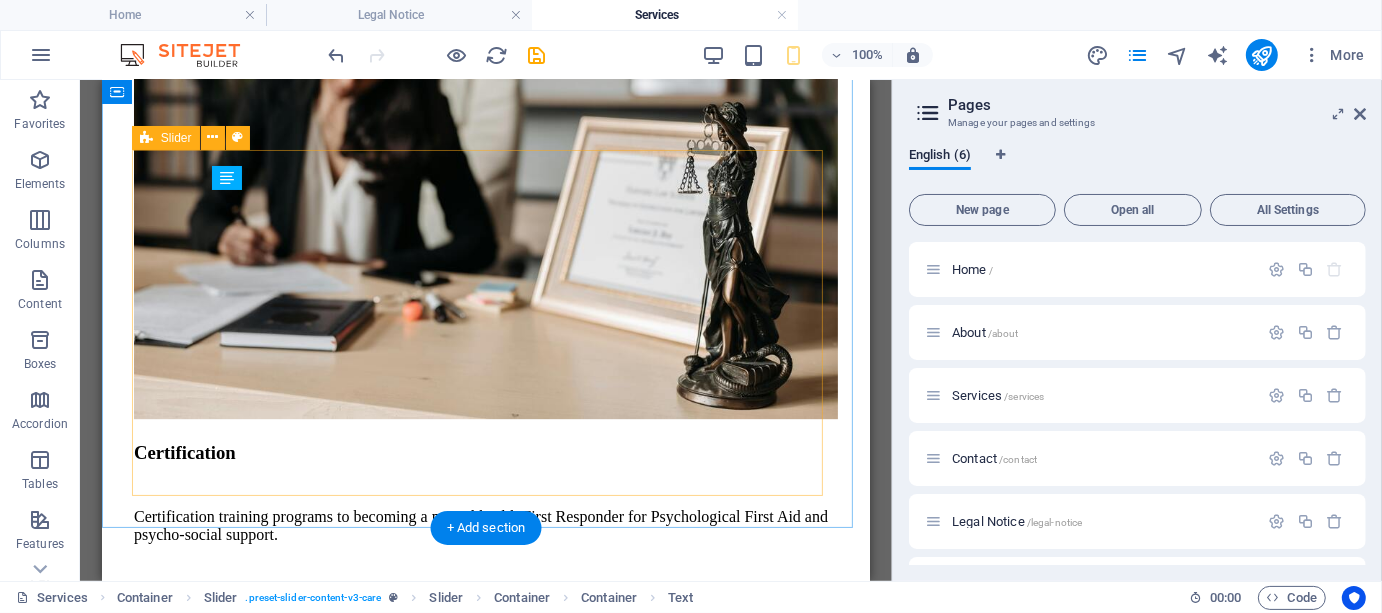 scroll, scrollTop: 3452, scrollLeft: 0, axis: vertical 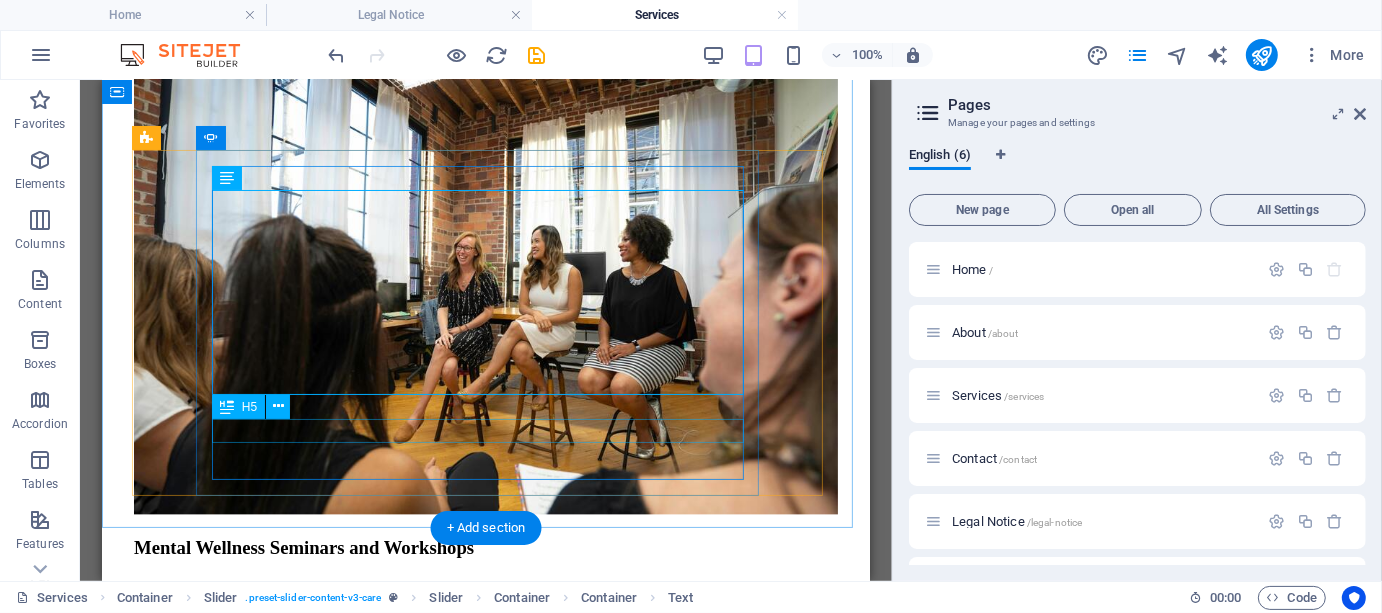 click on "Anonymous Client" at bounding box center [-1857, 6427] 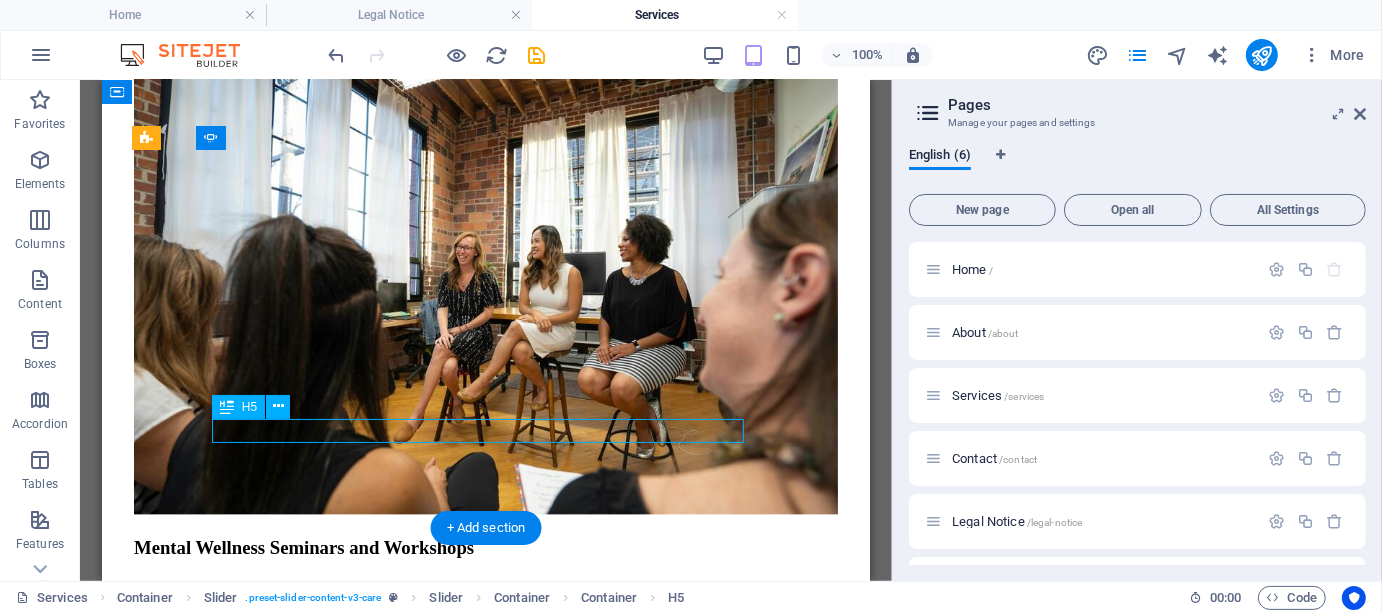 click on "Anonymous Client" at bounding box center (-1857, 6427) 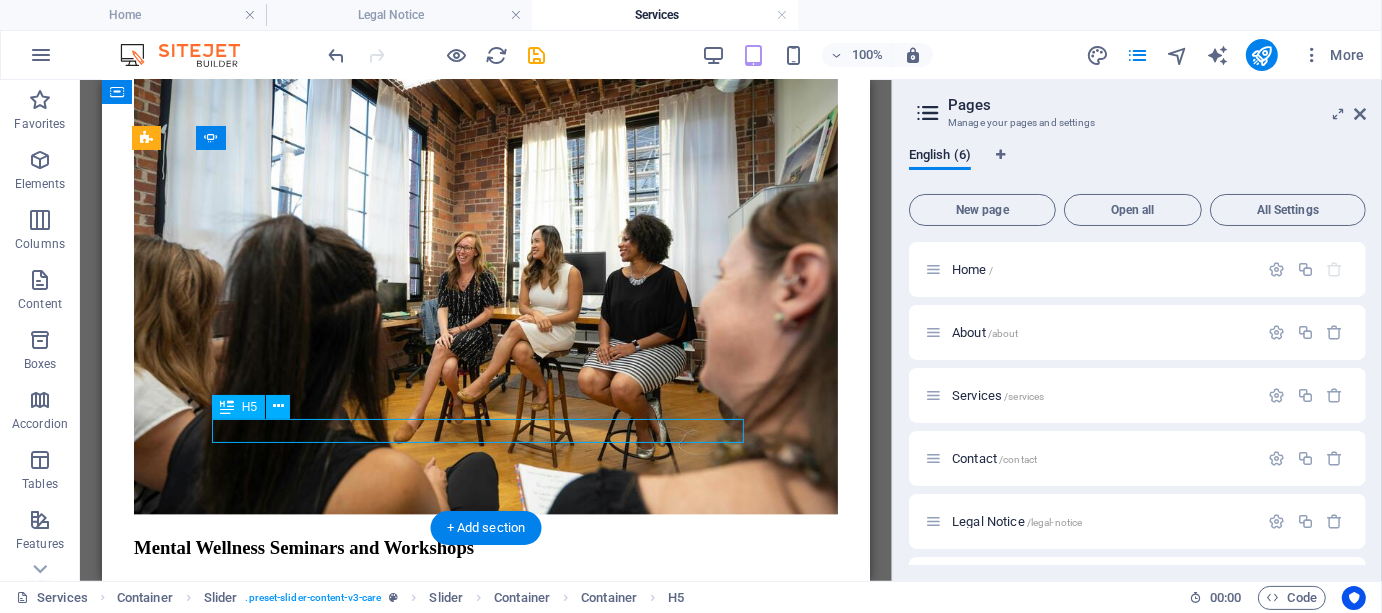 click on "Anonymous Client" at bounding box center (-1857, 6427) 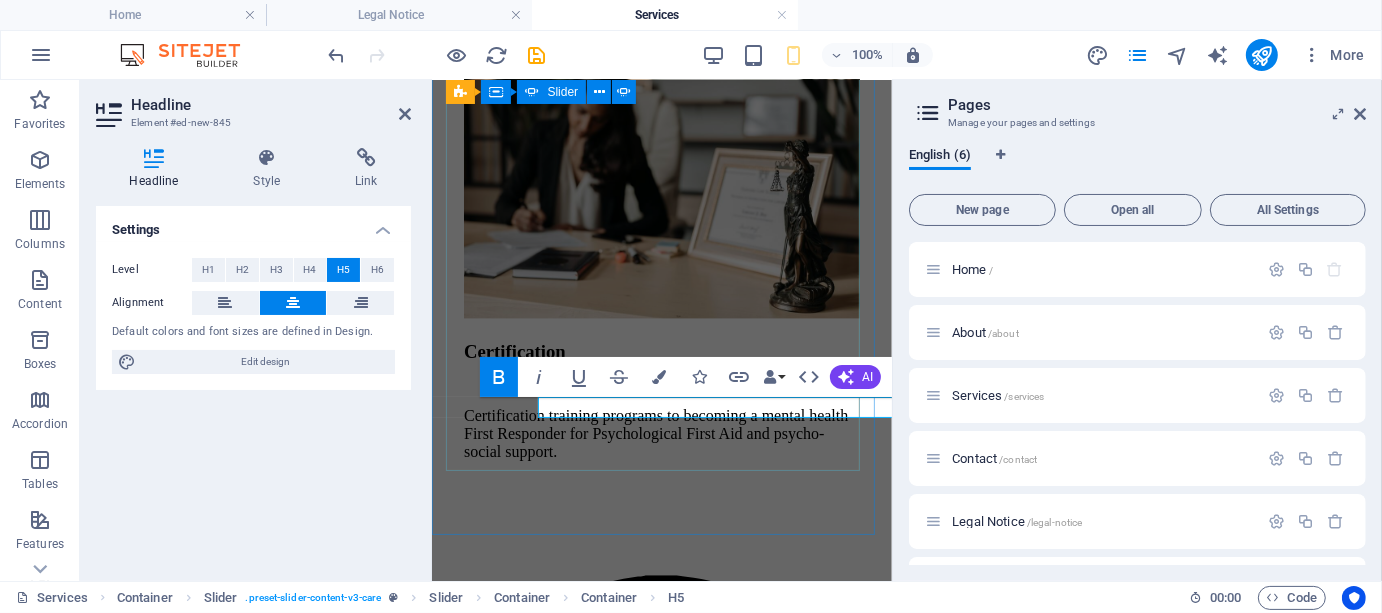 scroll, scrollTop: 5045, scrollLeft: 0, axis: vertical 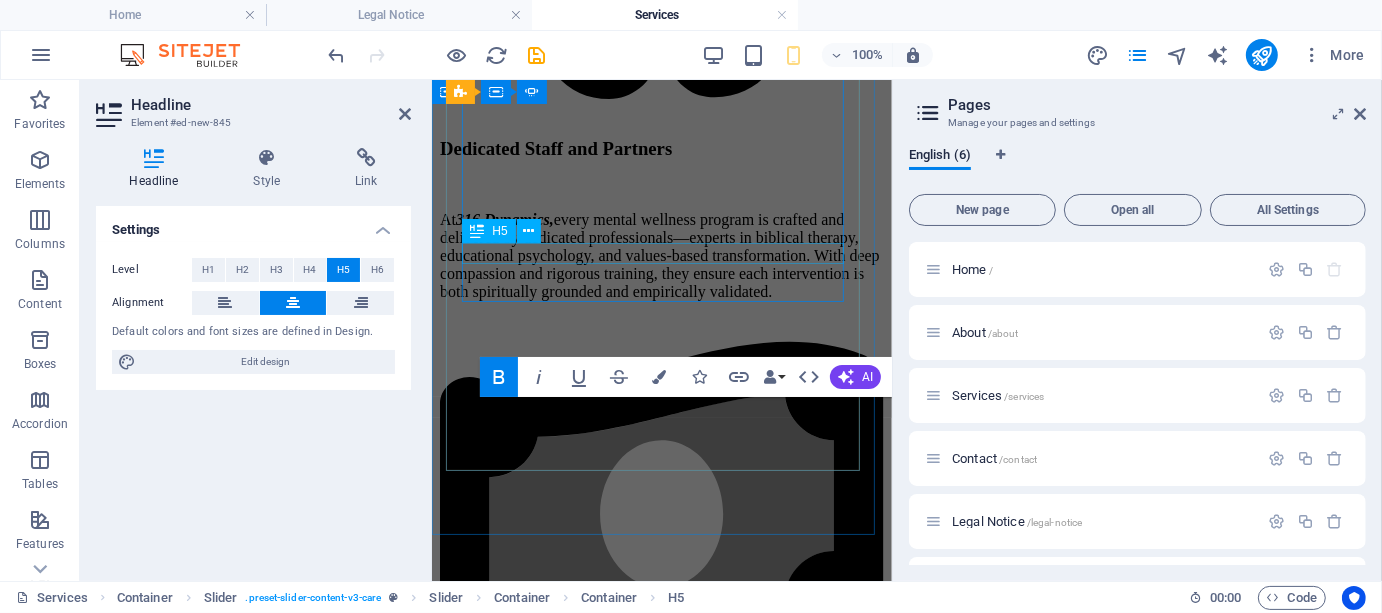 click on "[FIRST] [LAST], Operations Manager" at bounding box center (-174, 1966) 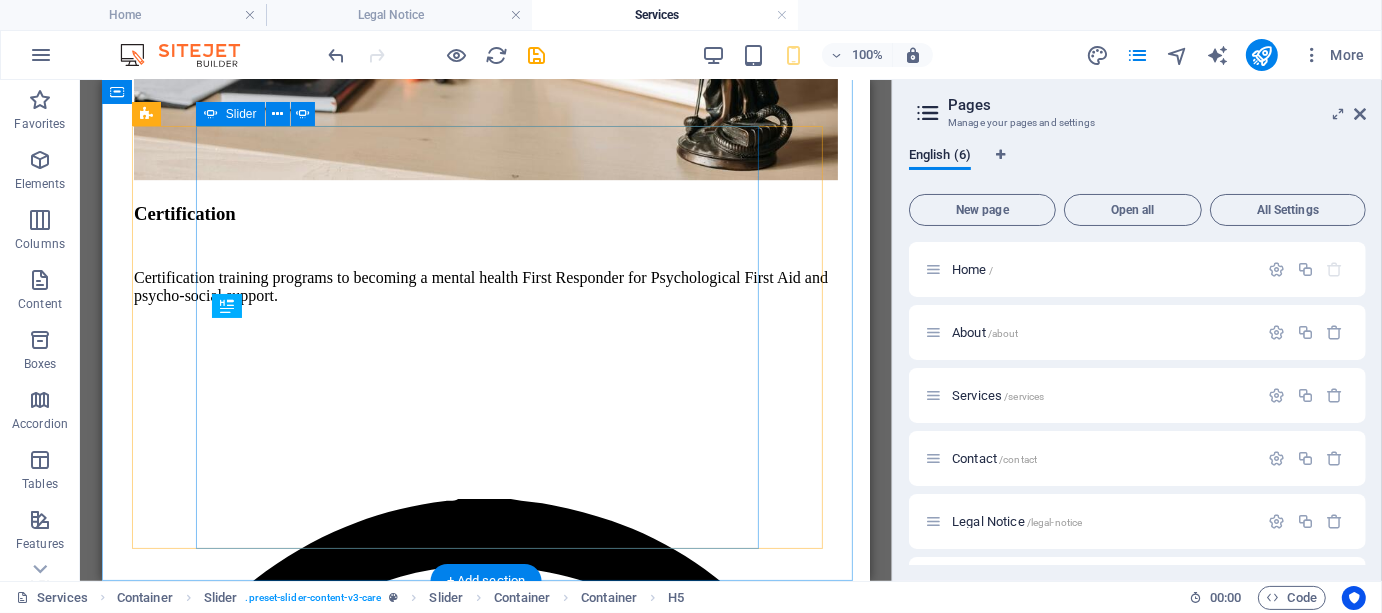 scroll, scrollTop: 3476, scrollLeft: 0, axis: vertical 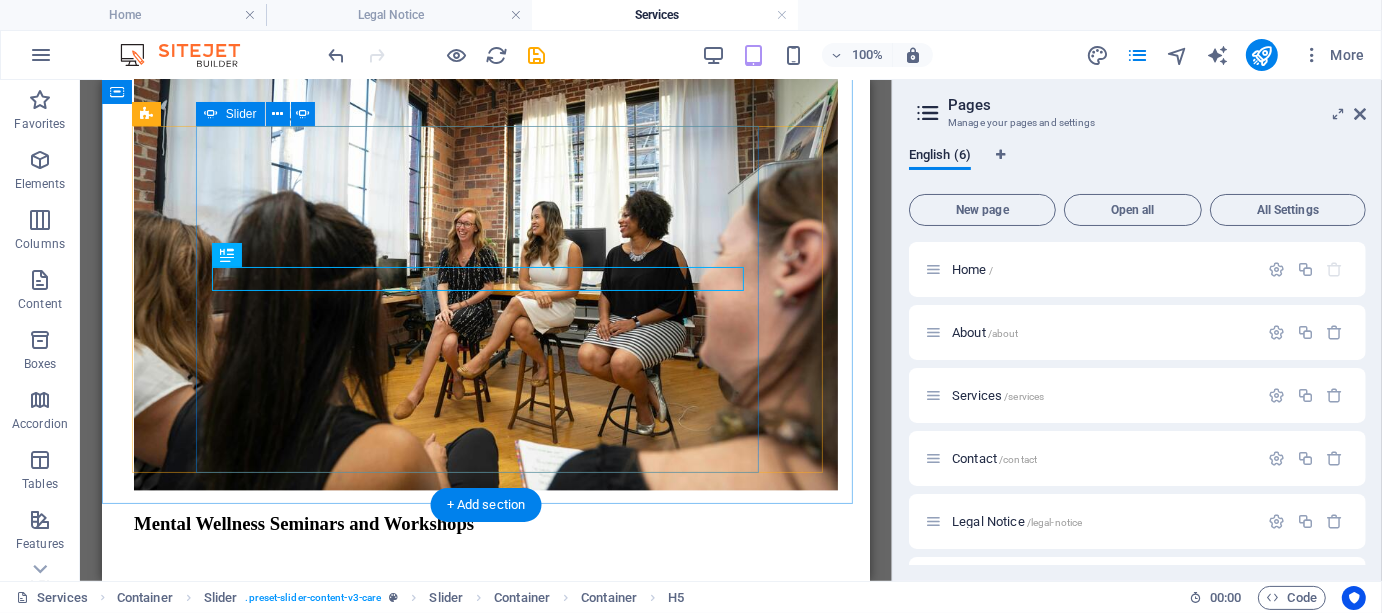 click at bounding box center (141, 6765) 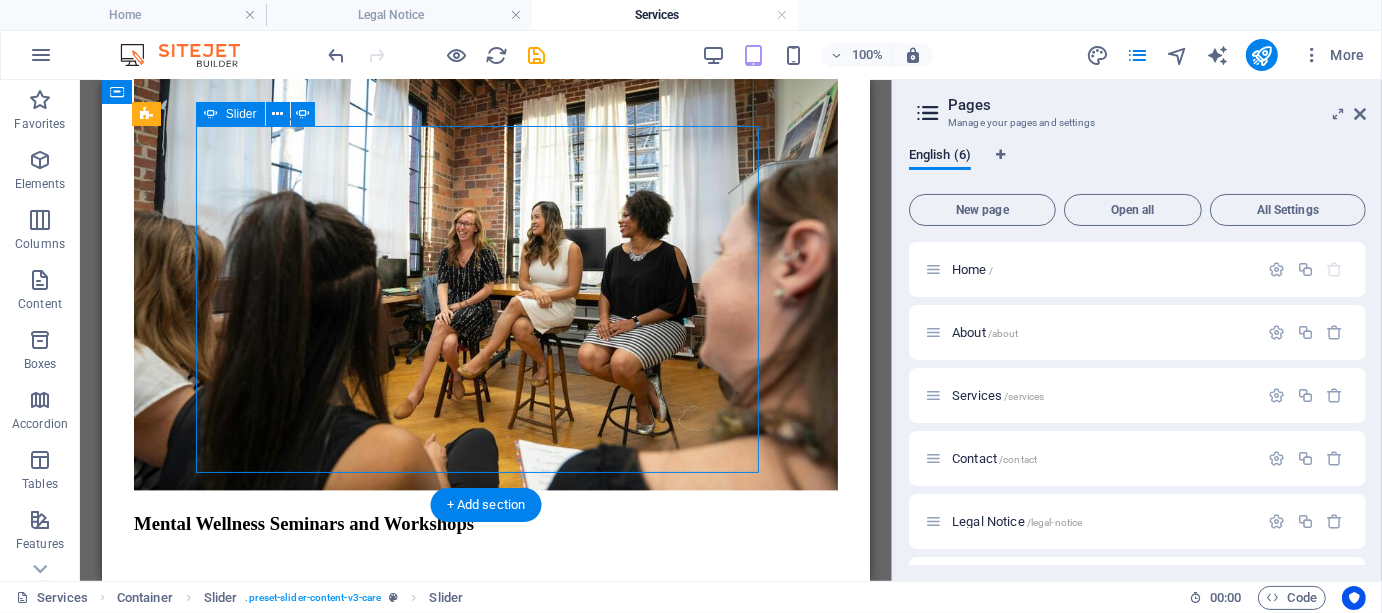 click at bounding box center [141, 6765] 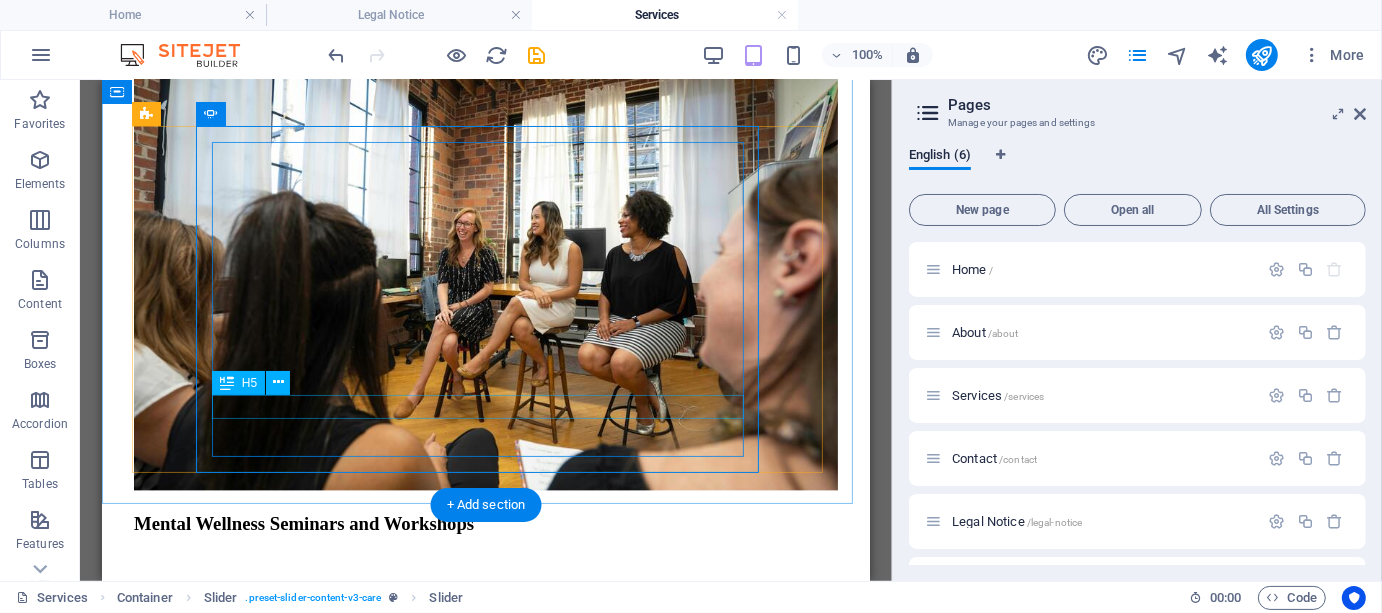 click on "Anonymous Client" at bounding box center (-1857, 6403) 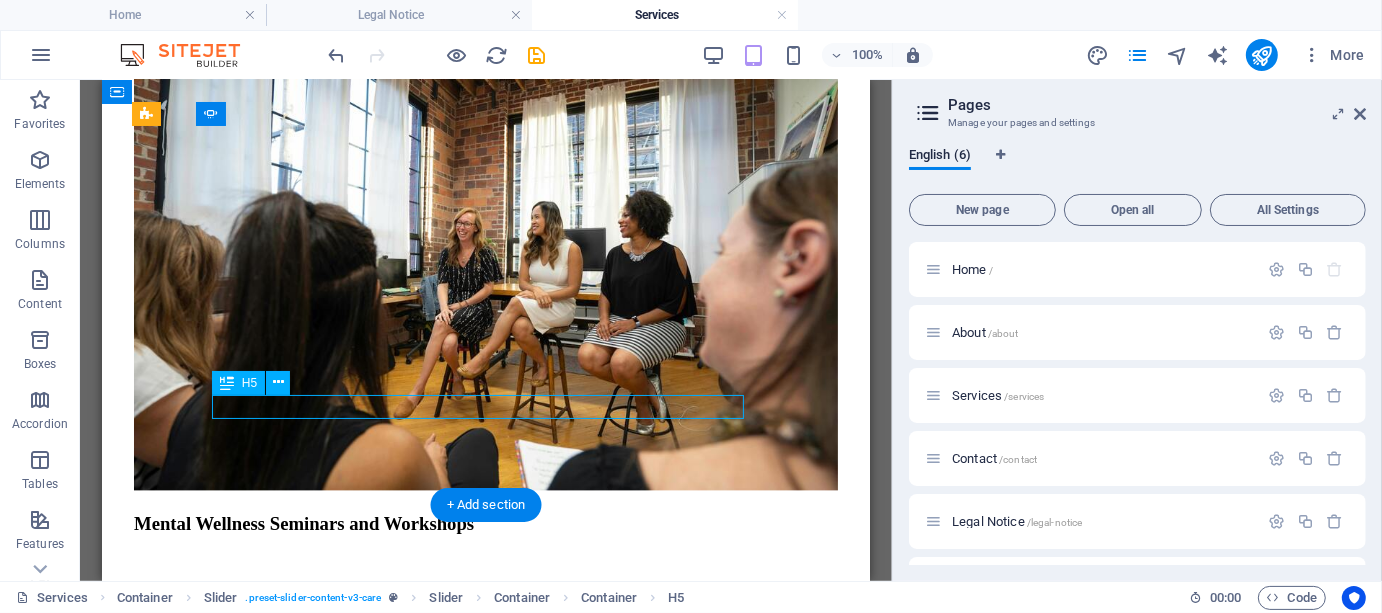 click on "Anonymous Client" at bounding box center (-1857, 6403) 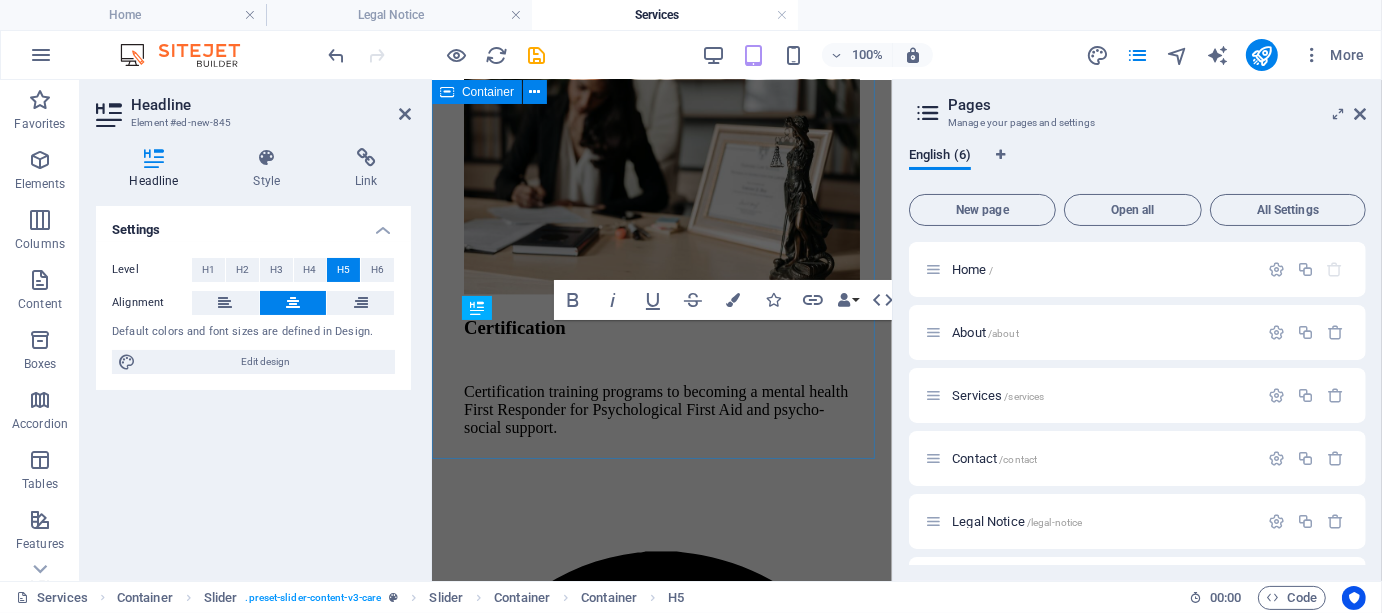 scroll, scrollTop: 5045, scrollLeft: 0, axis: vertical 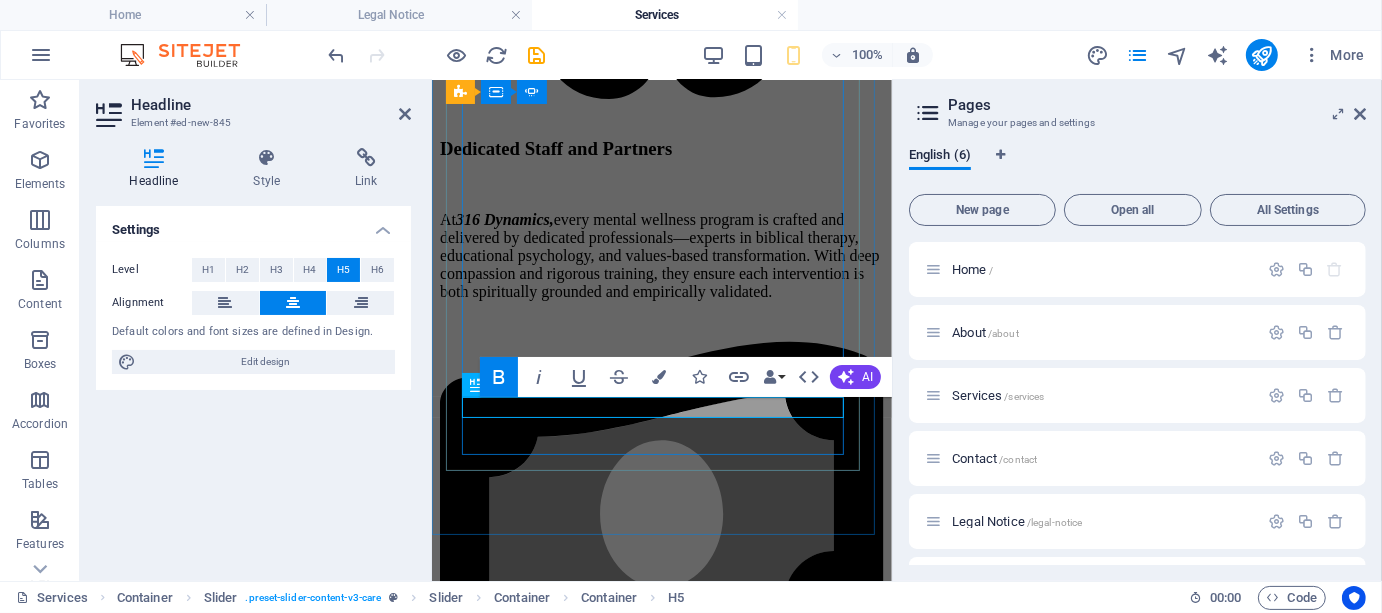 click on "Anonymous Client" at bounding box center [-1002, 2711] 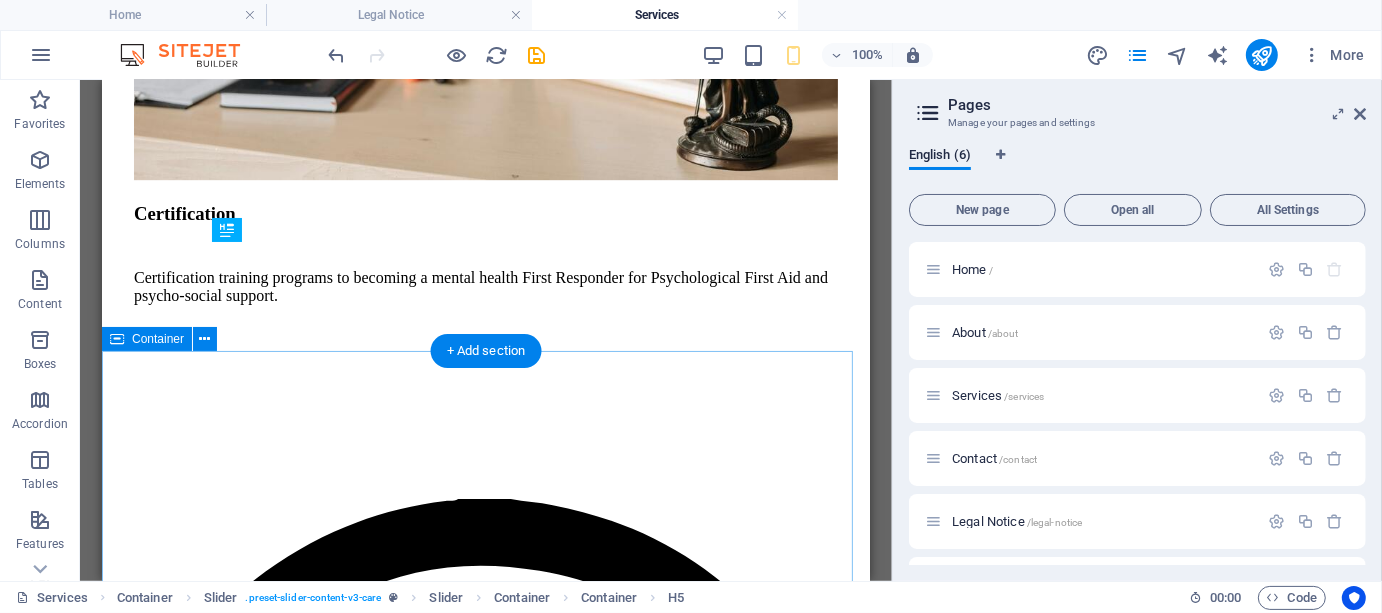 scroll, scrollTop: 3629, scrollLeft: 0, axis: vertical 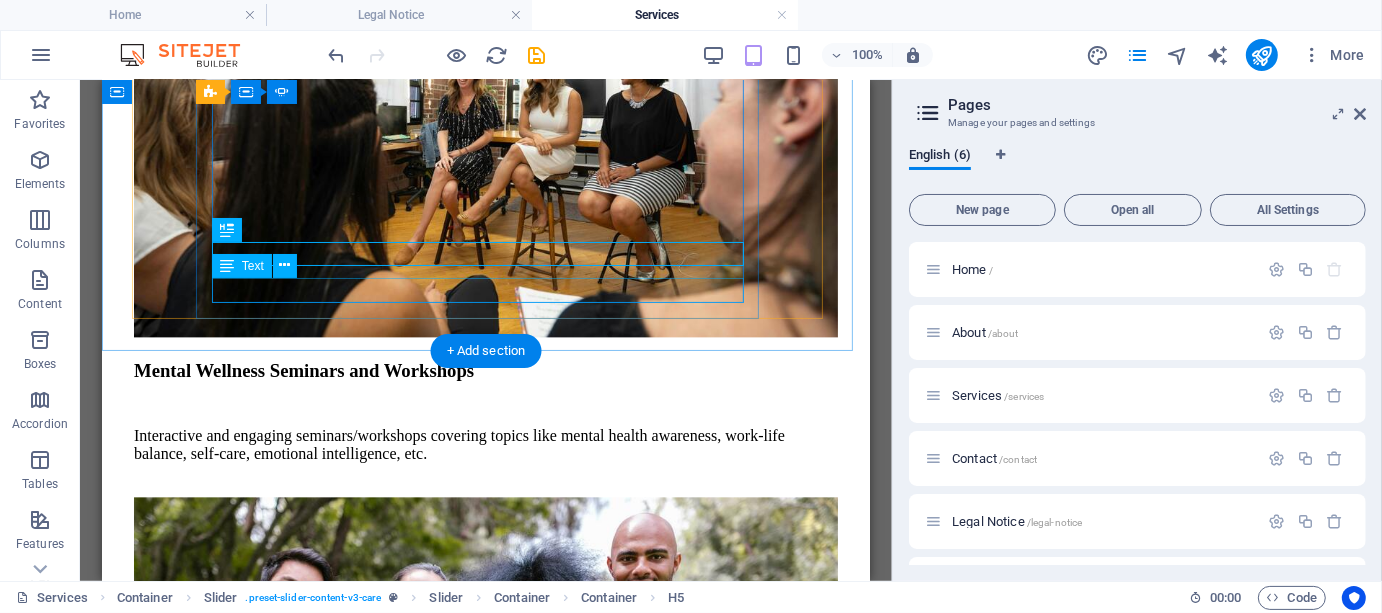 click on "Counselee" at bounding box center (-1857, 6317) 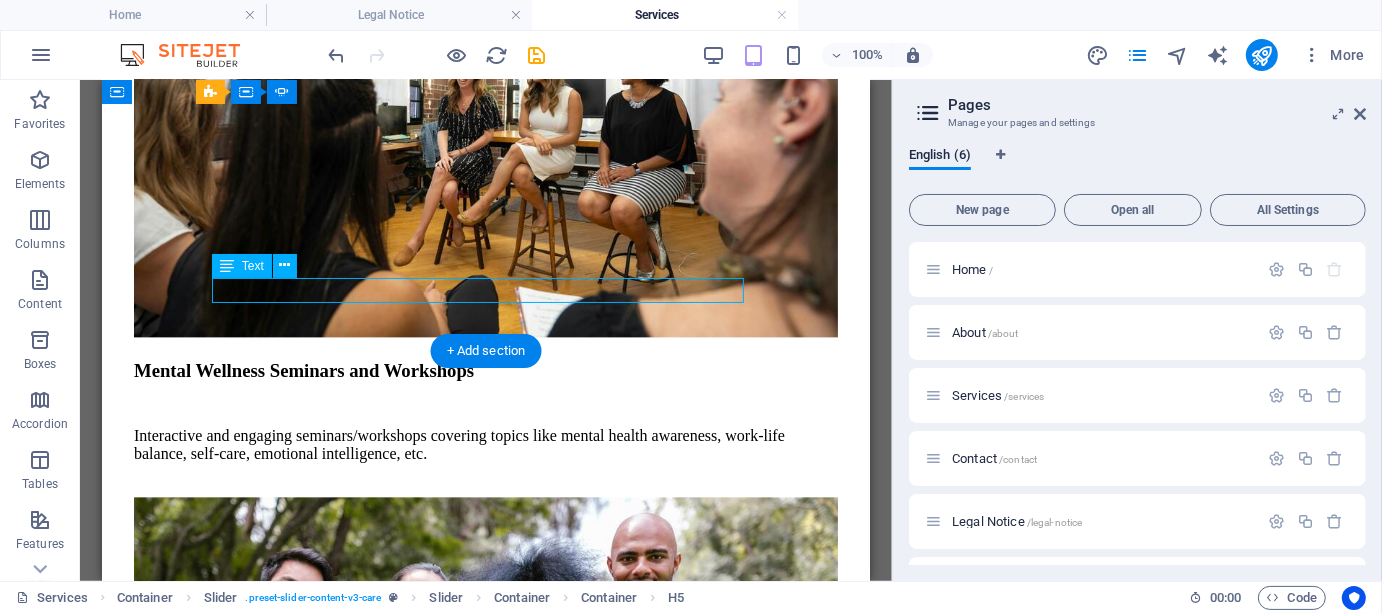 click on "Counselee" at bounding box center [-1857, 6317] 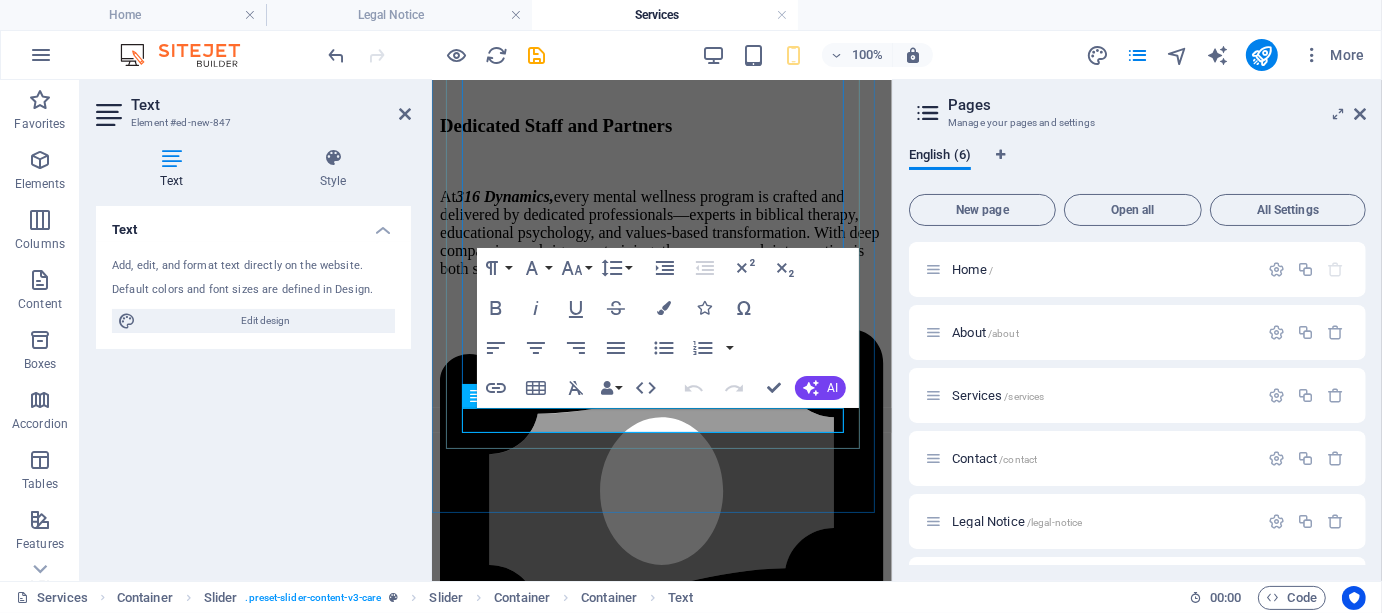 click on "Counselee" at bounding box center [-1002, 2756] 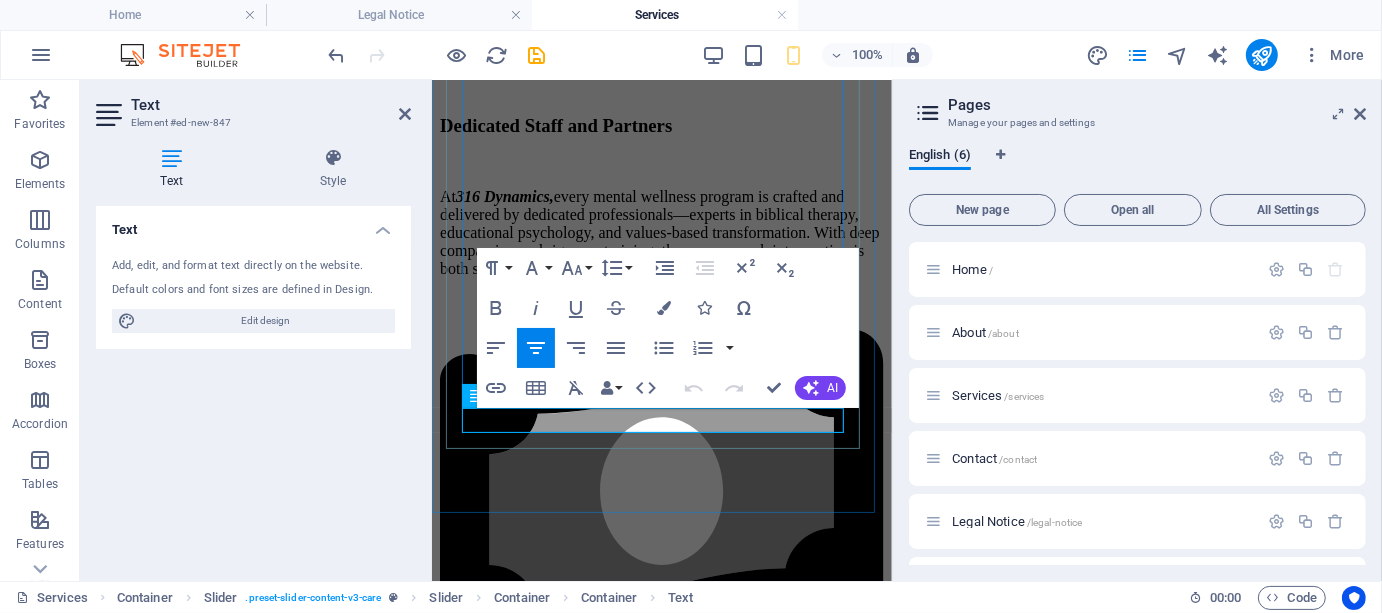 click on "Counselee" at bounding box center (-1002, 2756) 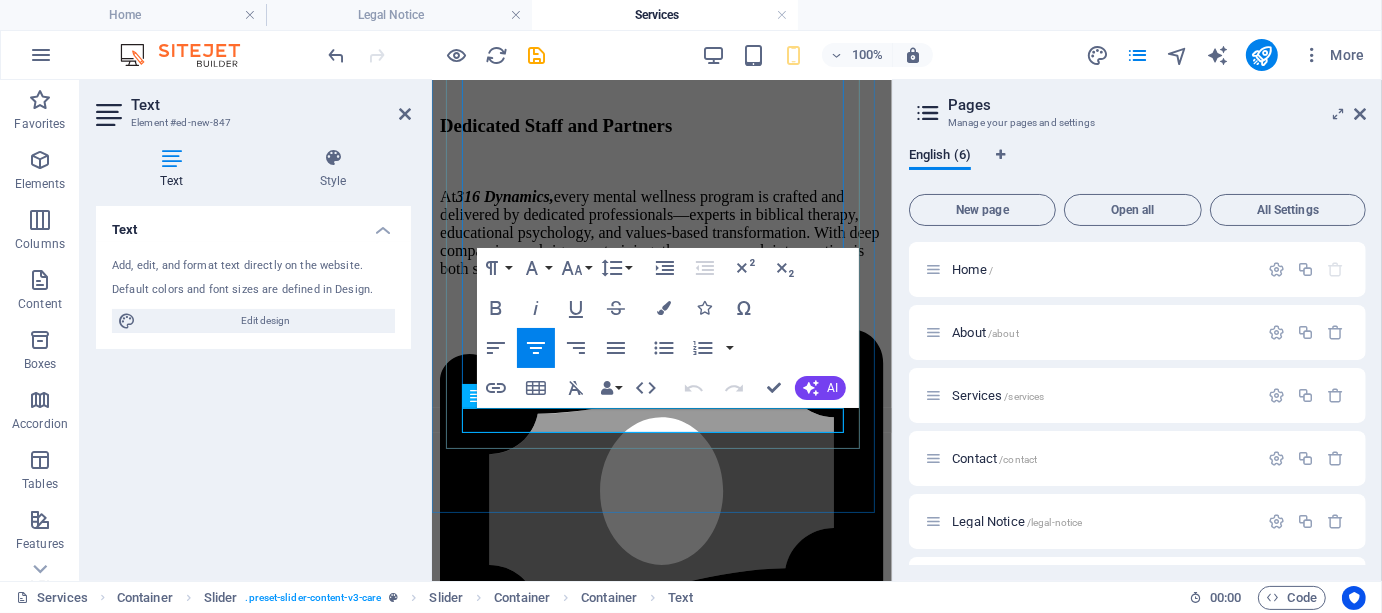 type 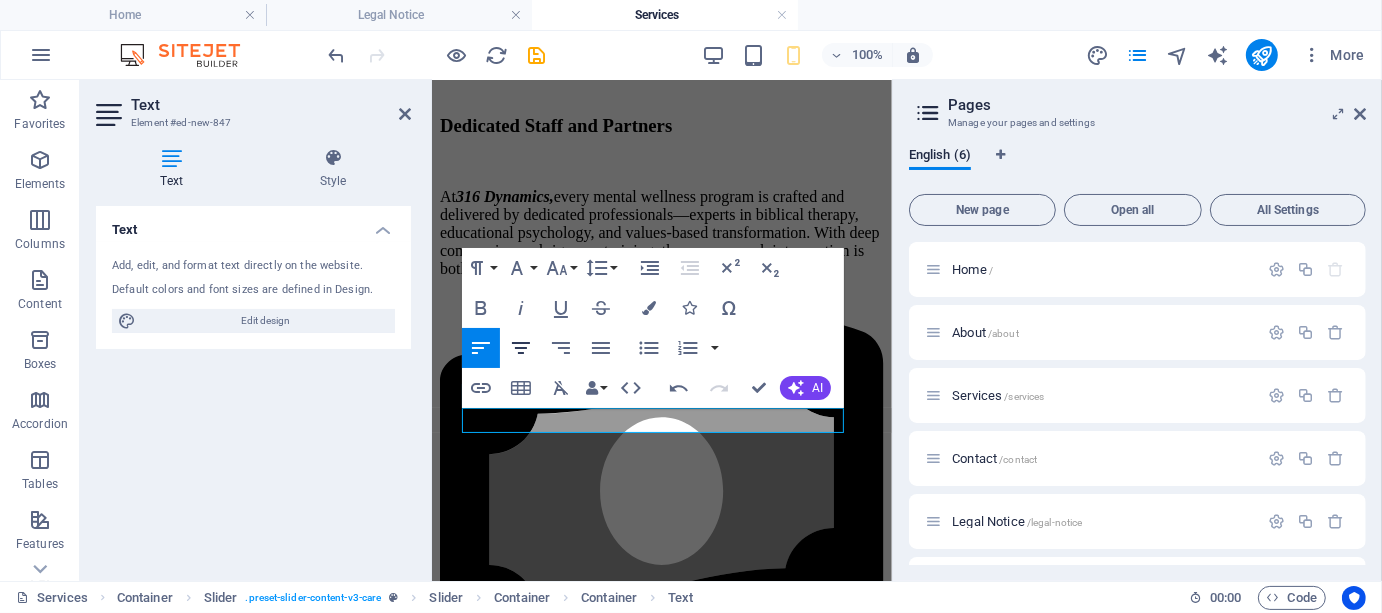 click 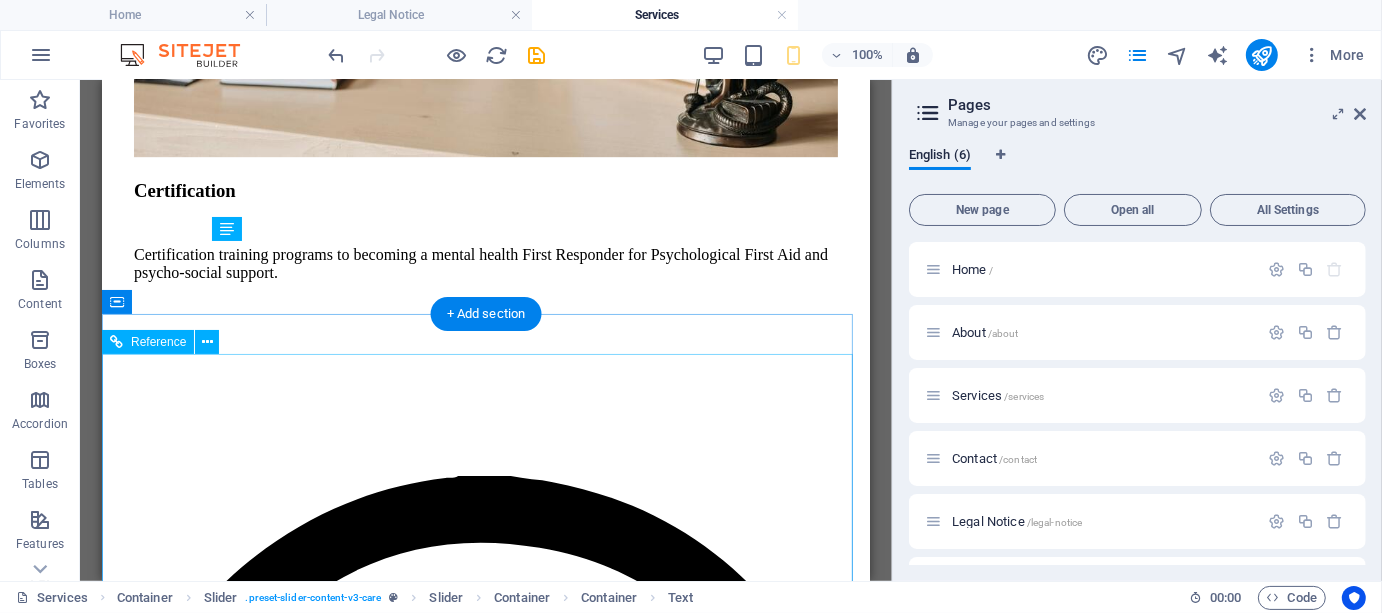 scroll, scrollTop: 3666, scrollLeft: 0, axis: vertical 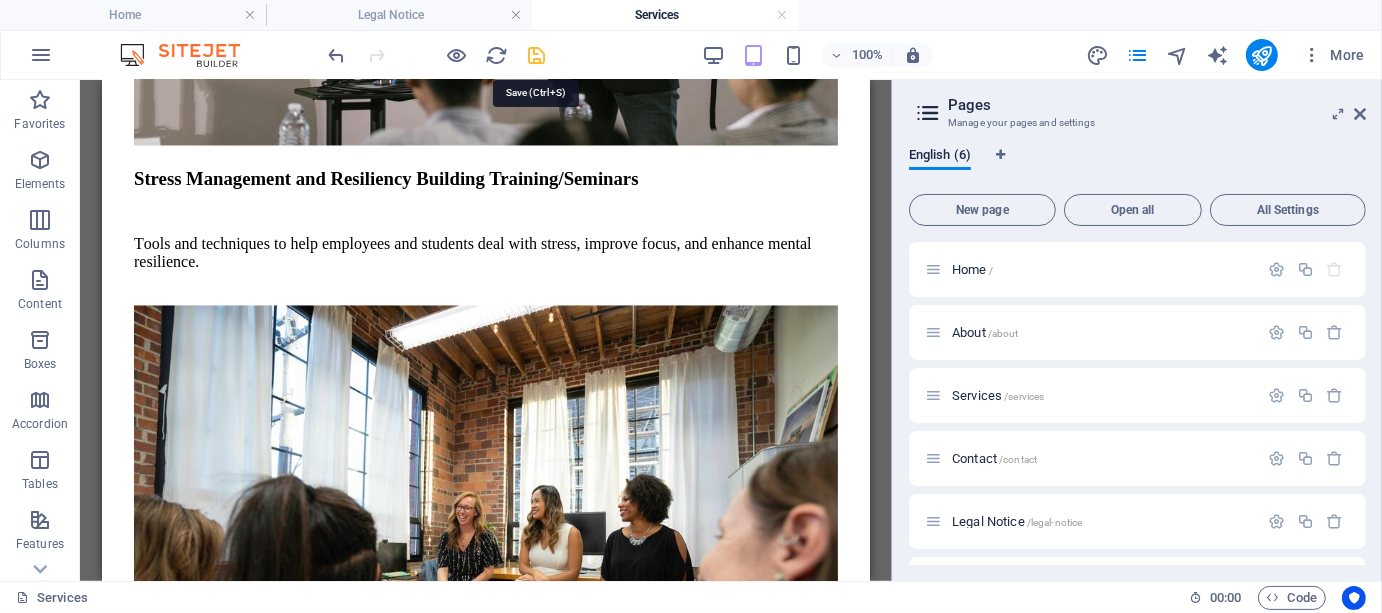 click at bounding box center (537, 55) 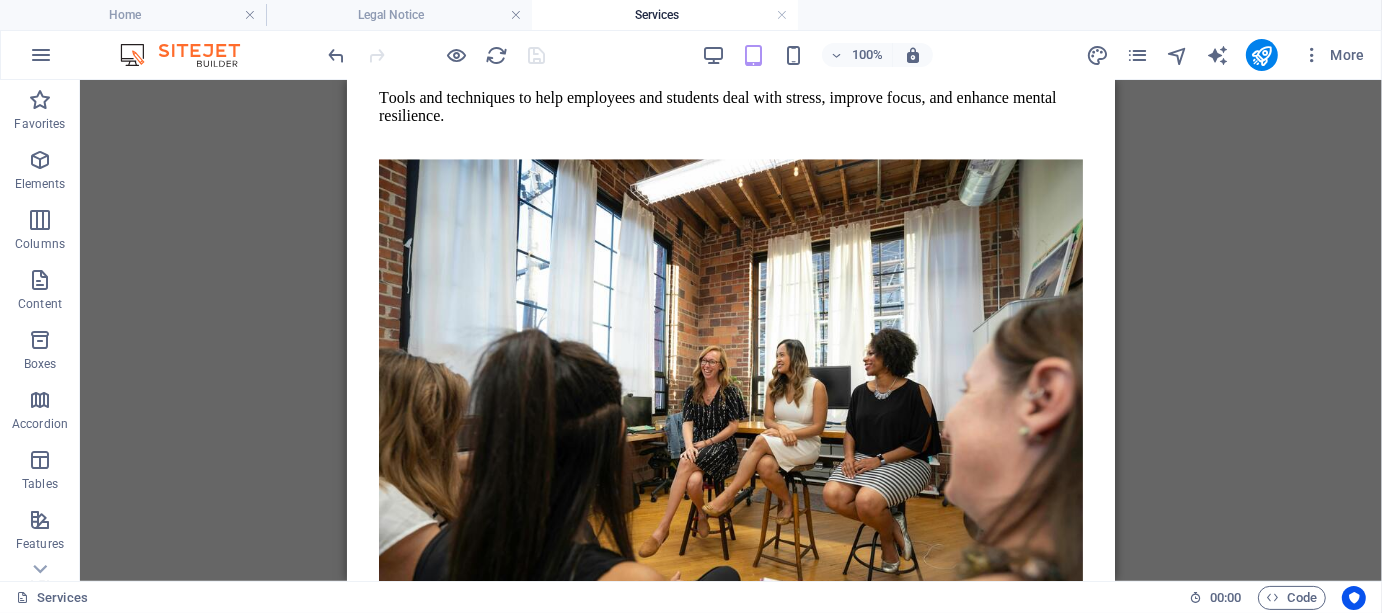 scroll, scrollTop: 3314, scrollLeft: 0, axis: vertical 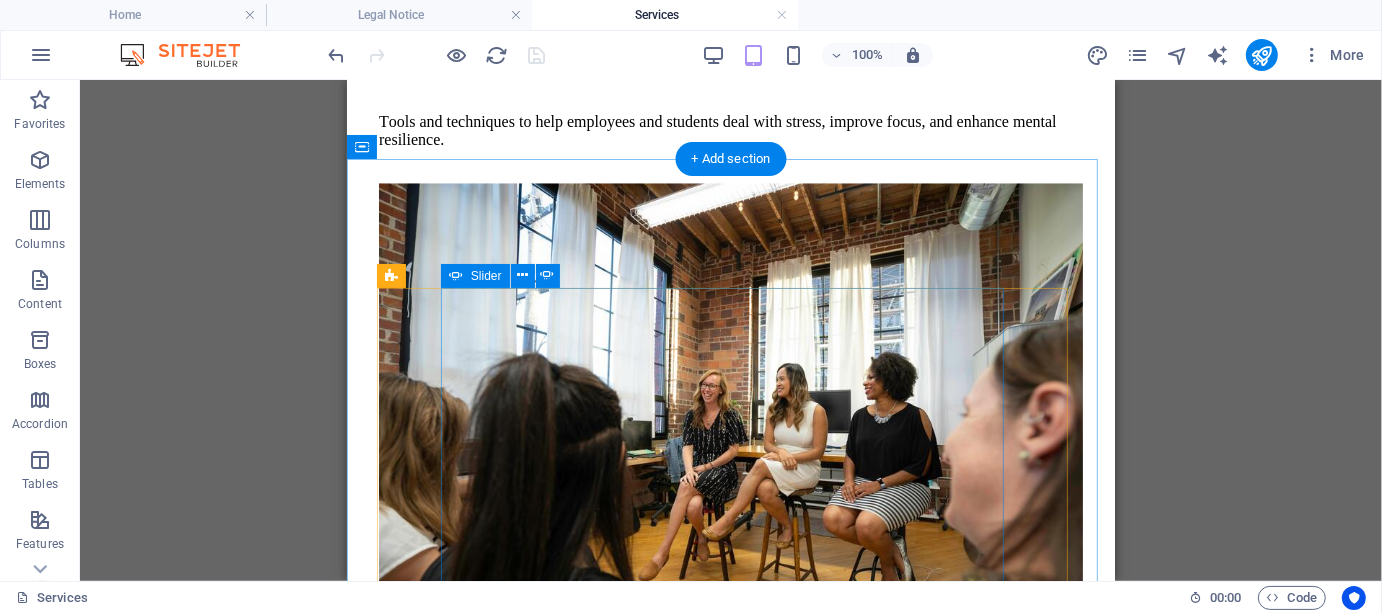 click at bounding box center (386, 6927) 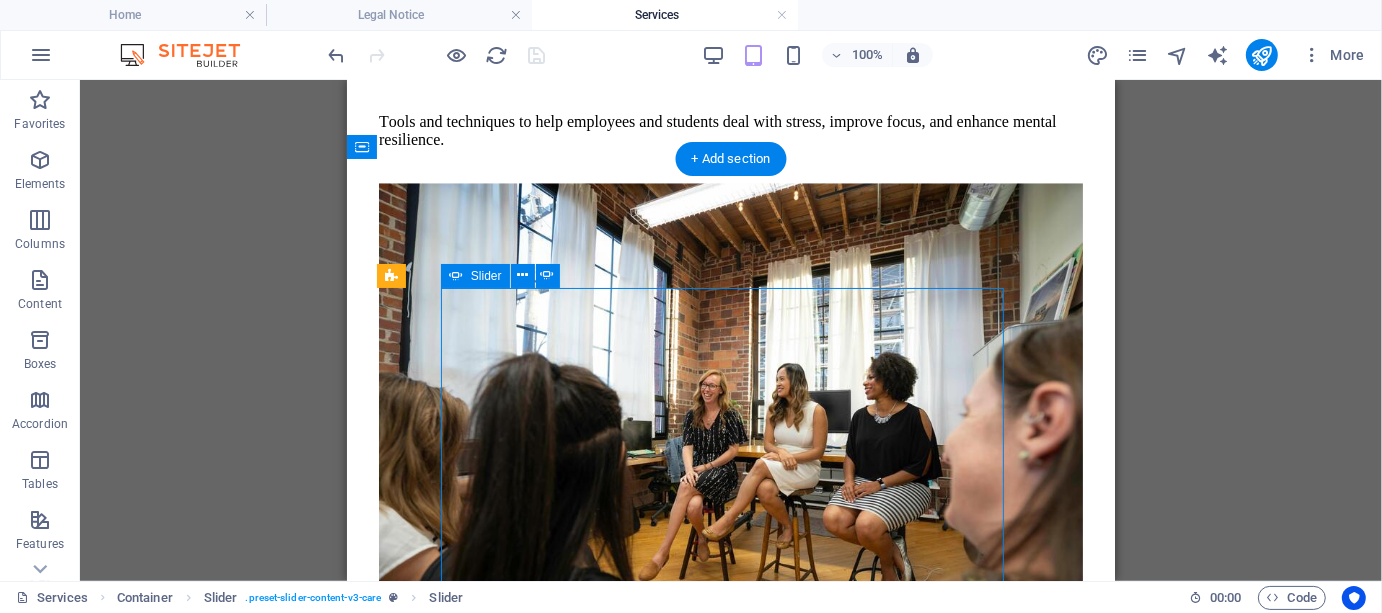 click at bounding box center (386, 6927) 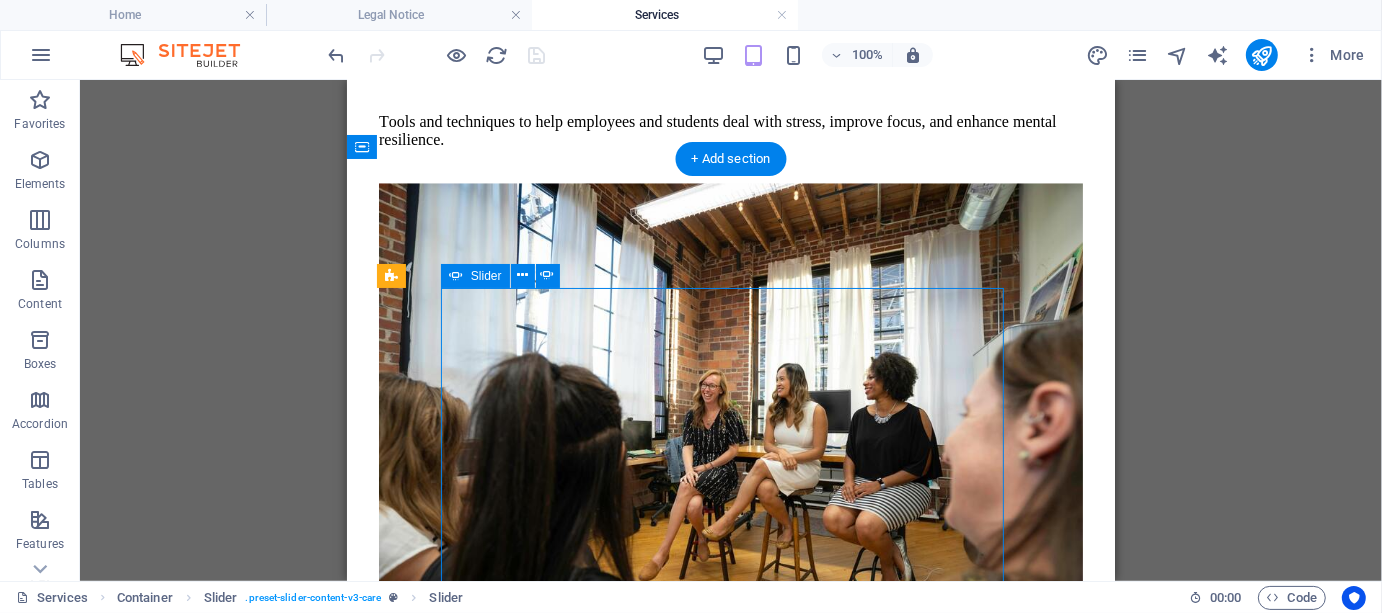 click at bounding box center [386, 6927] 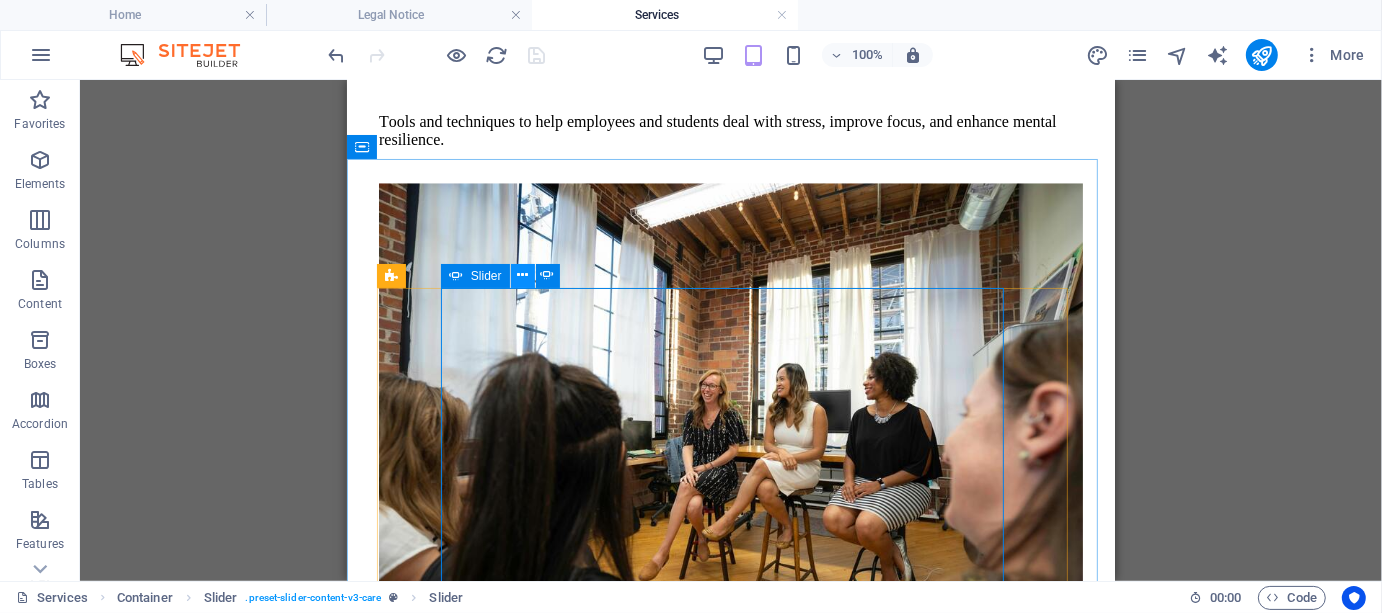 click at bounding box center [522, 275] 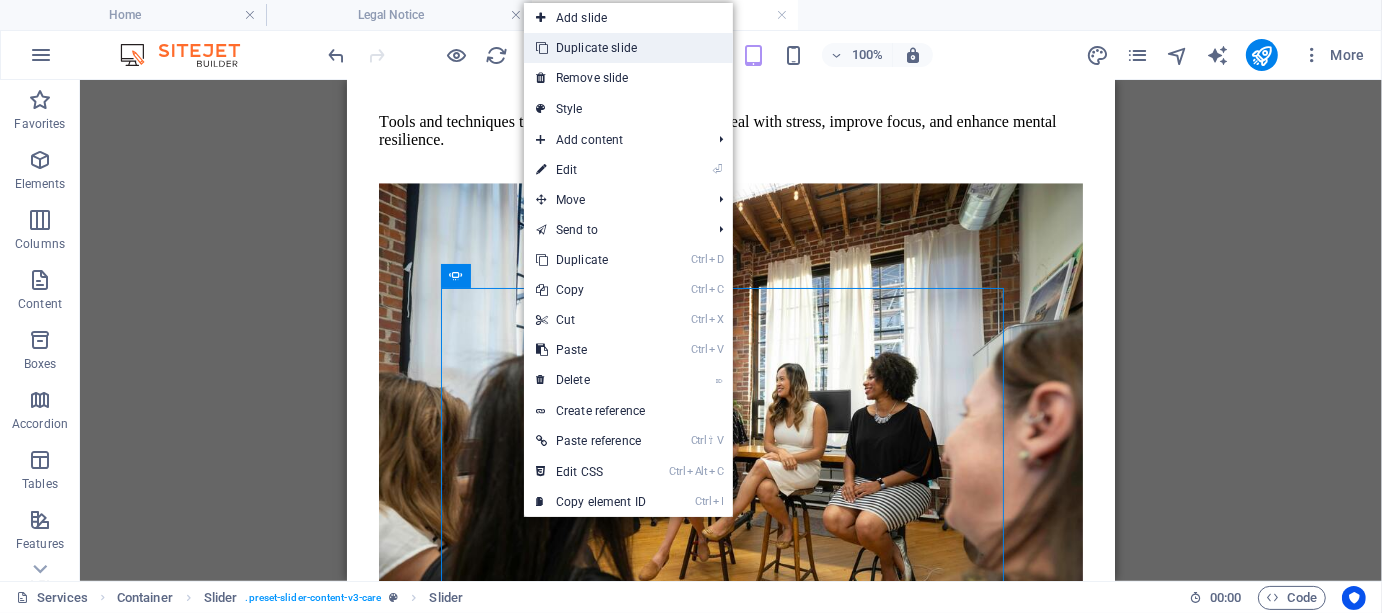 click on "Duplicate slide" at bounding box center (628, 48) 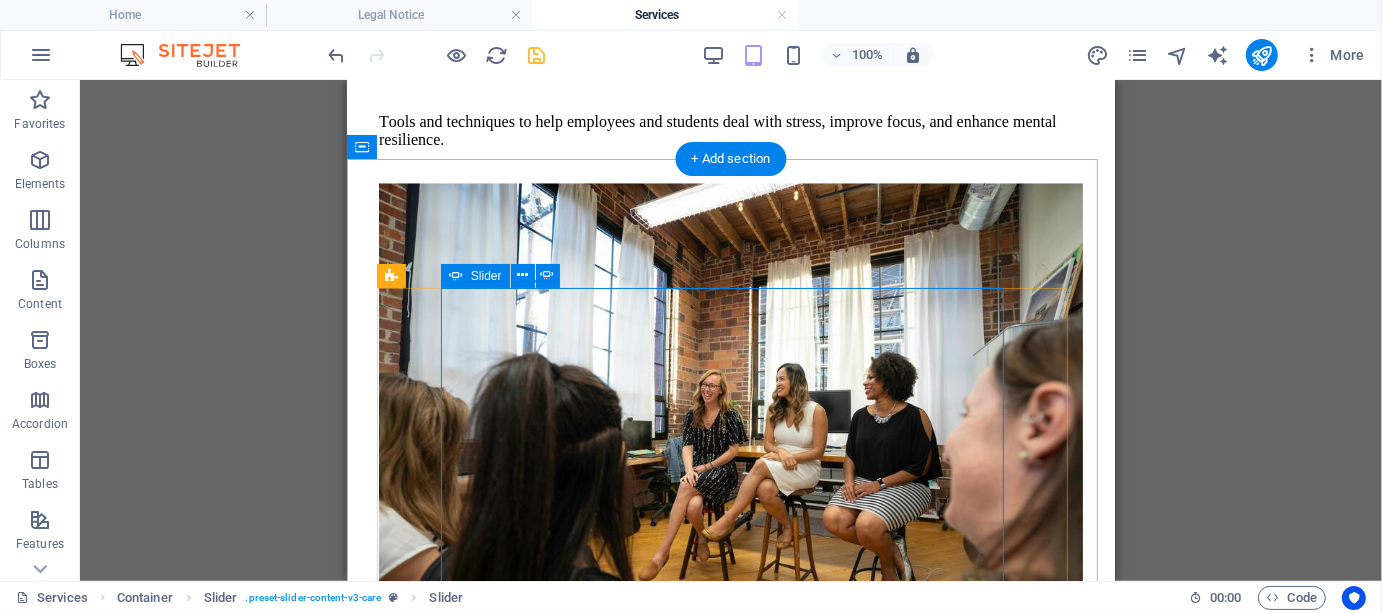 click at bounding box center (386, 7255) 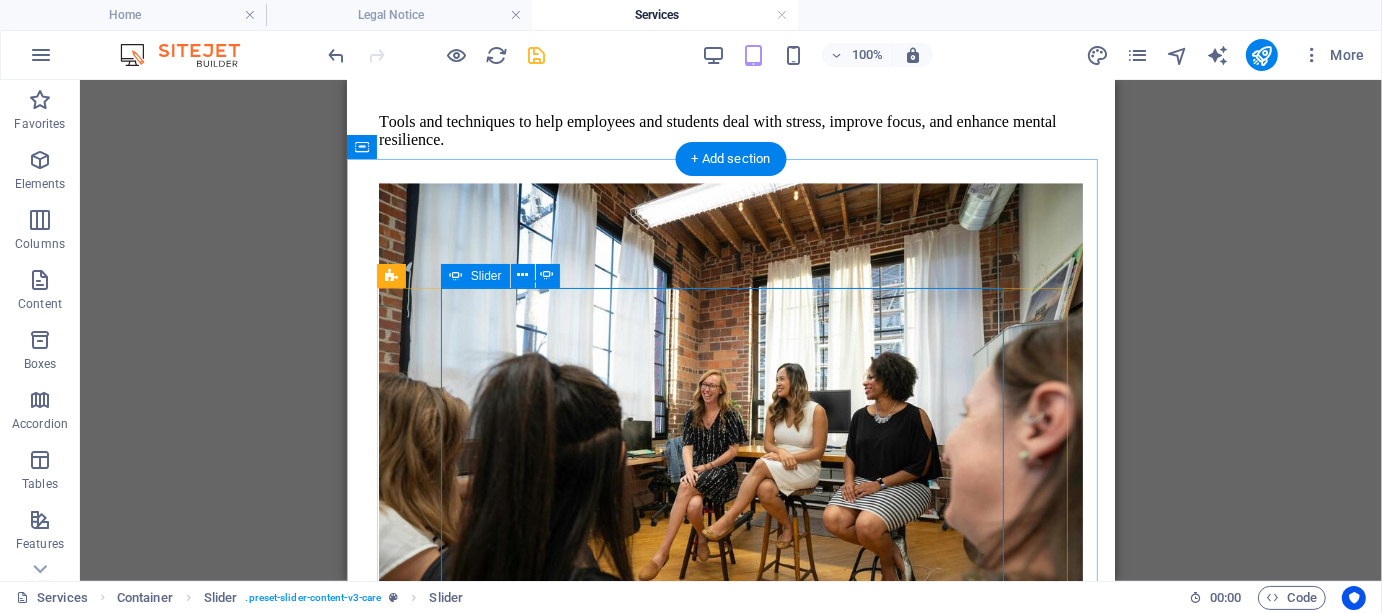 click at bounding box center [386, 7255] 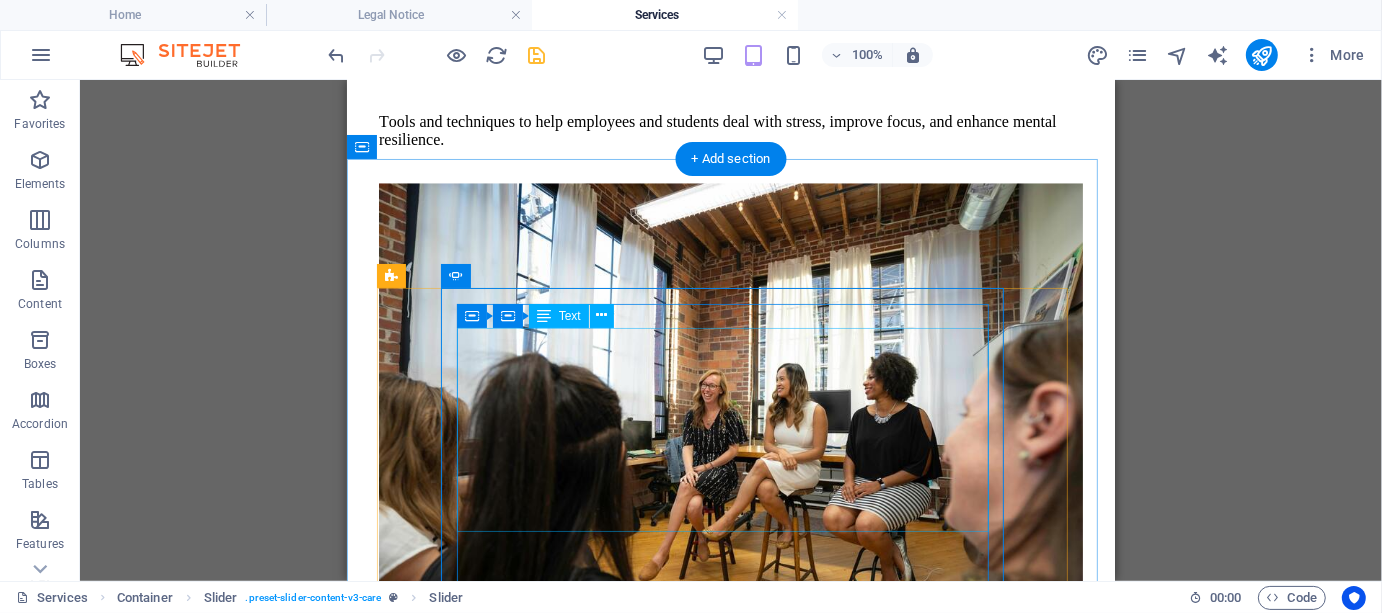 click on "In the fast-paced world of trading, pressure and unpredictability are constants. The Resiliency Team-Building workshop delivered by 316 Dynamics was exactly what our team needed. It went beyond the usual games and activities—fostering deep trust, emotional intelligence, and a shared sense of purpose. Our staff emerged more connected, more grounded, and better equipped to navigate both professional and personal storms. It was a strategic investment in our people, and the returns are already evident." at bounding box center [-2176, 6760] 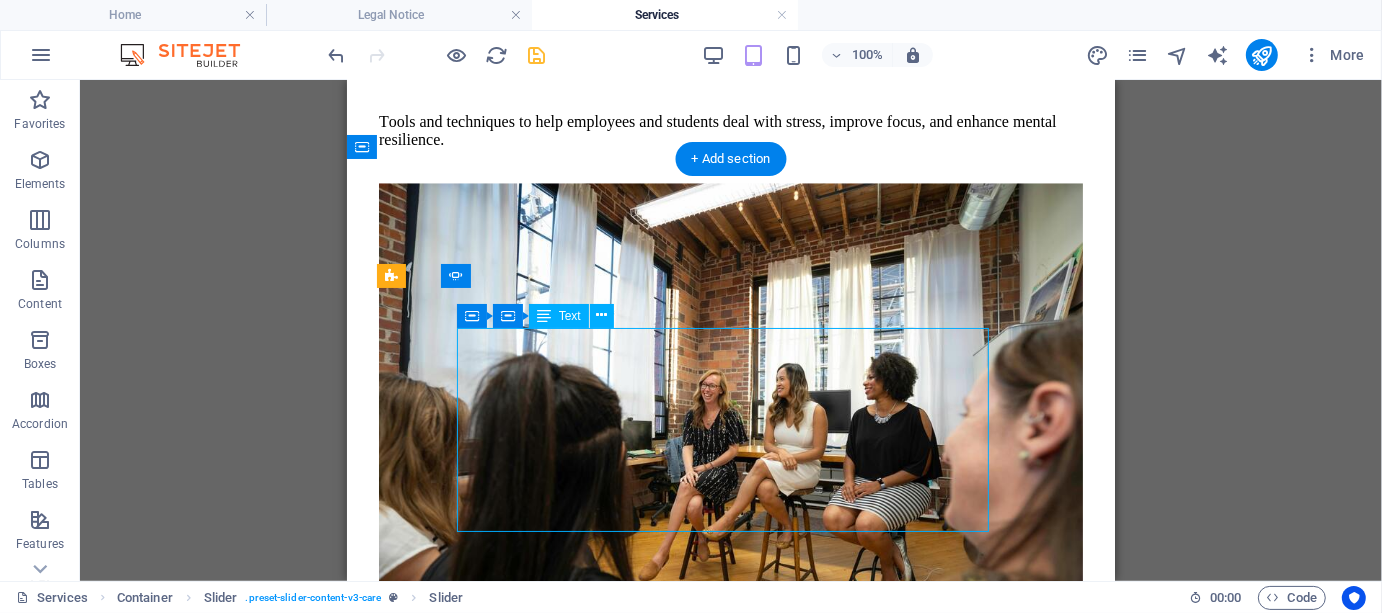 click on "In the fast-paced world of trading, pressure and unpredictability are constants. The Resiliency Team-Building workshop delivered by 316 Dynamics was exactly what our team needed. It went beyond the usual games and activities—fostering deep trust, emotional intelligence, and a shared sense of purpose. Our staff emerged more connected, more grounded, and better equipped to navigate both professional and personal storms. It was a strategic investment in our people, and the returns are already evident." at bounding box center (-2176, 6760) 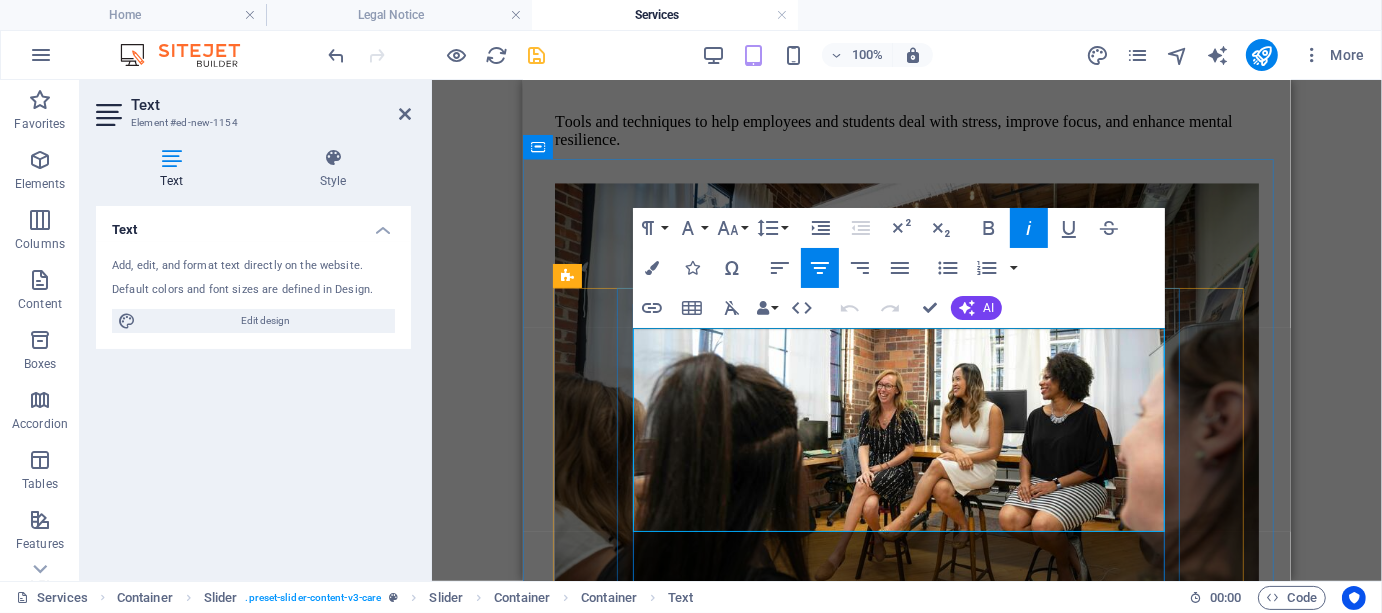 click on "In the fast-paced world of trading, pressure and unpredictability are constants. The Resiliency Team-Building workshop delivered by 316 Dynamics was exactly what our team needed. It went beyond the usual games and activities—fostering deep trust, emotional intelligence, and a shared sense of purpose. Our staff emerged more connected, more grounded, and better equipped to navigate both professional and personal storms. It was a strategic investment in our people, and the returns are already evident." at bounding box center (-2000, 6760) 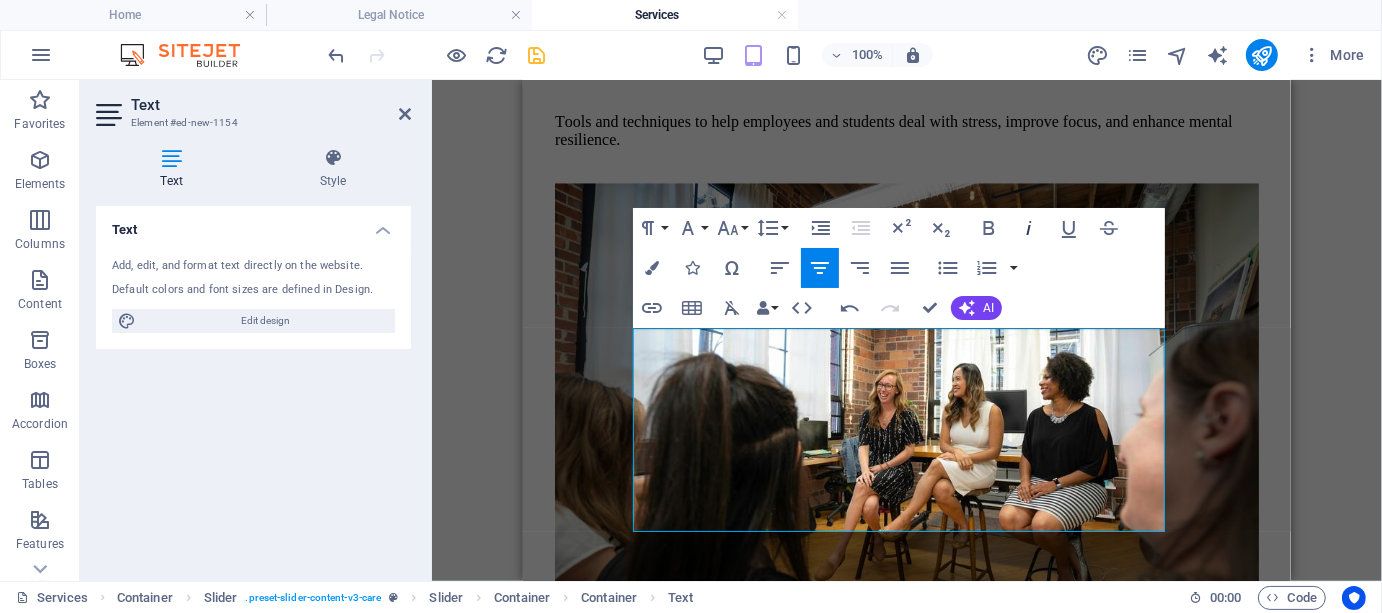 click 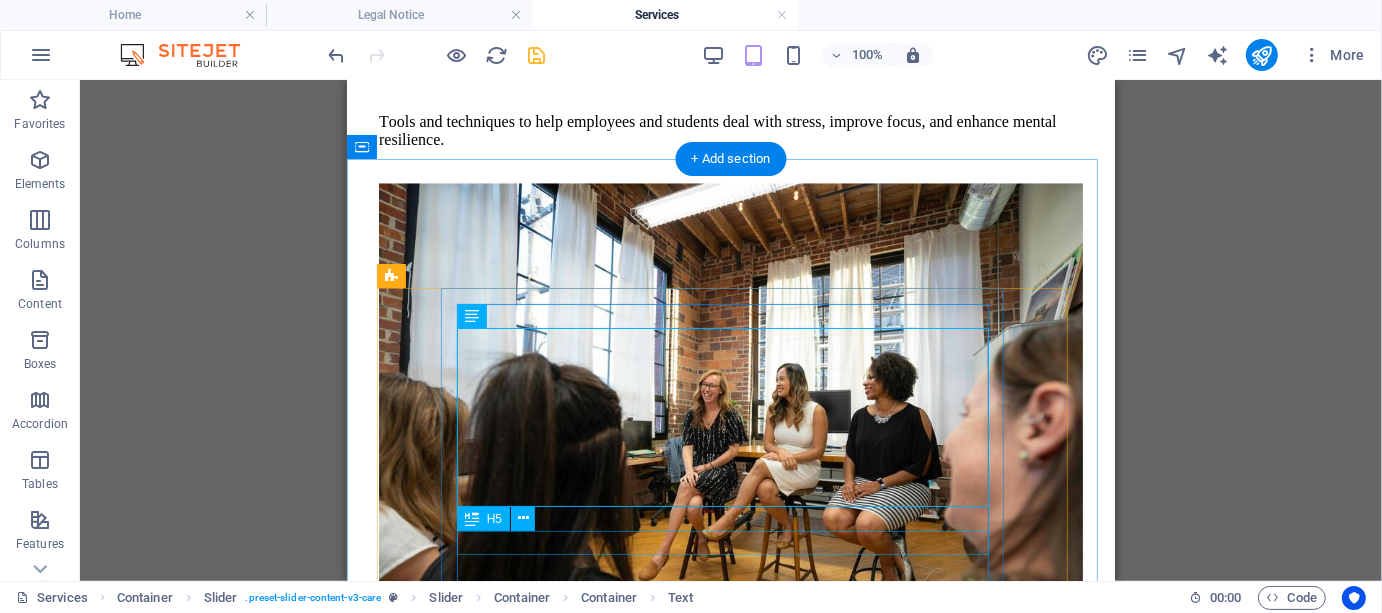 click on "[FIRST] [LAST], HR Manager" at bounding box center (-2176, 6893) 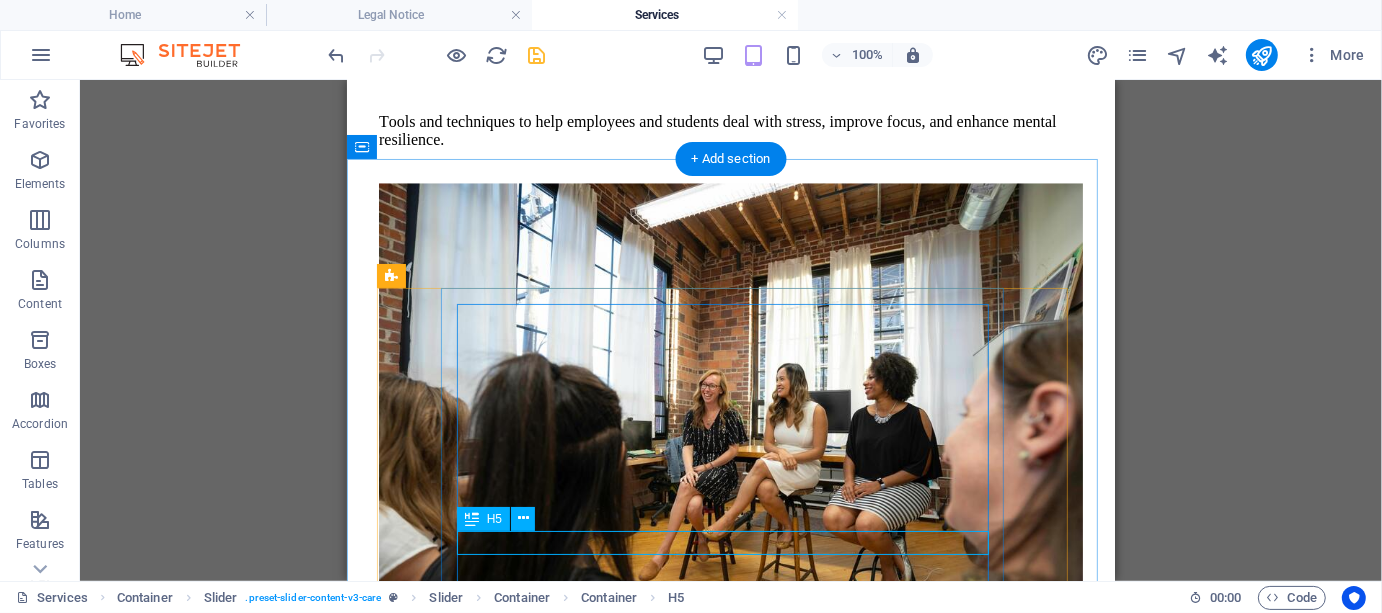 click on "[FIRST] [LAST], HR Manager" at bounding box center [-2176, 6893] 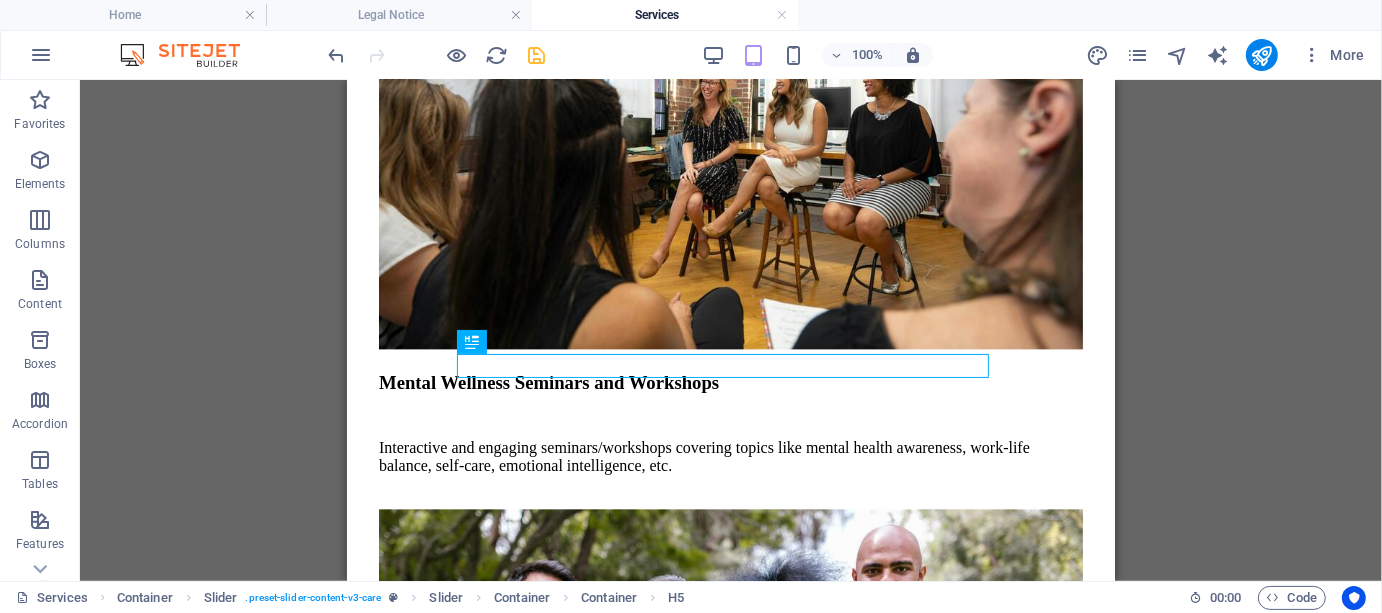 scroll, scrollTop: 3641, scrollLeft: 0, axis: vertical 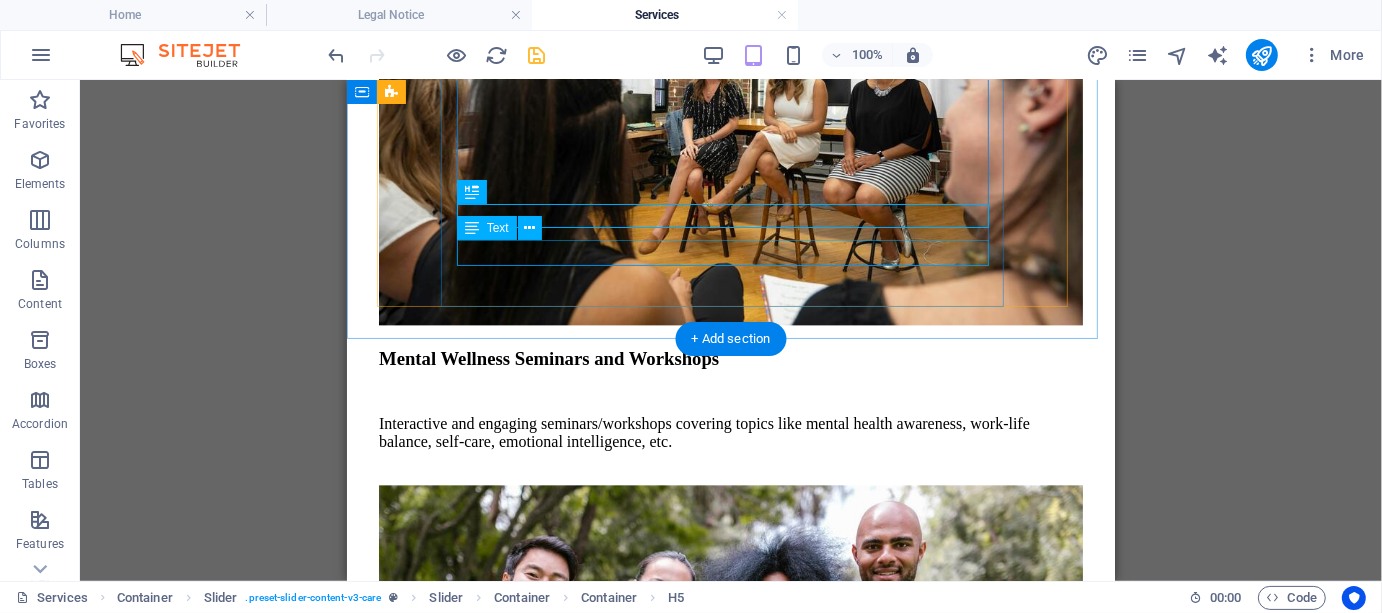 click on "DCM Global Technologies" at bounding box center [-2176, 6633] 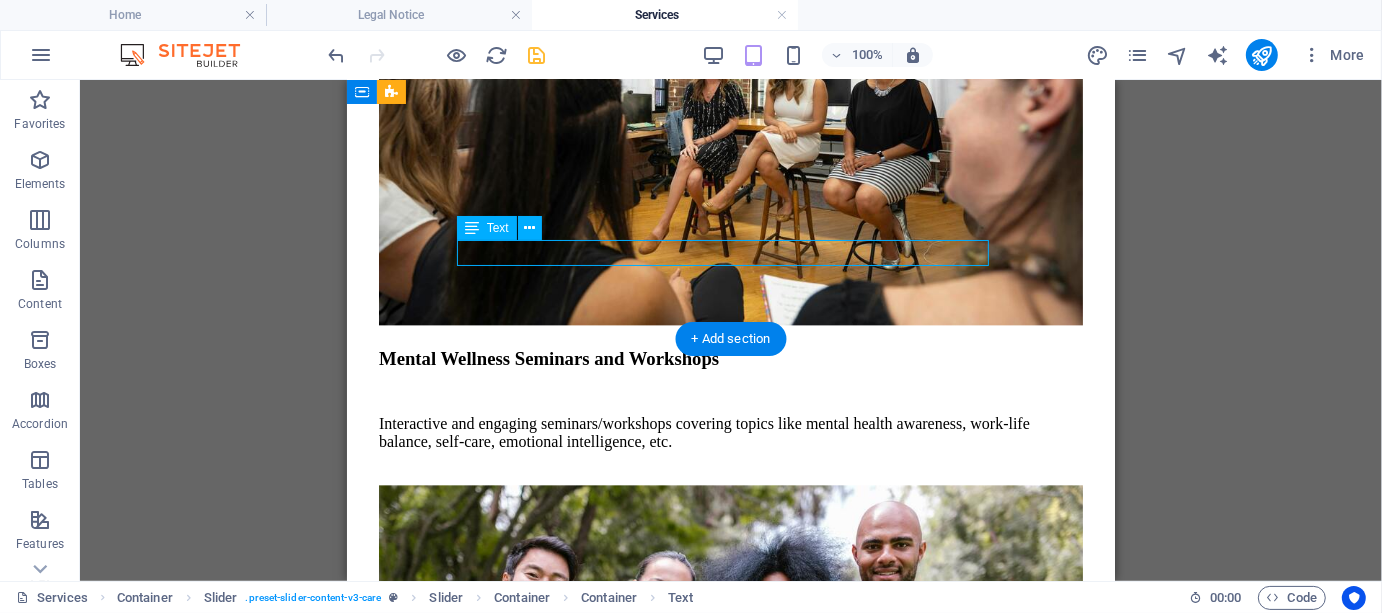 click on "DCM Global Technologies" at bounding box center (-2176, 6633) 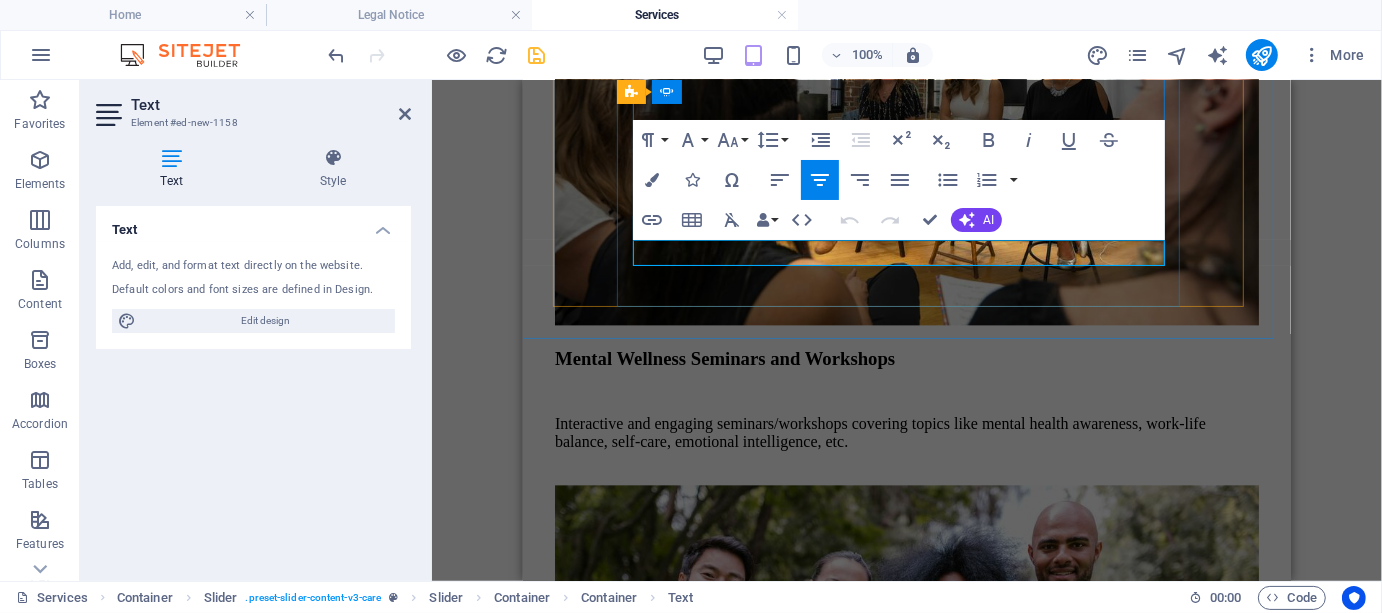 type 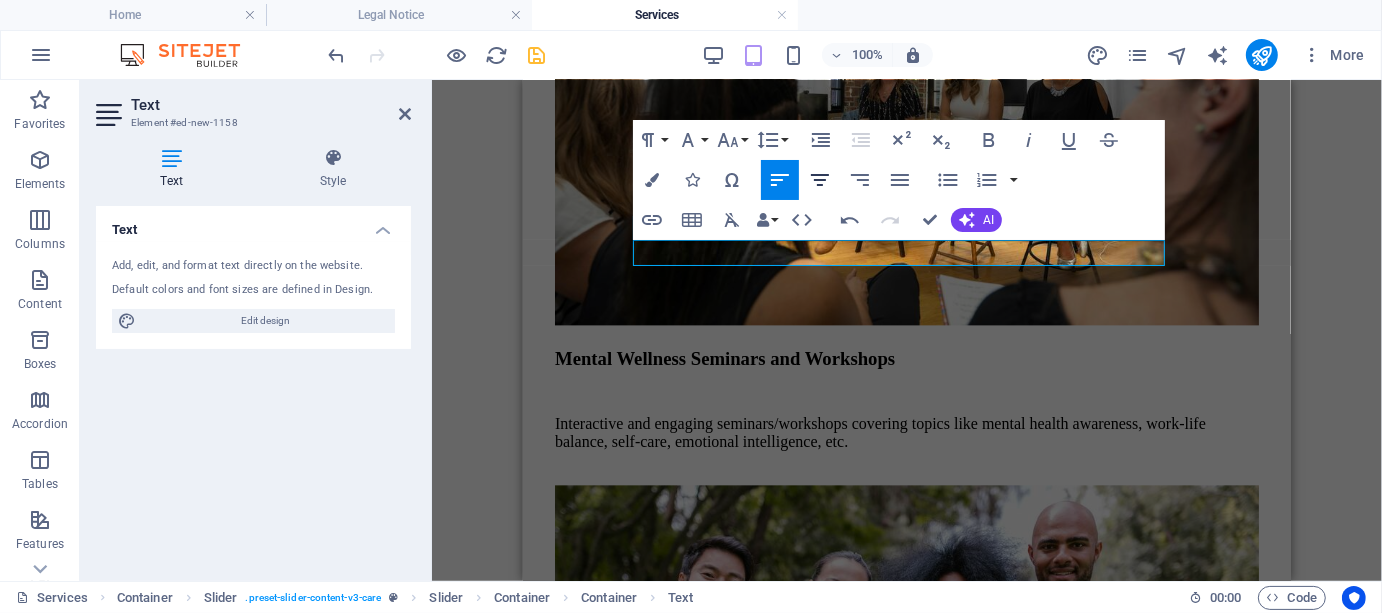 click 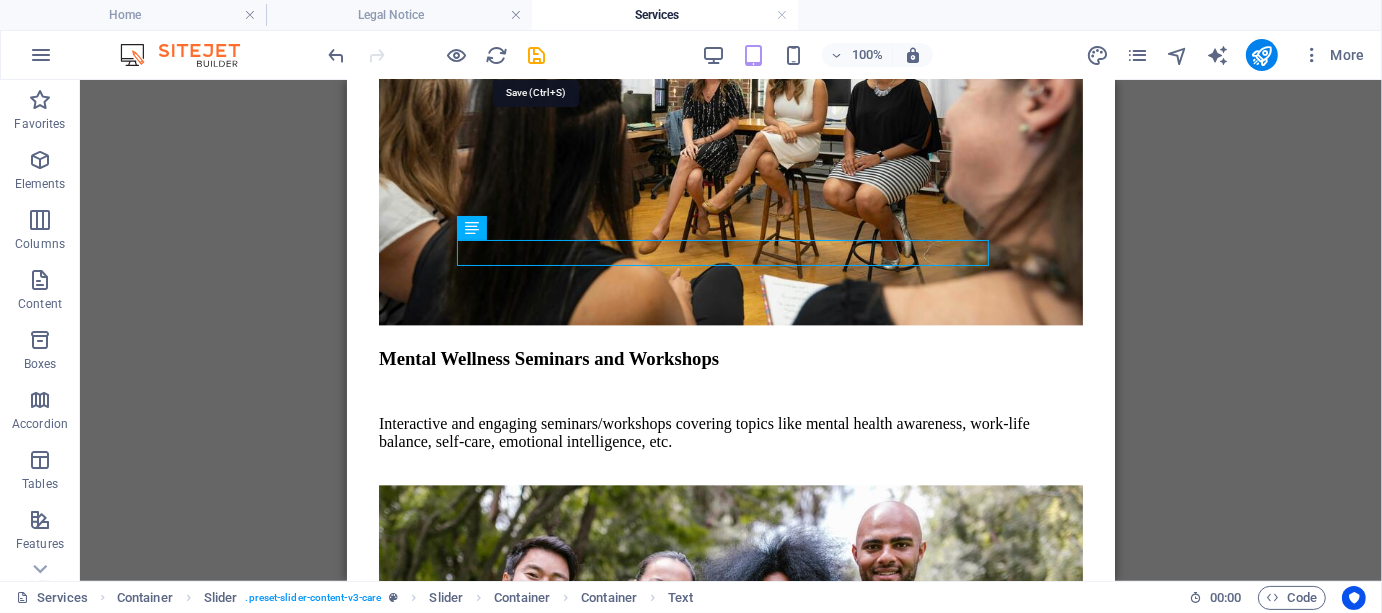 click at bounding box center [537, 55] 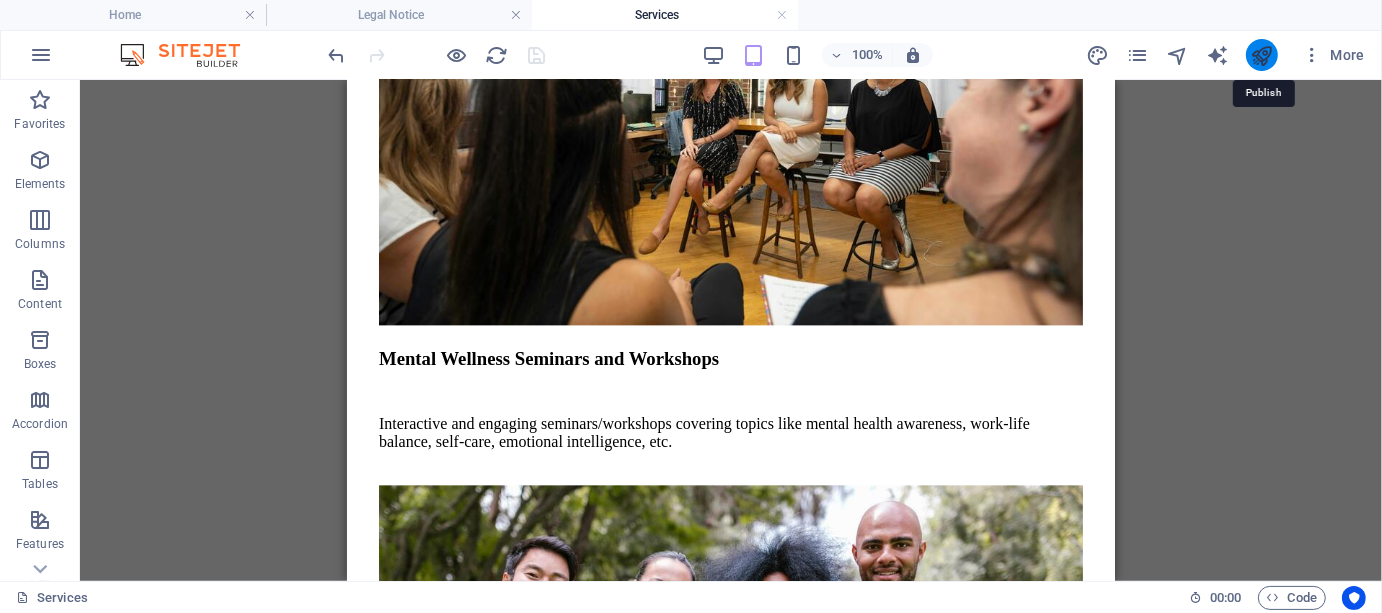 click at bounding box center [1261, 55] 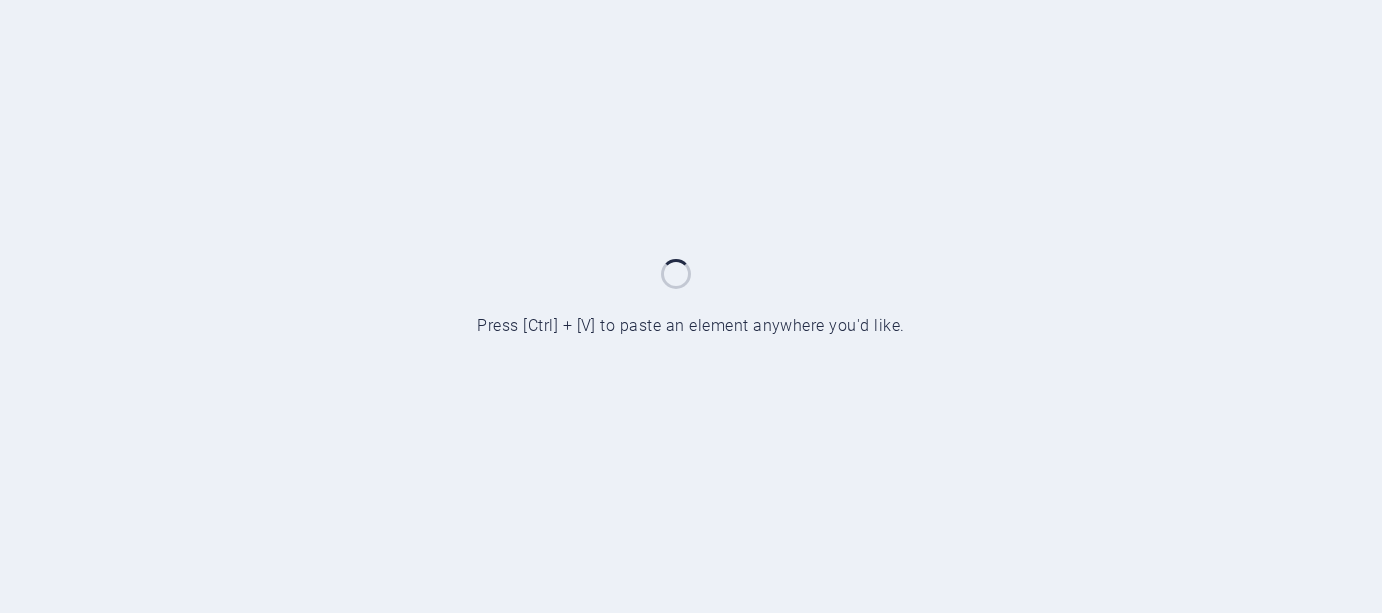 scroll, scrollTop: 0, scrollLeft: 0, axis: both 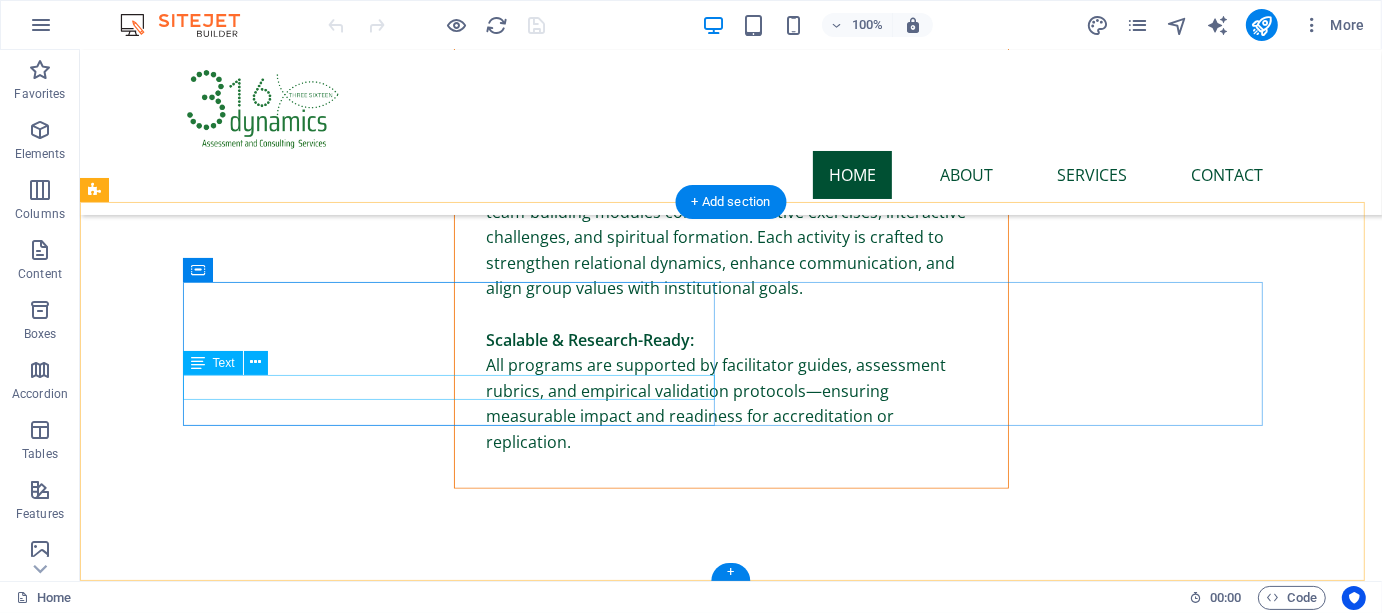 click on "+63[PHONE] / +63[PHONE] / +63[PHONE]" at bounding box center (456, 9478) 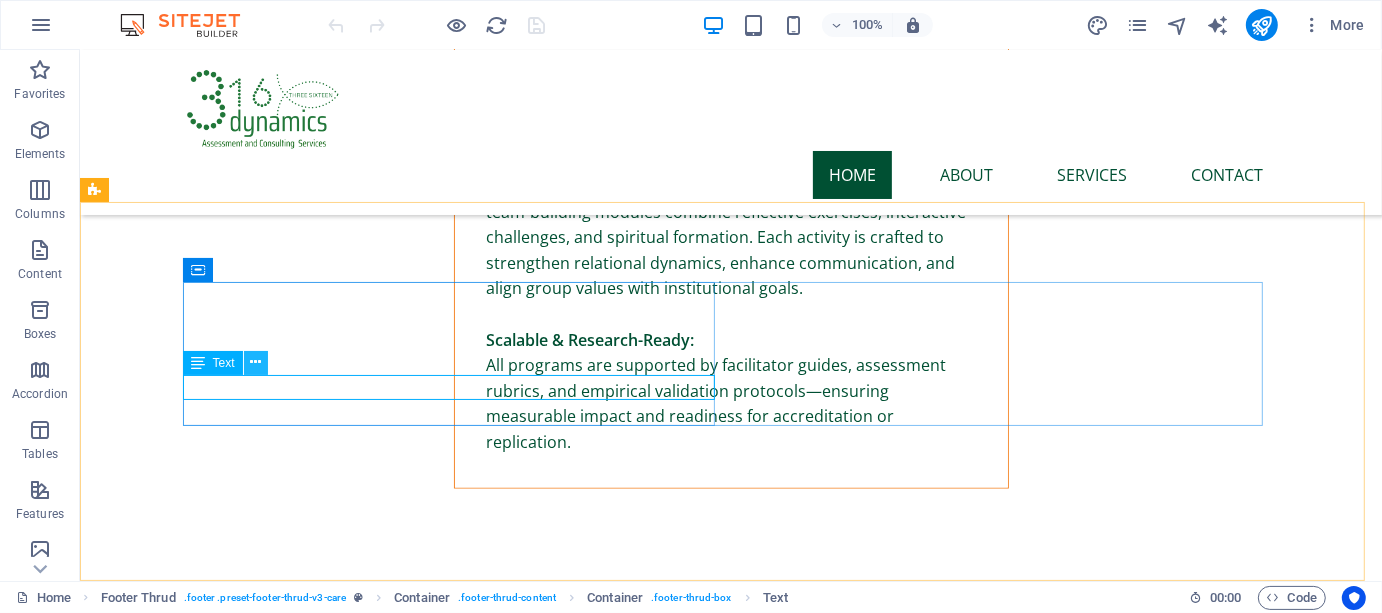 click at bounding box center [255, 362] 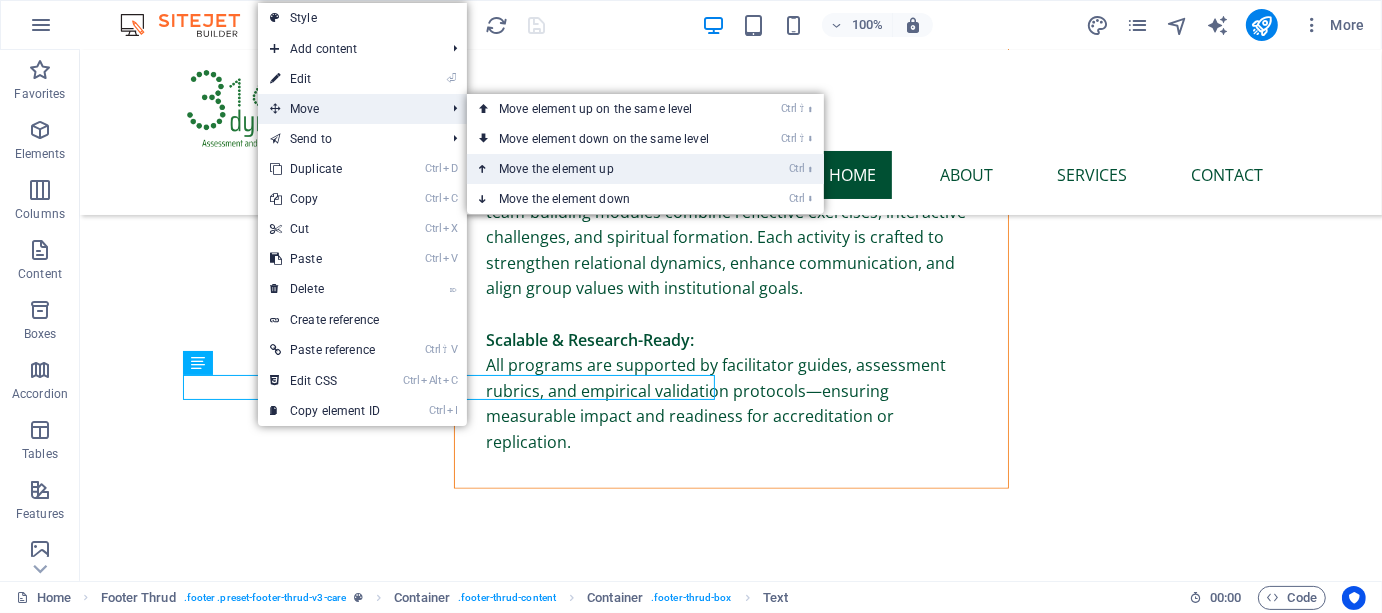 click on "Ctrl ⬆  Move the element up" at bounding box center (608, 169) 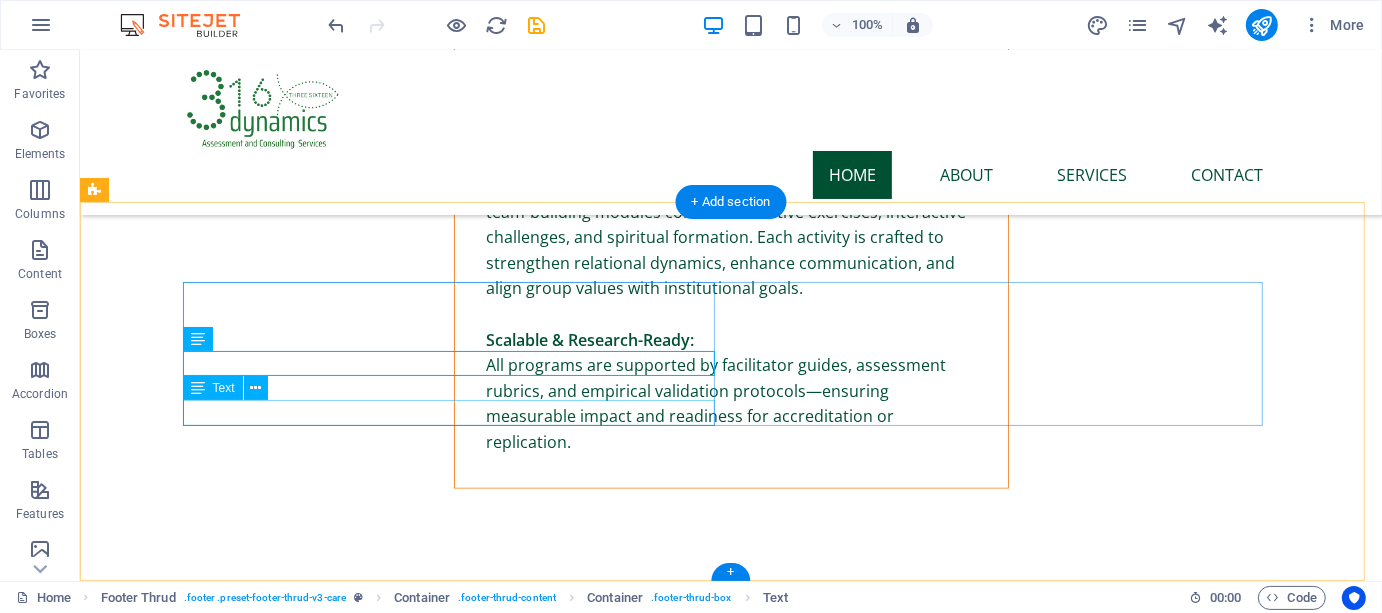 click on "+63[PHONE] / +63[PHONE] / +63[PHONE]" at bounding box center (456, 9503) 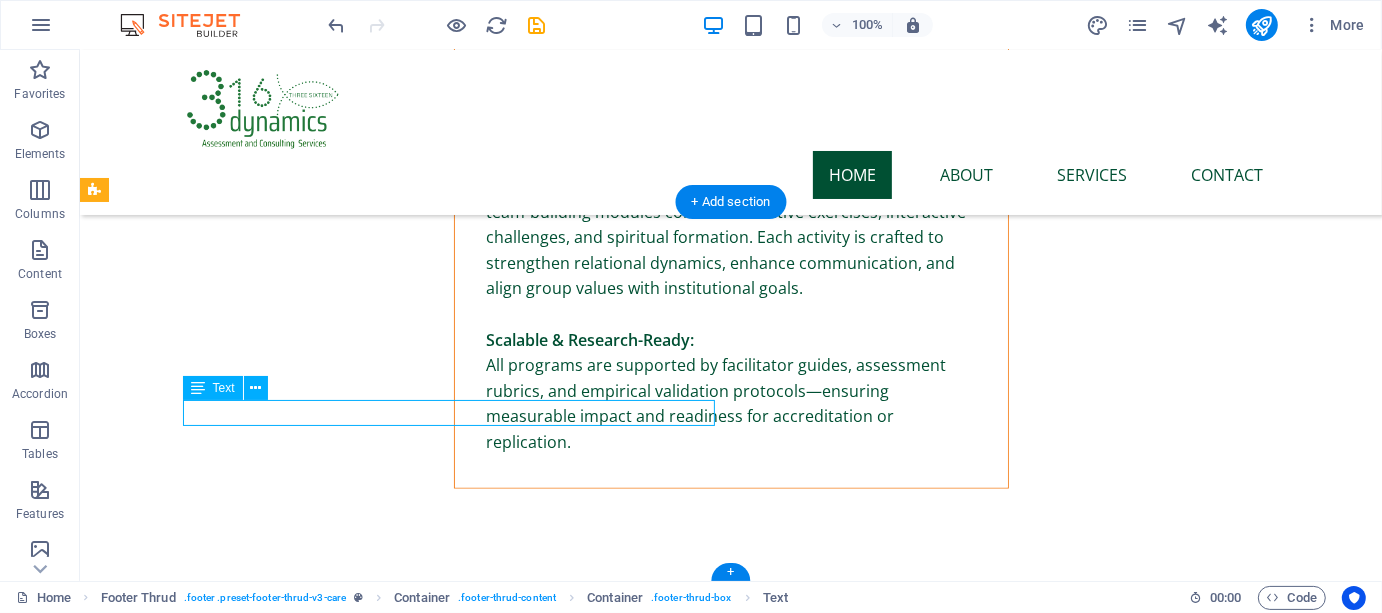 click on "+63[PHONE] / +63[PHONE] / +63[PHONE]" at bounding box center (456, 9503) 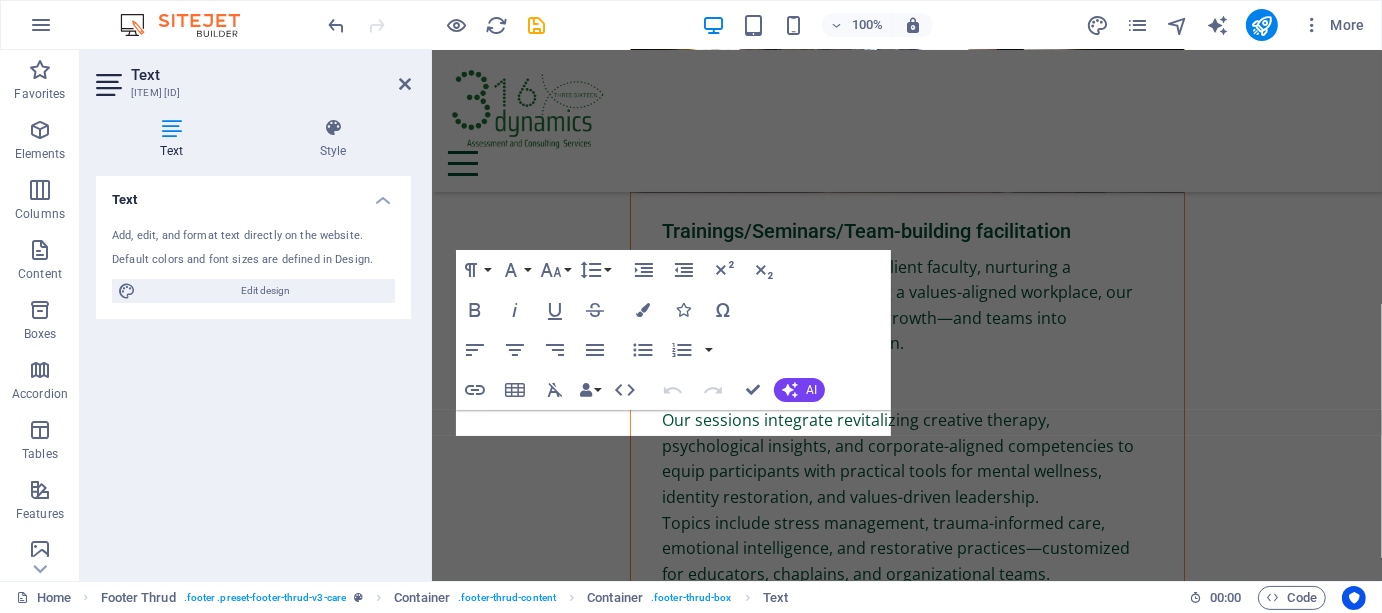 scroll, scrollTop: 9209, scrollLeft: 0, axis: vertical 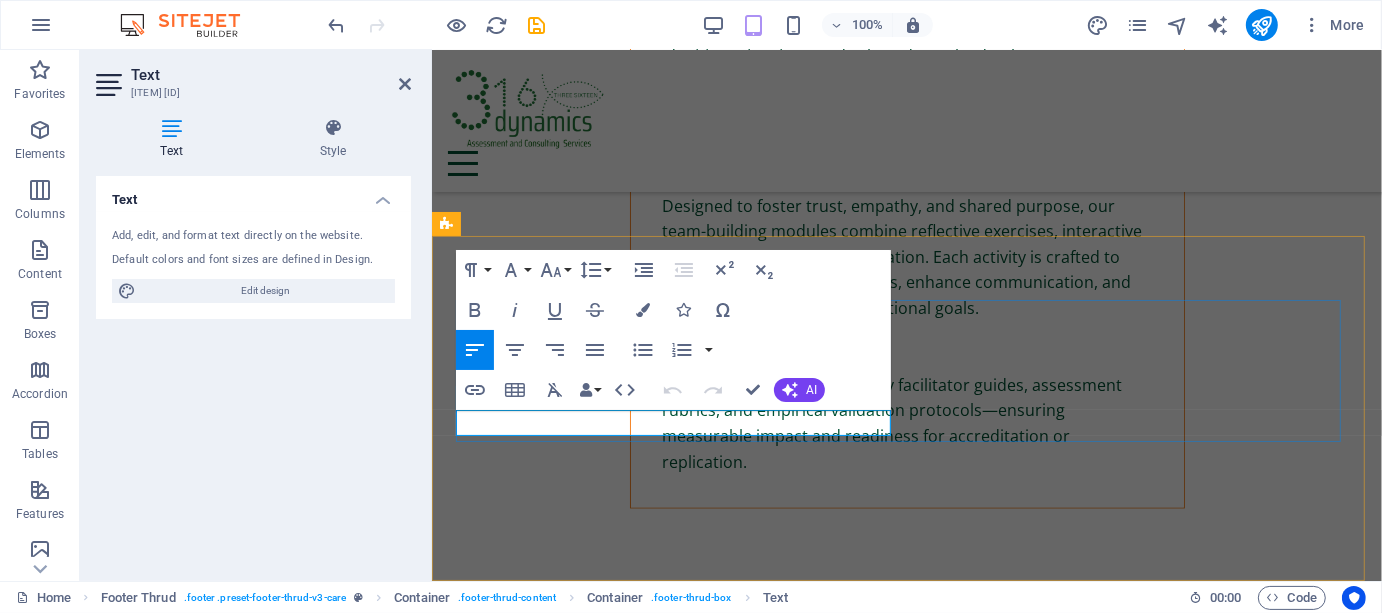 click on "+63[PHONE] / +63[PHONE] / +63[PHONE]" at bounding box center (676, 7719) 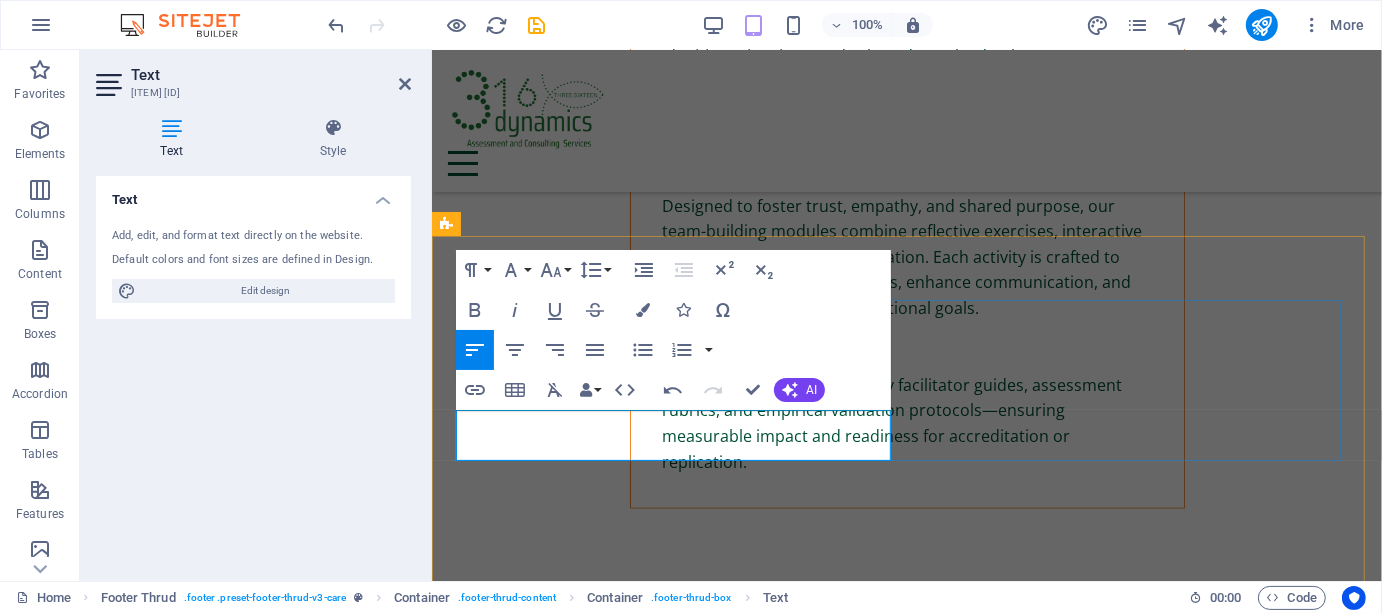 click on "25 Pleasant Village, Alabang Muntinlupa 7545 National Hi-way, Sala, City of Cabuyao" at bounding box center [676, 7731] 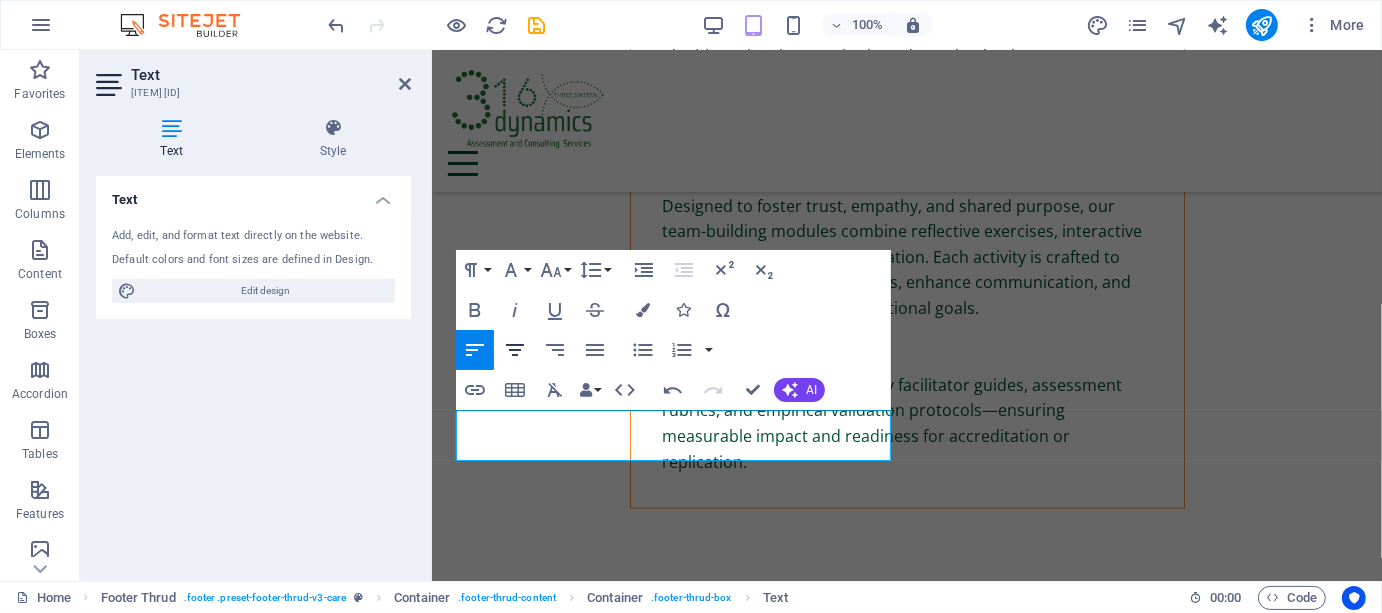 click 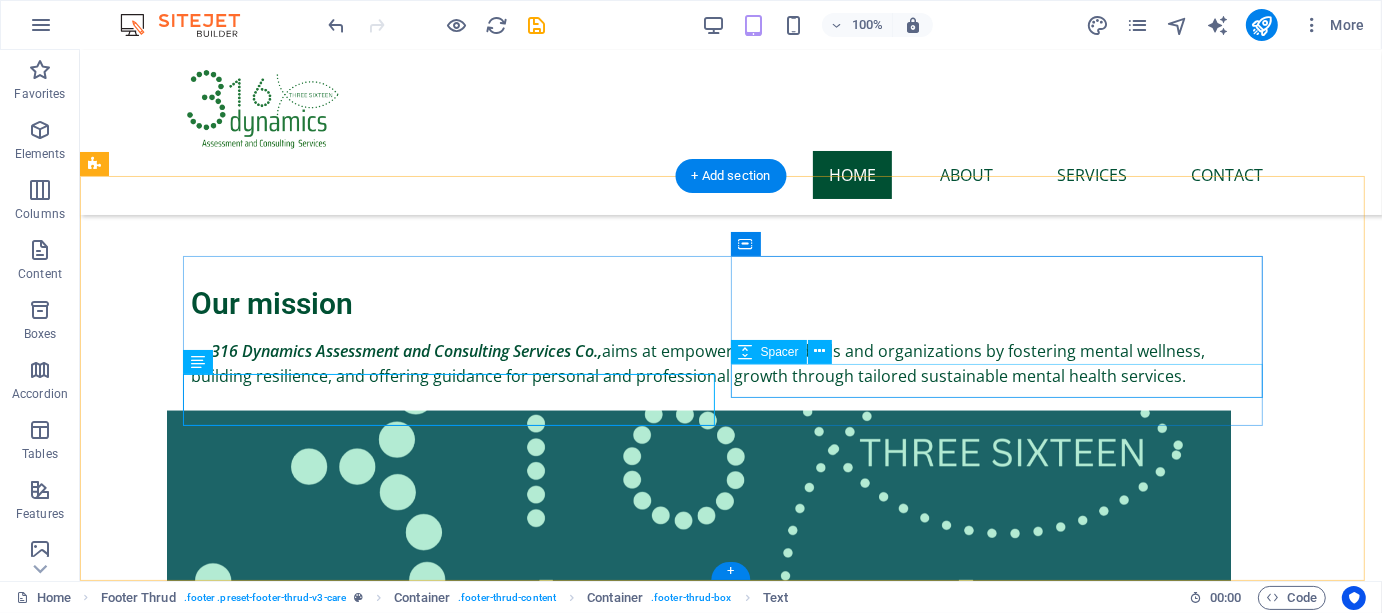 scroll, scrollTop: 8791, scrollLeft: 0, axis: vertical 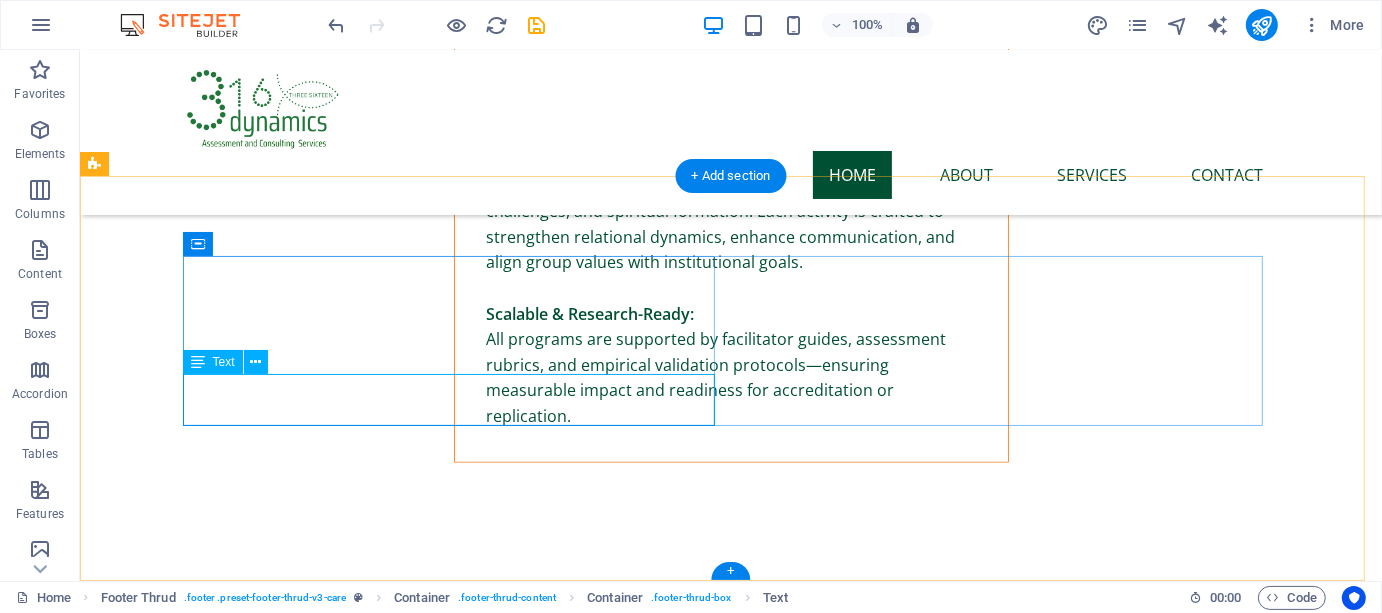 click on "25 Pleasant Village, Alabang, City of Muntinlupa 7545 National Hi-way, Sala, City of Cabuyao" at bounding box center [456, 9489] 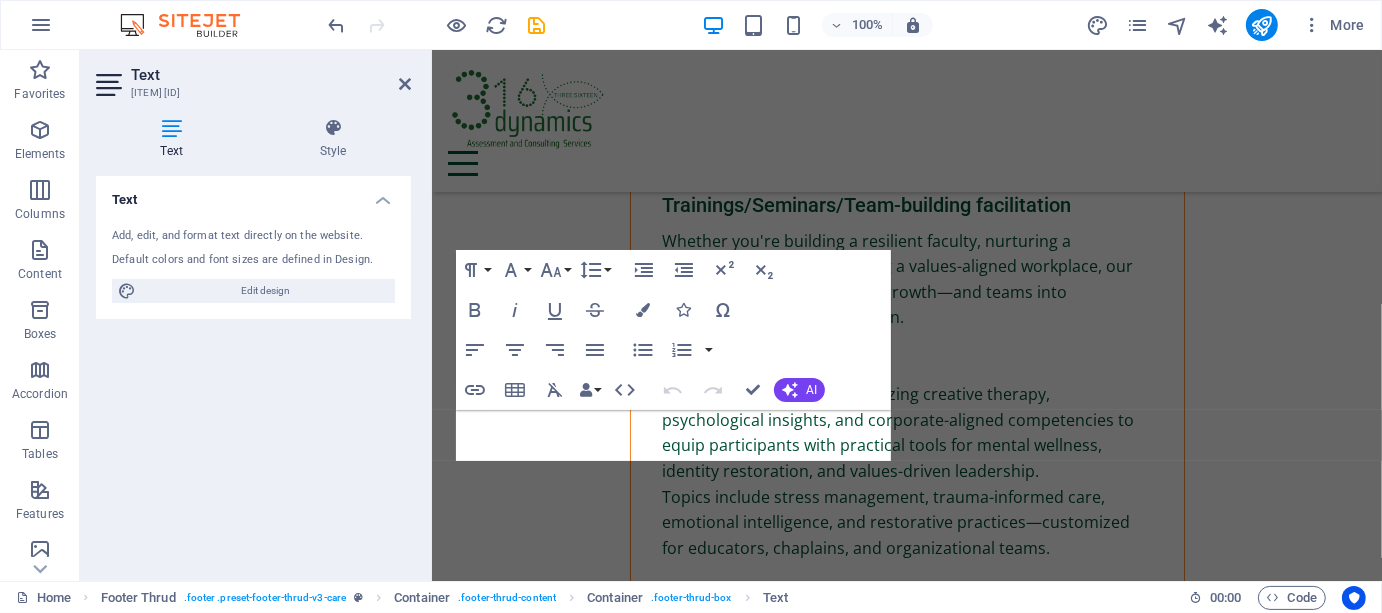 scroll, scrollTop: 9209, scrollLeft: 0, axis: vertical 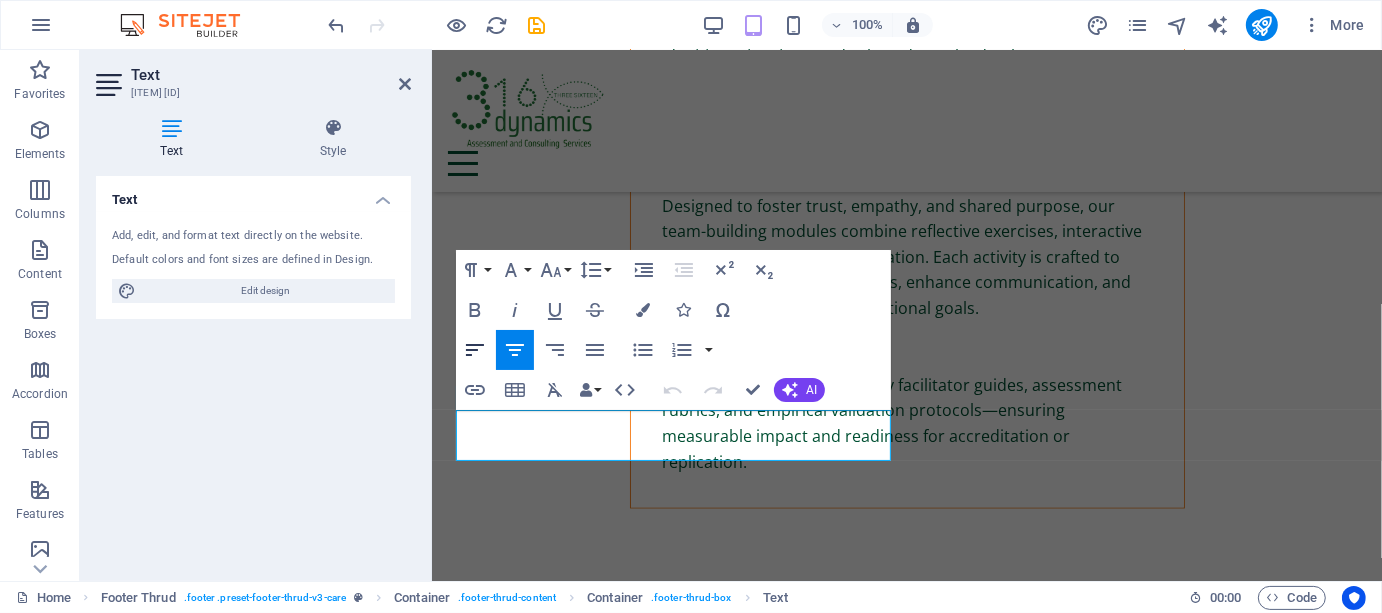 click 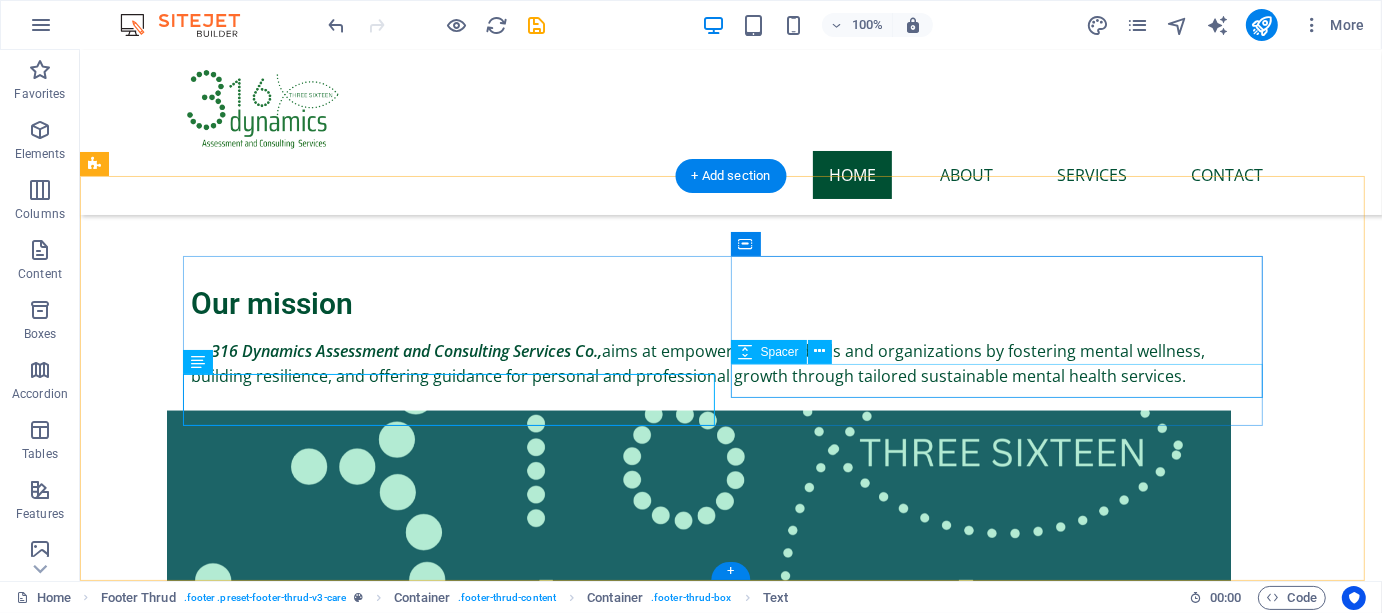 scroll, scrollTop: 8791, scrollLeft: 0, axis: vertical 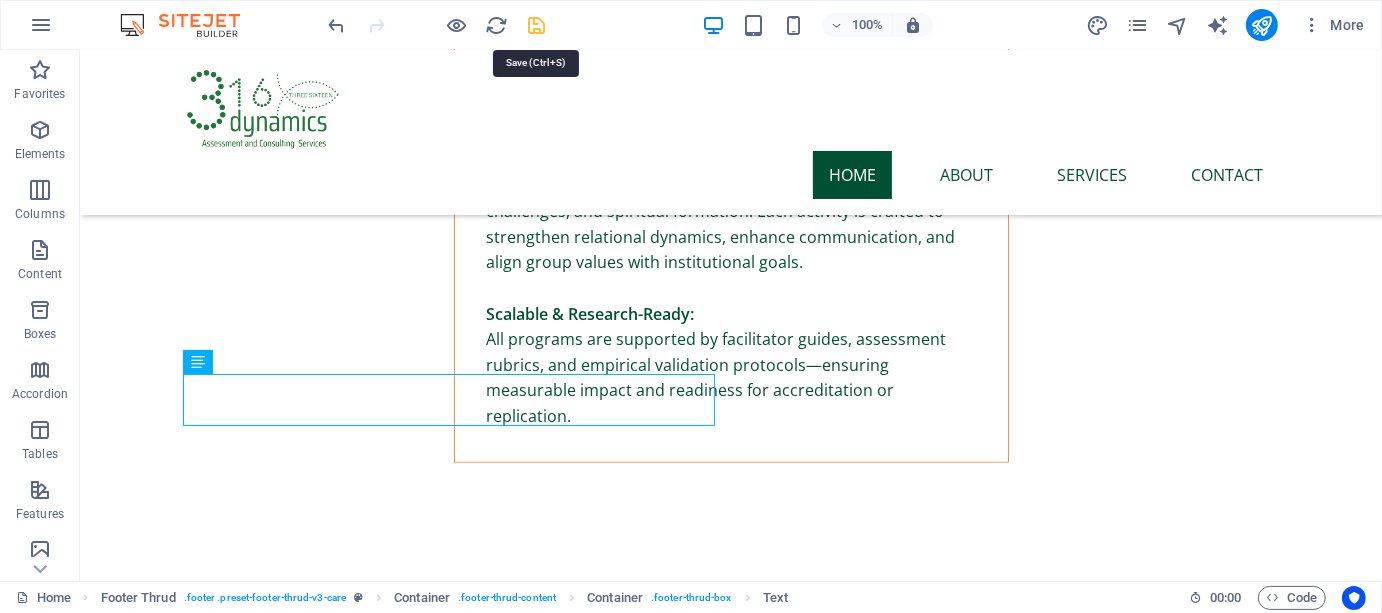 click at bounding box center [537, 25] 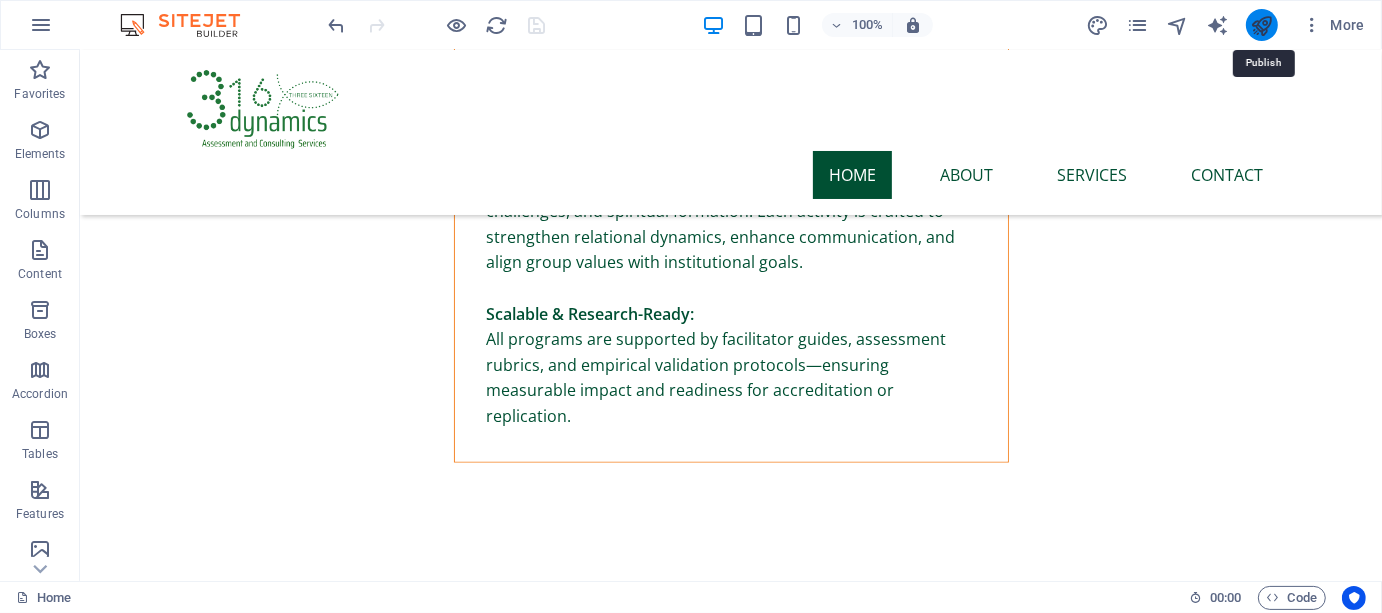 click at bounding box center (1261, 25) 